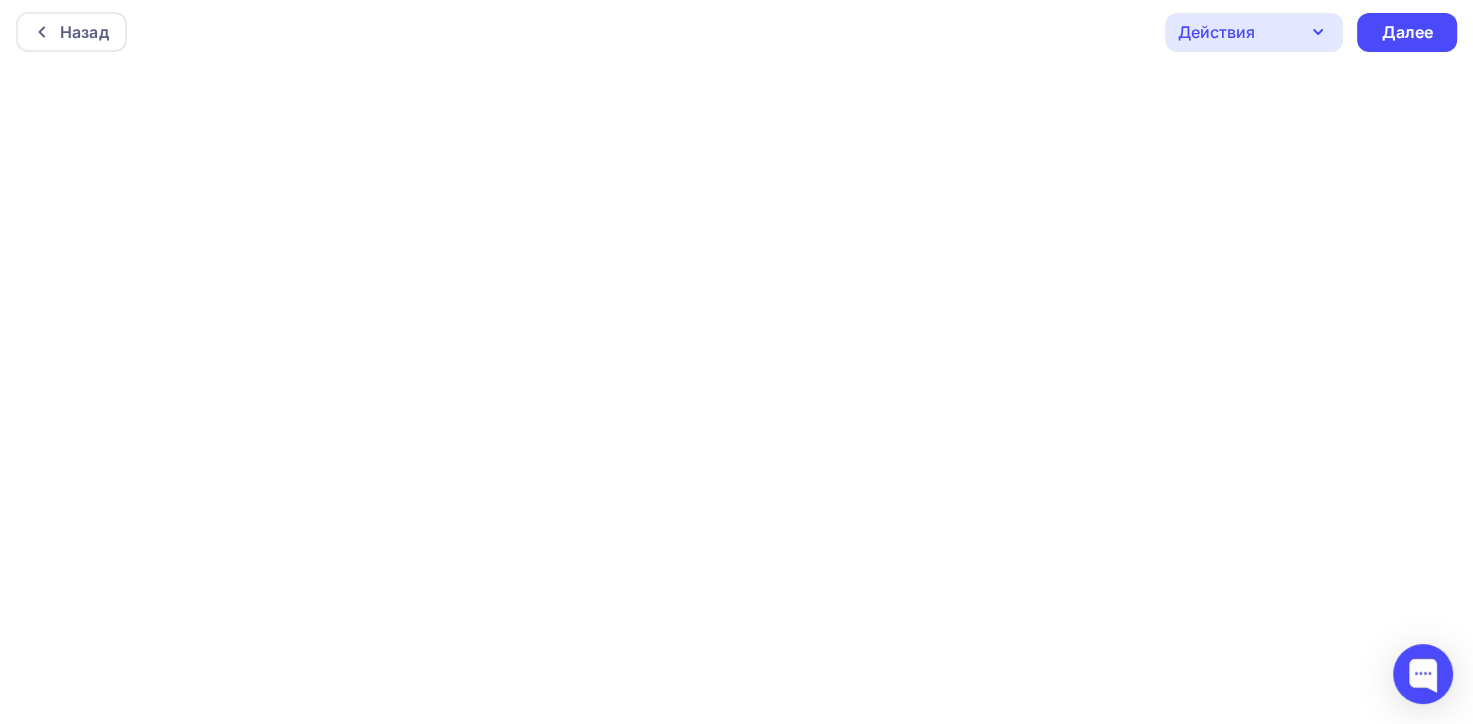 scroll, scrollTop: 4, scrollLeft: 0, axis: vertical 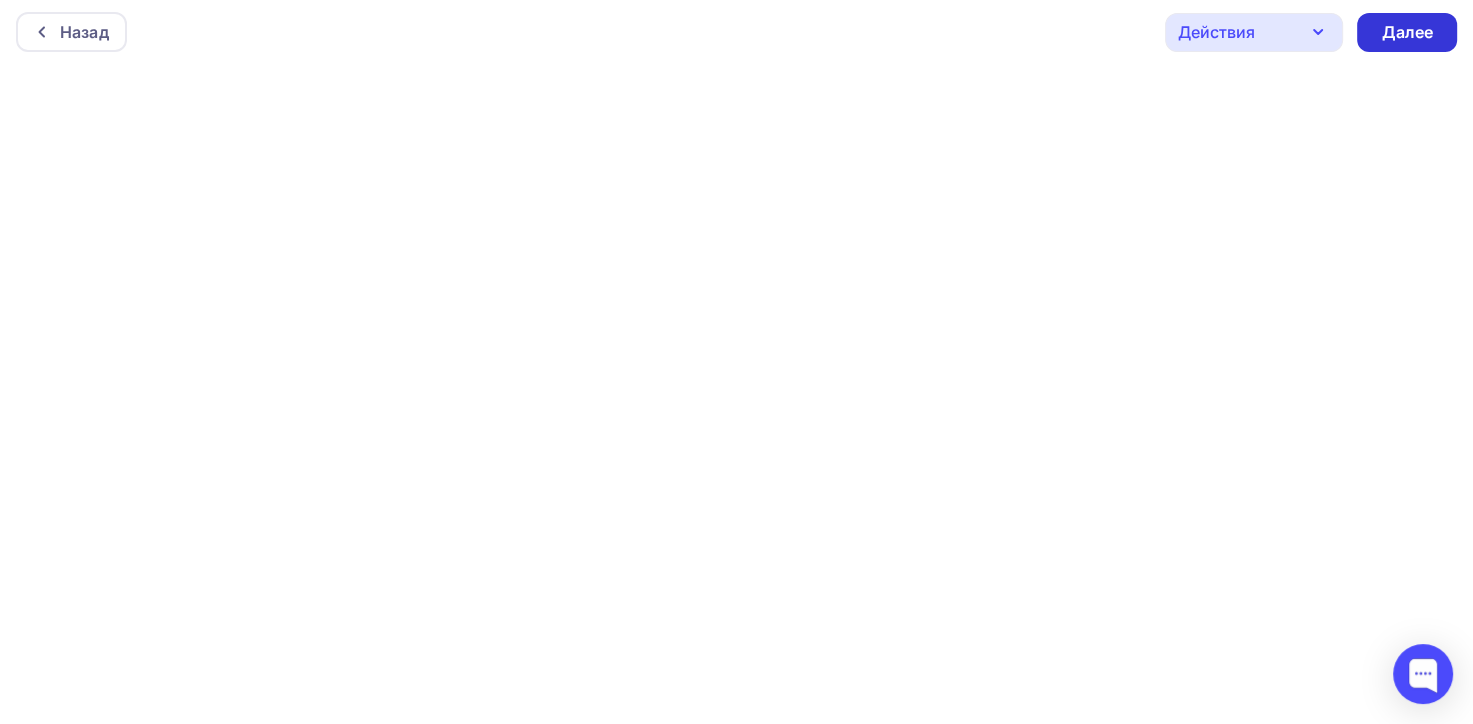 click on "Далее" at bounding box center [1407, 32] 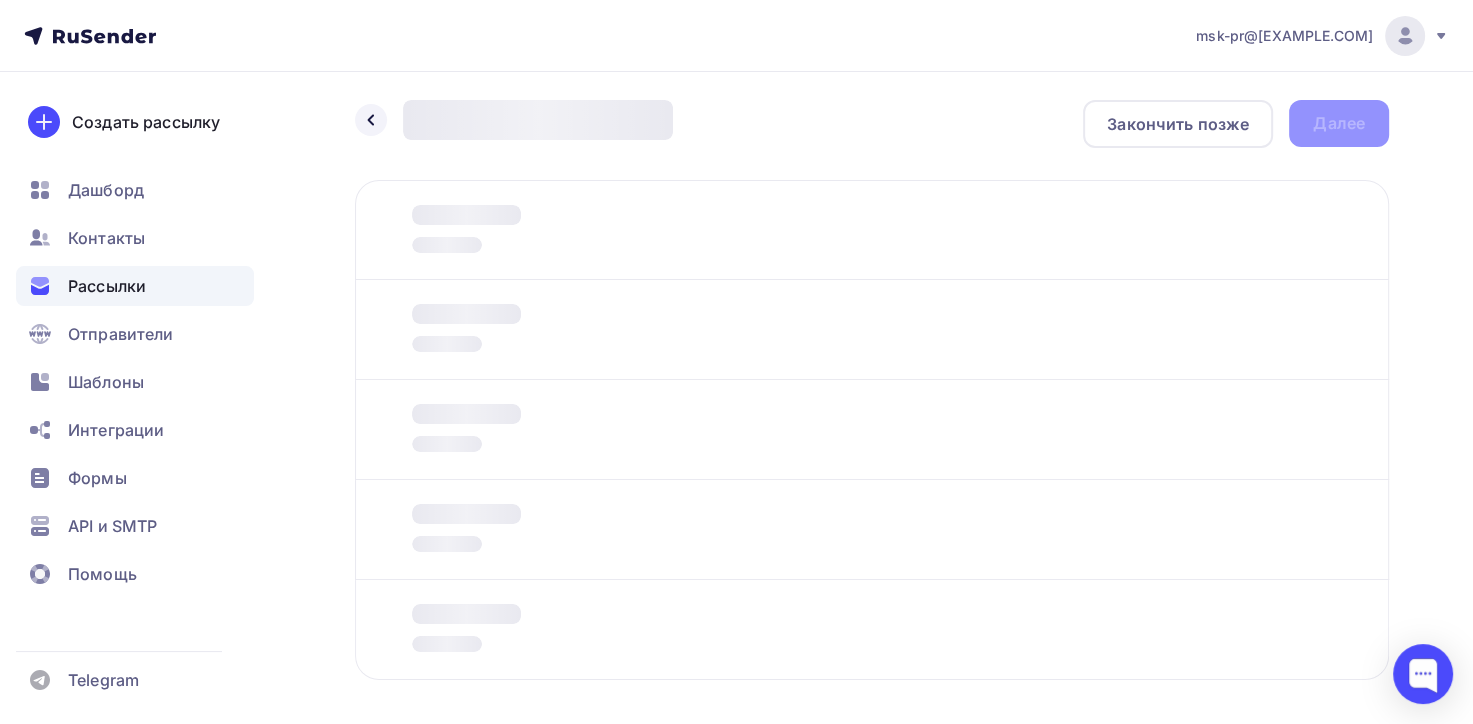 scroll, scrollTop: 0, scrollLeft: 0, axis: both 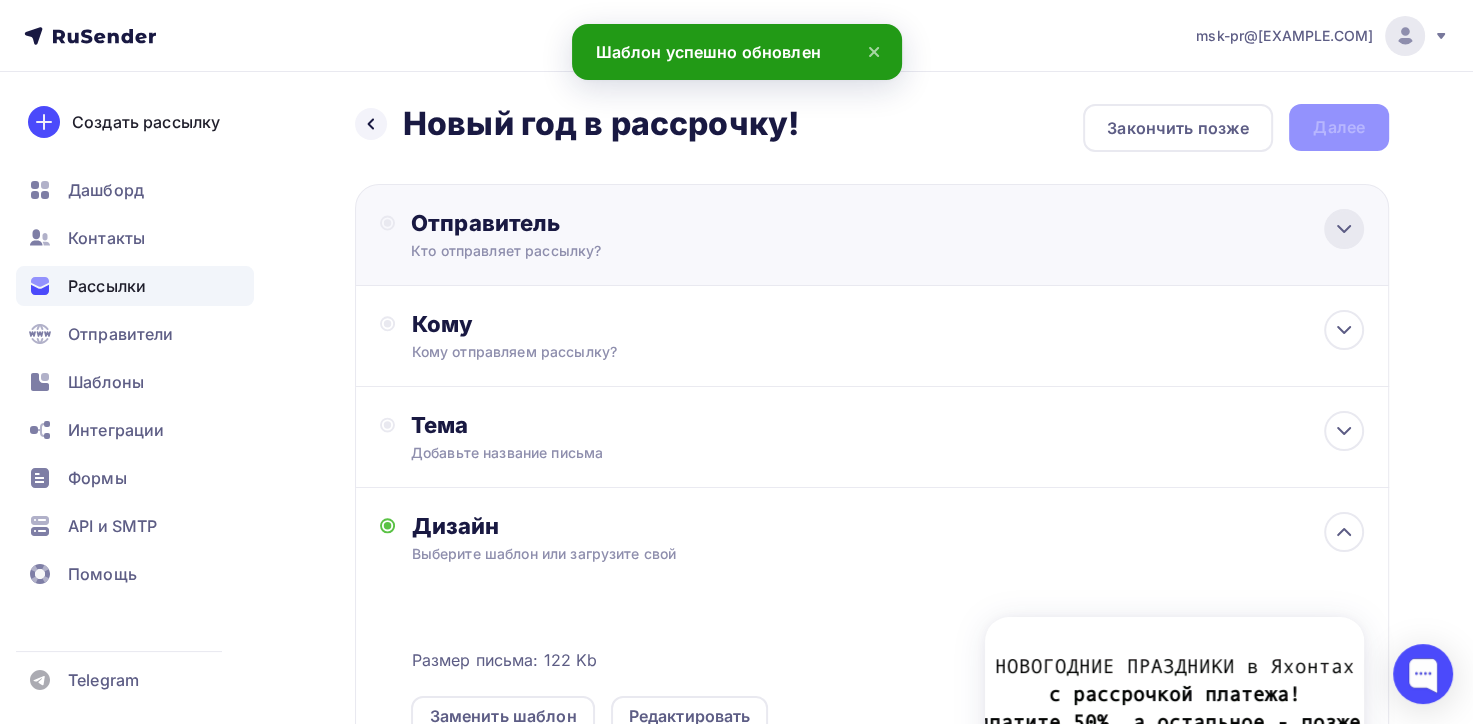 click 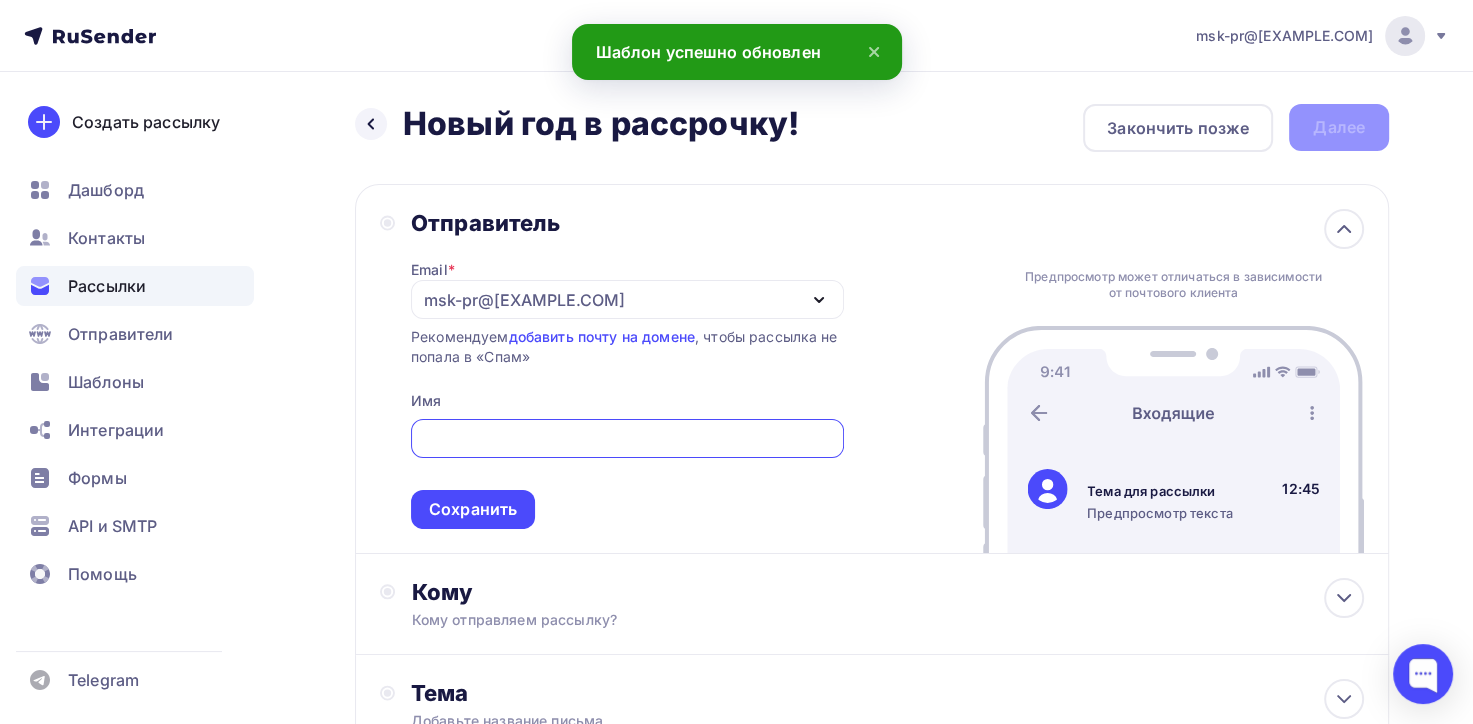 scroll, scrollTop: 0, scrollLeft: 0, axis: both 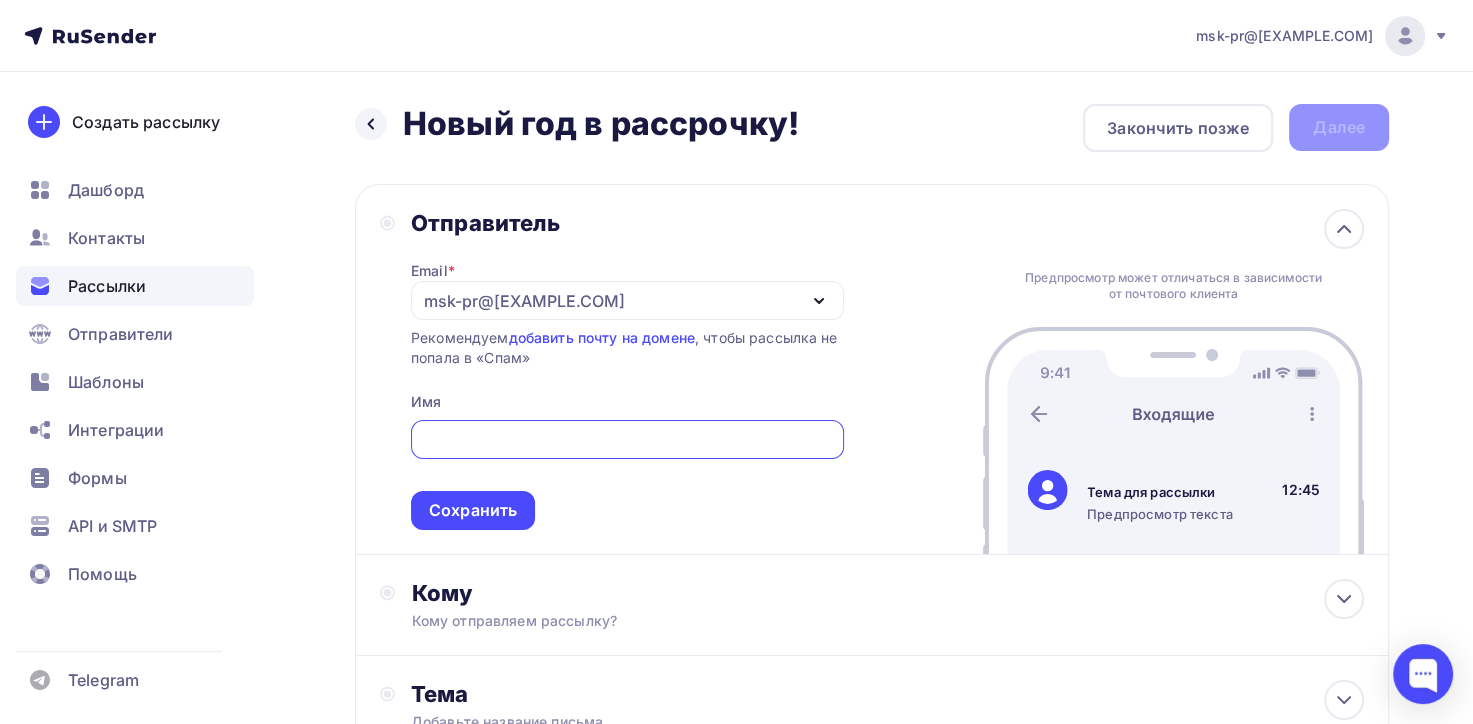 click at bounding box center [627, 440] 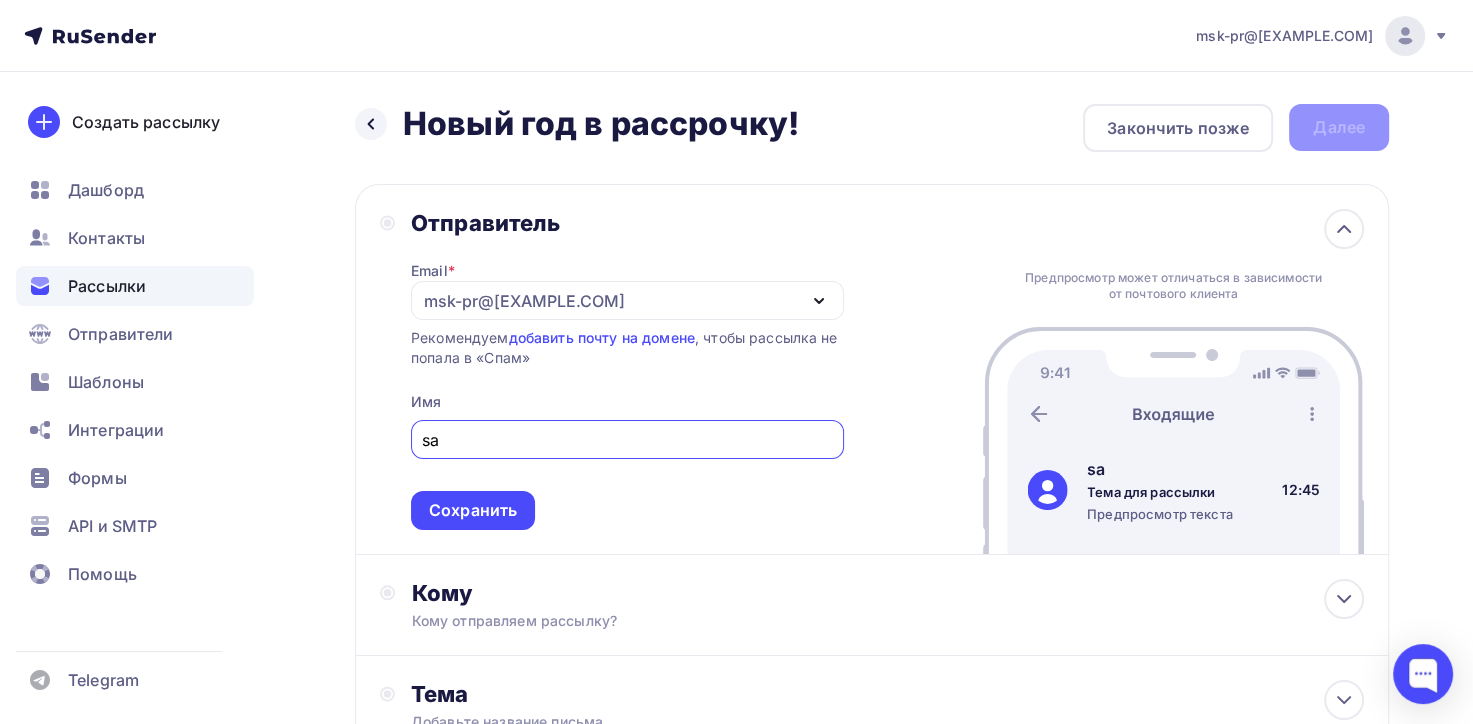 type on "[EMAIL]" 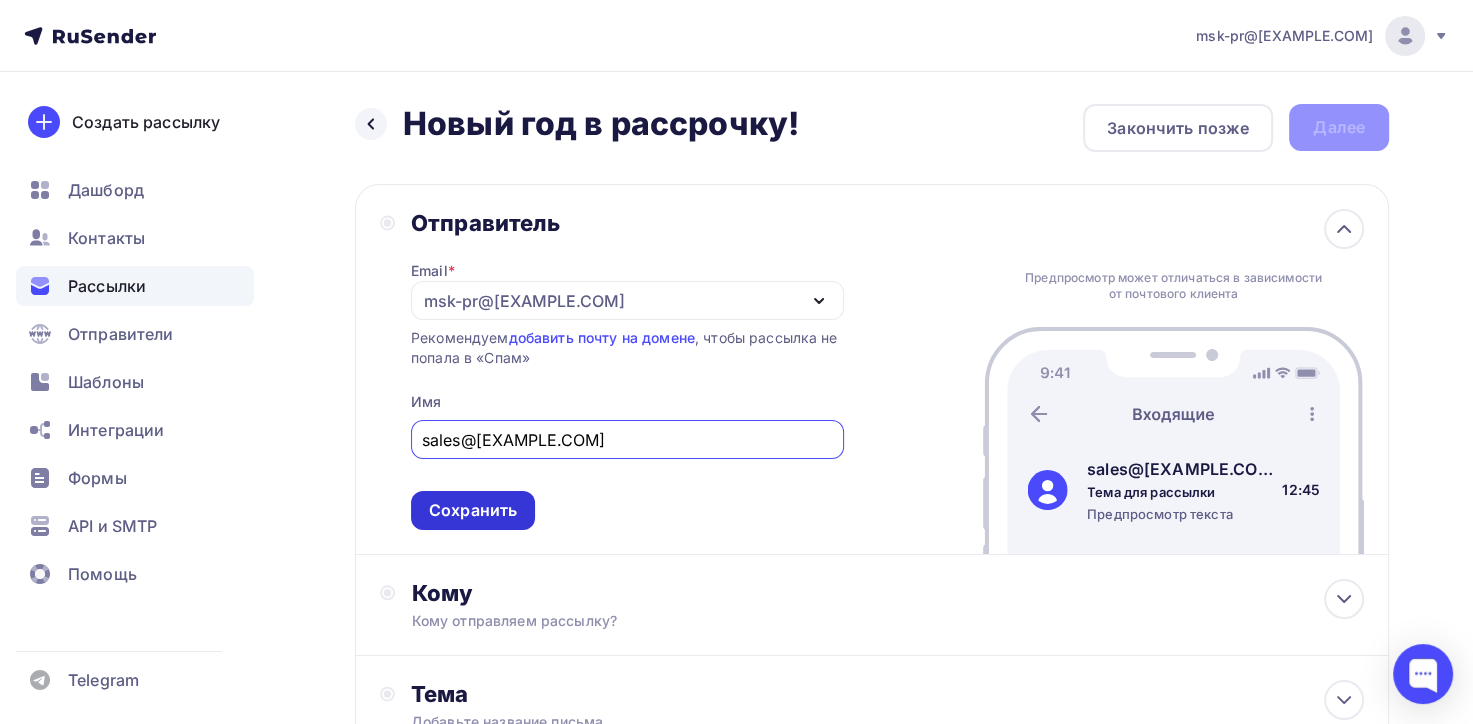 click on "Сохранить" at bounding box center [473, 510] 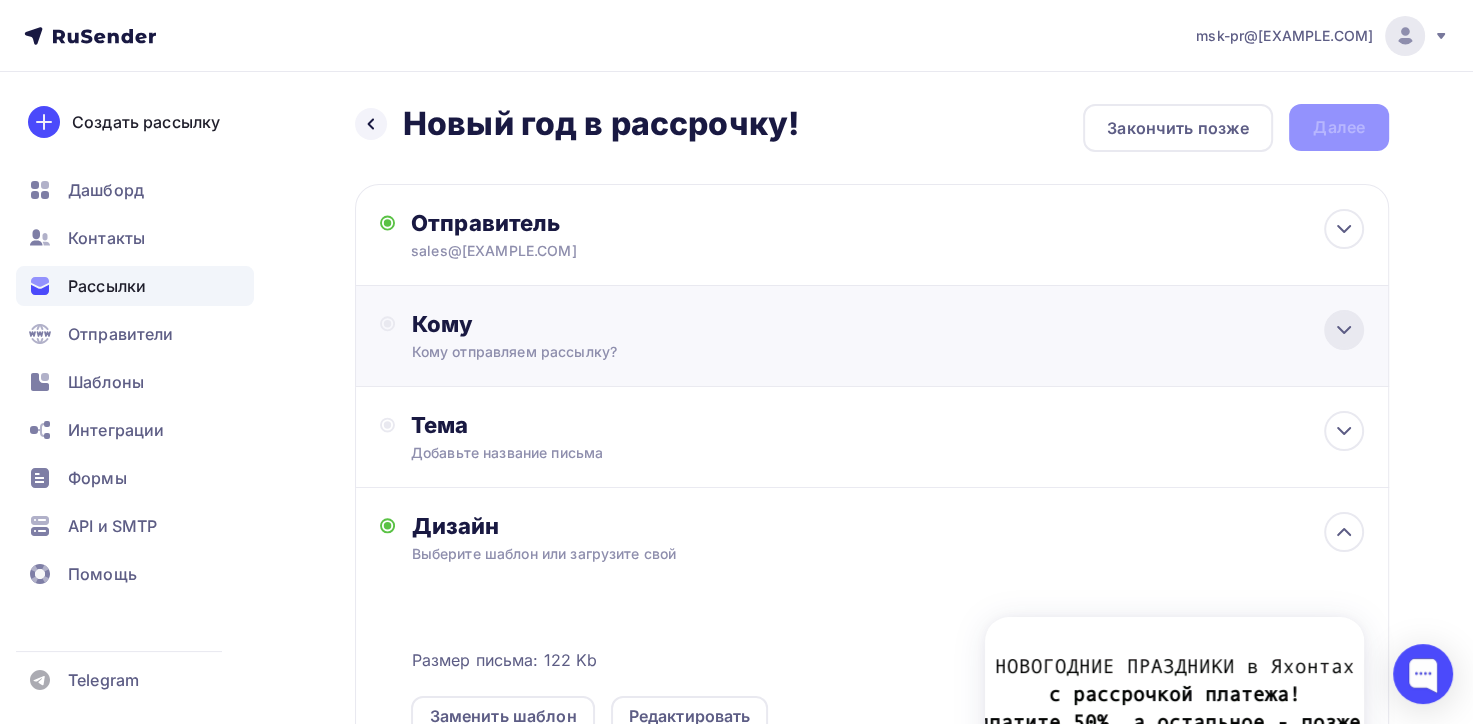 click 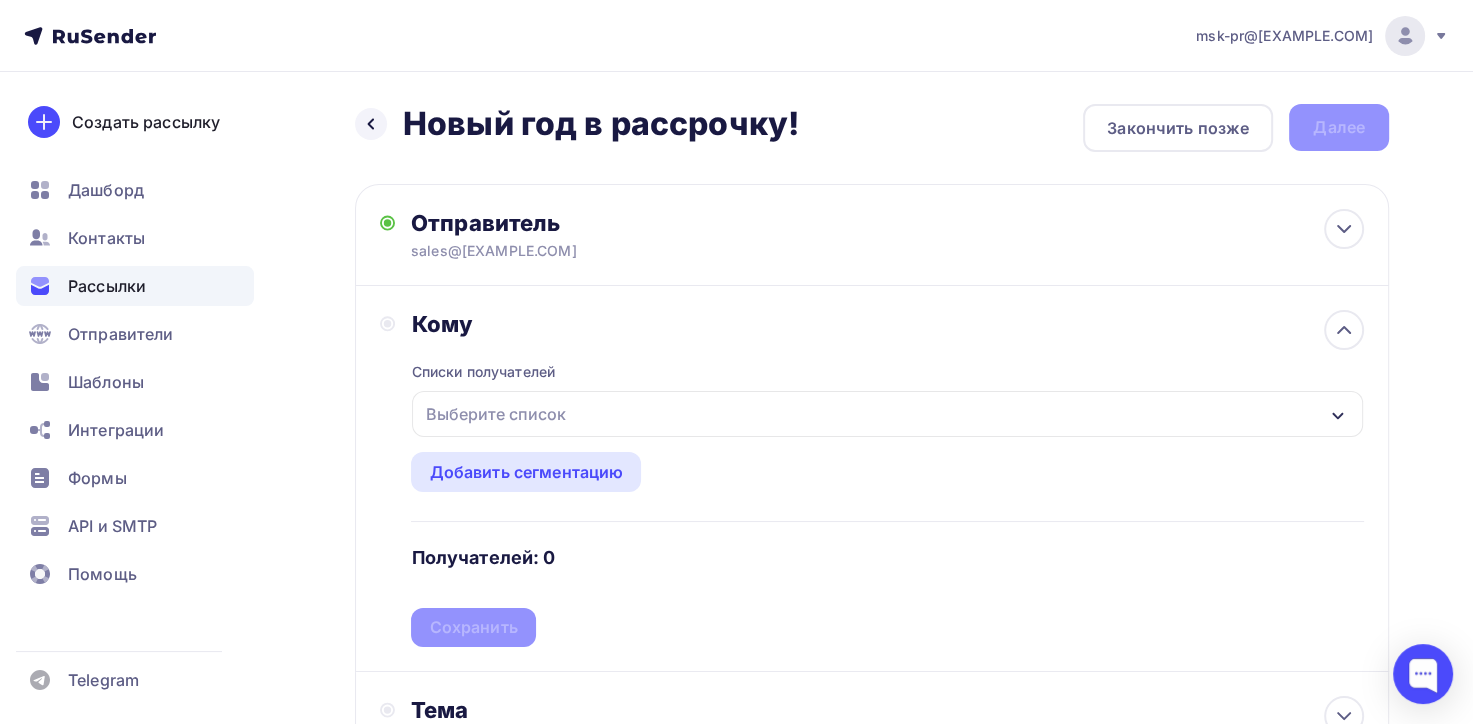 click 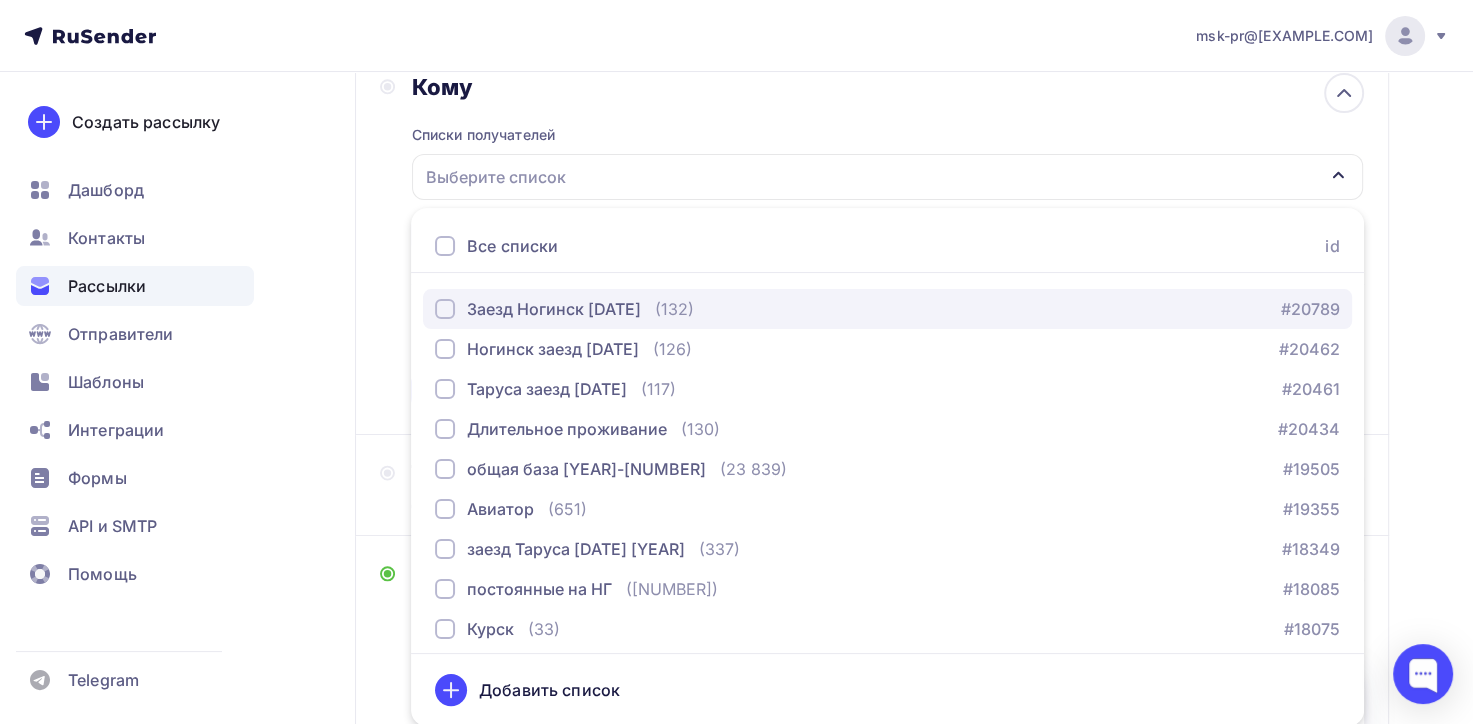 scroll, scrollTop: 200, scrollLeft: 0, axis: vertical 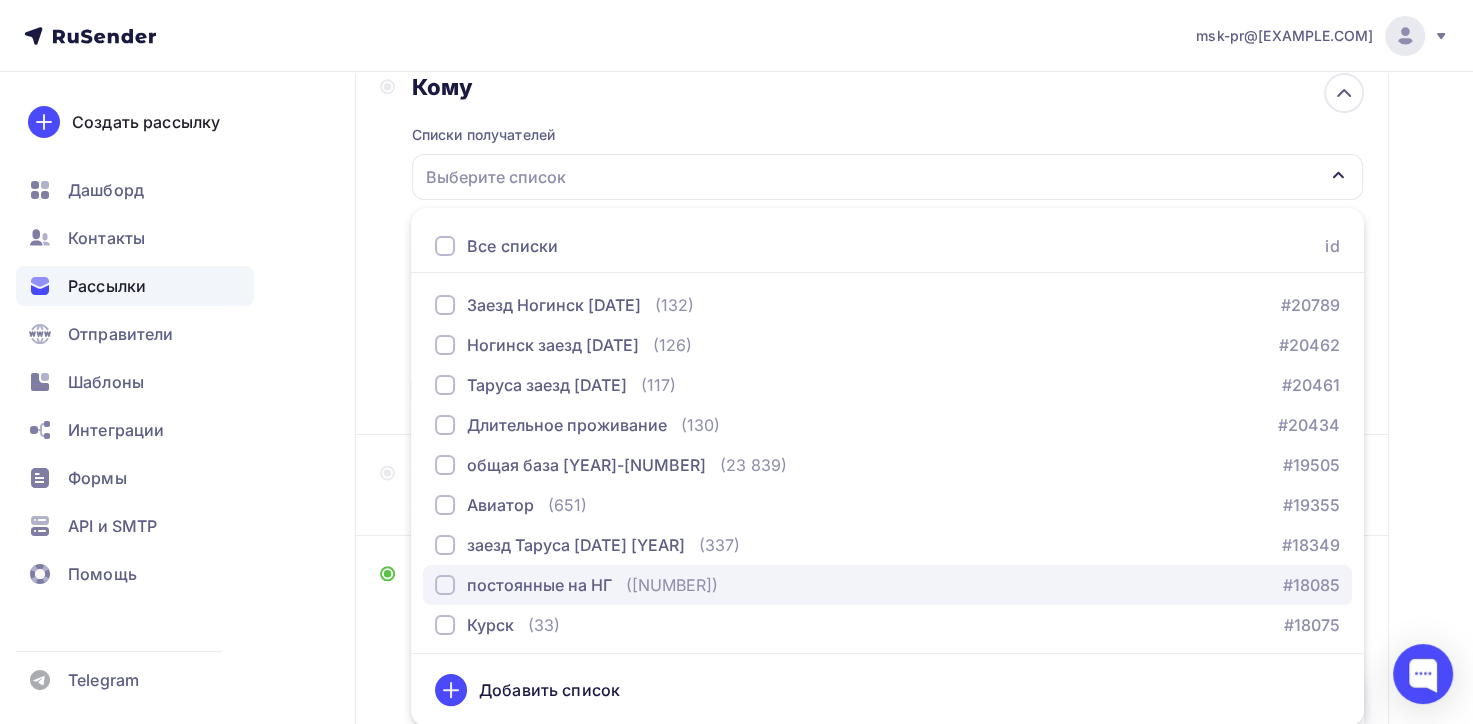 click on "постоянные на НГ" at bounding box center (539, 585) 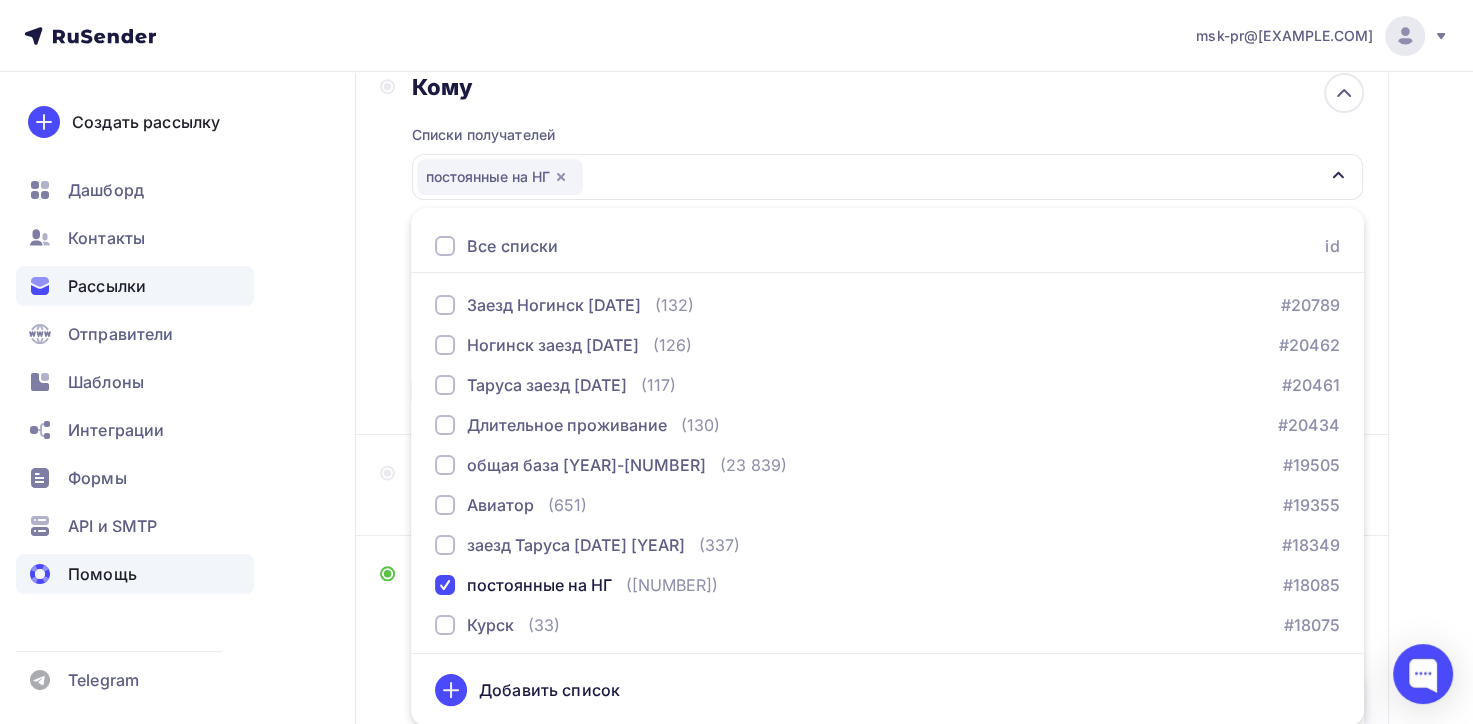 click on "Помощь" at bounding box center [135, 574] 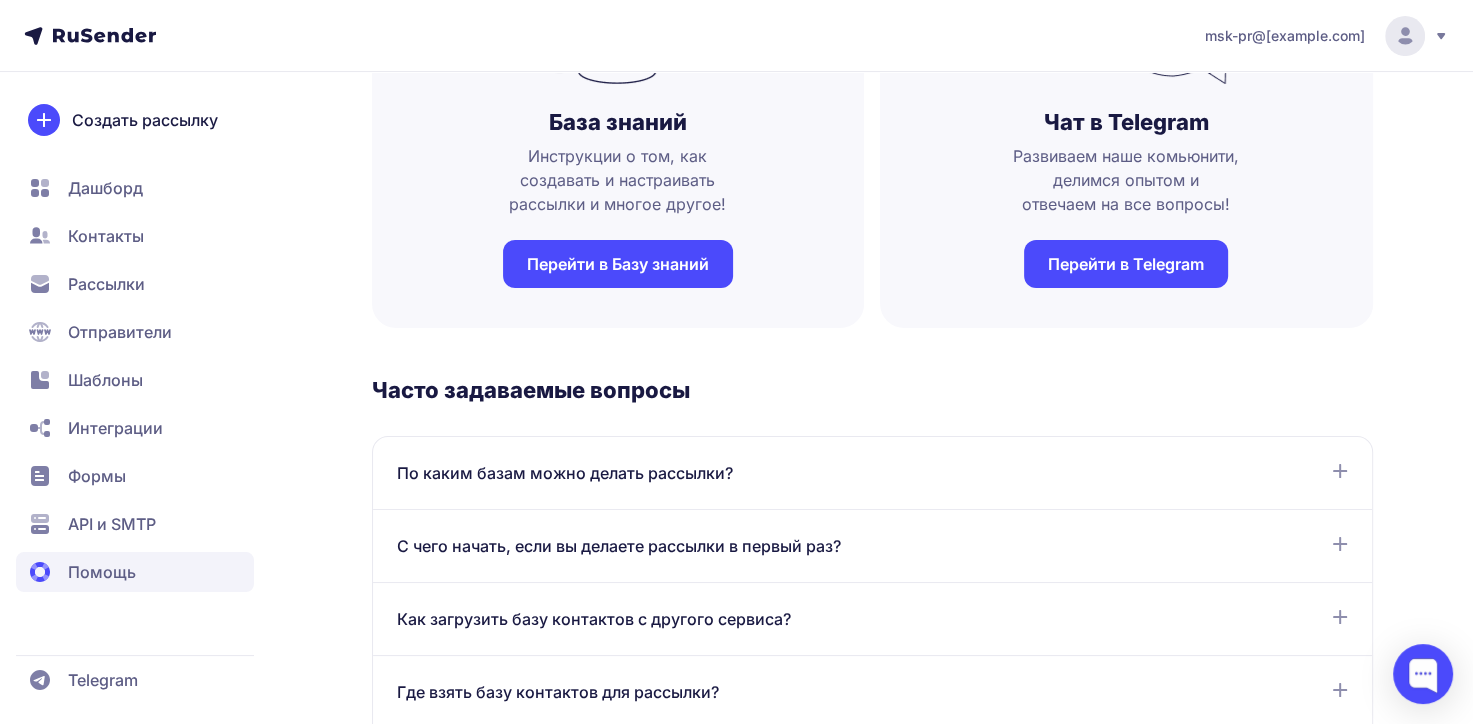 scroll, scrollTop: 0, scrollLeft: 0, axis: both 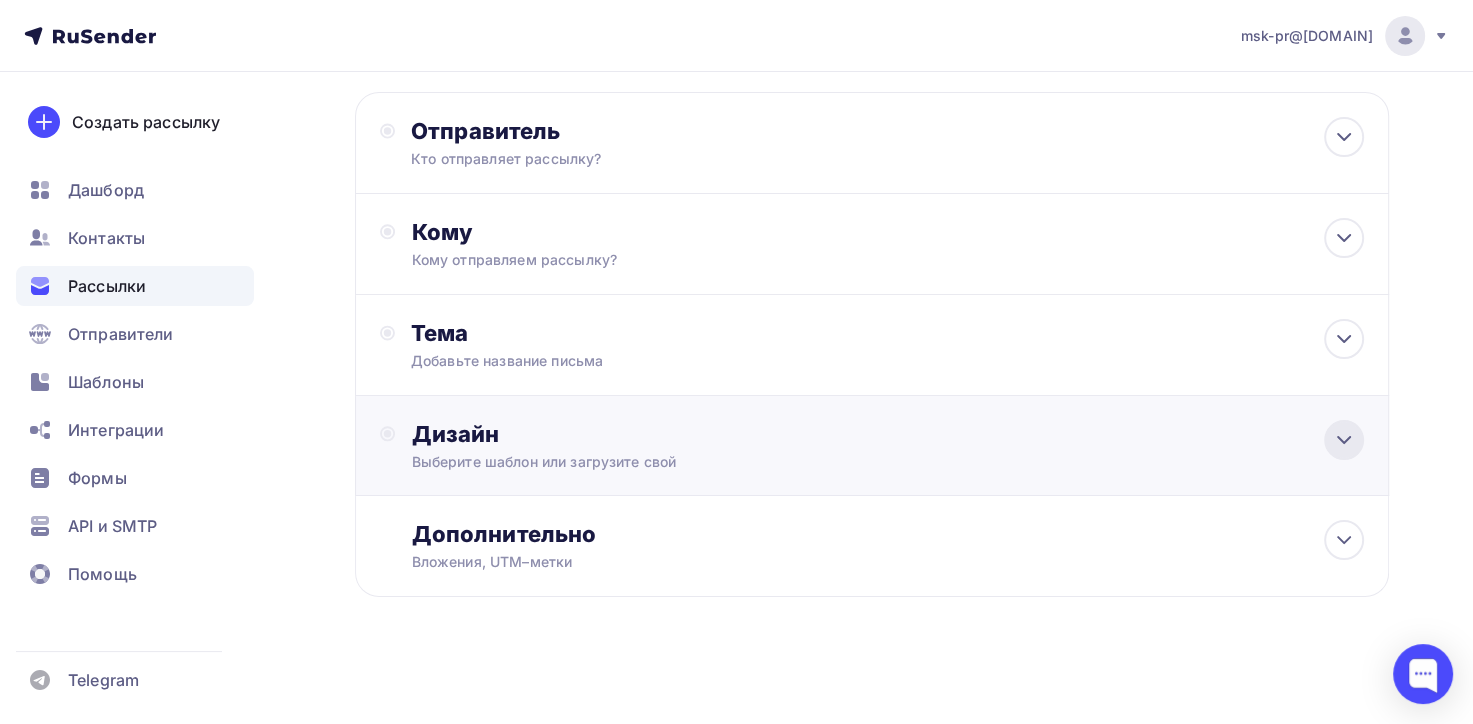 click 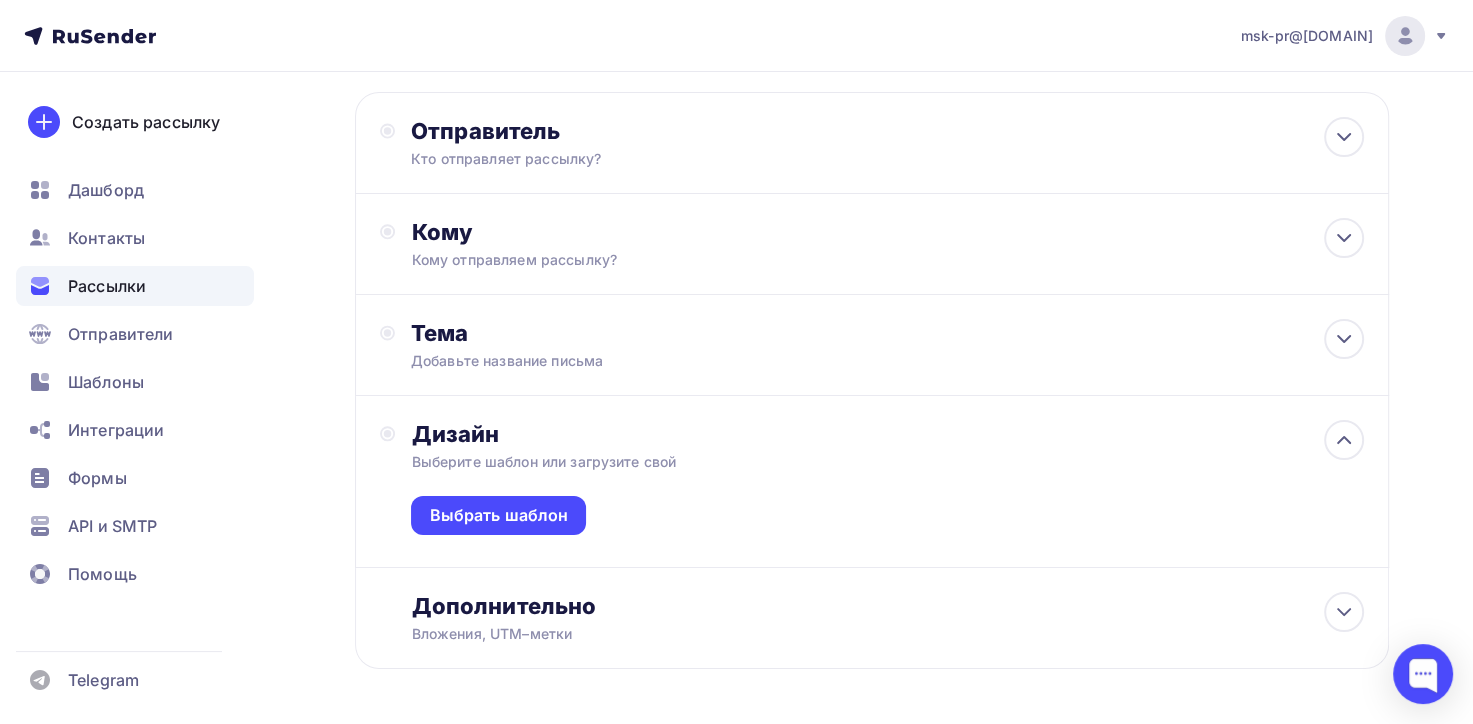 scroll, scrollTop: 0, scrollLeft: 0, axis: both 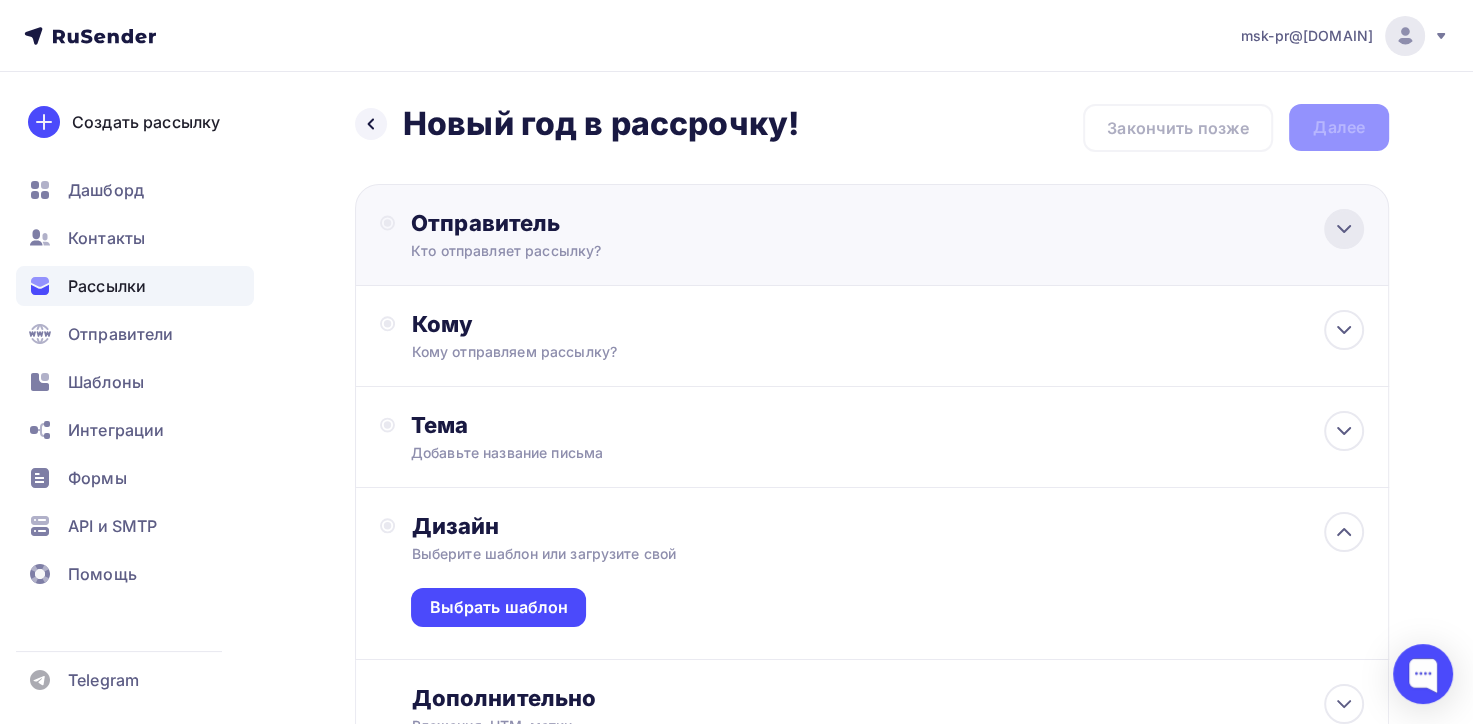 click 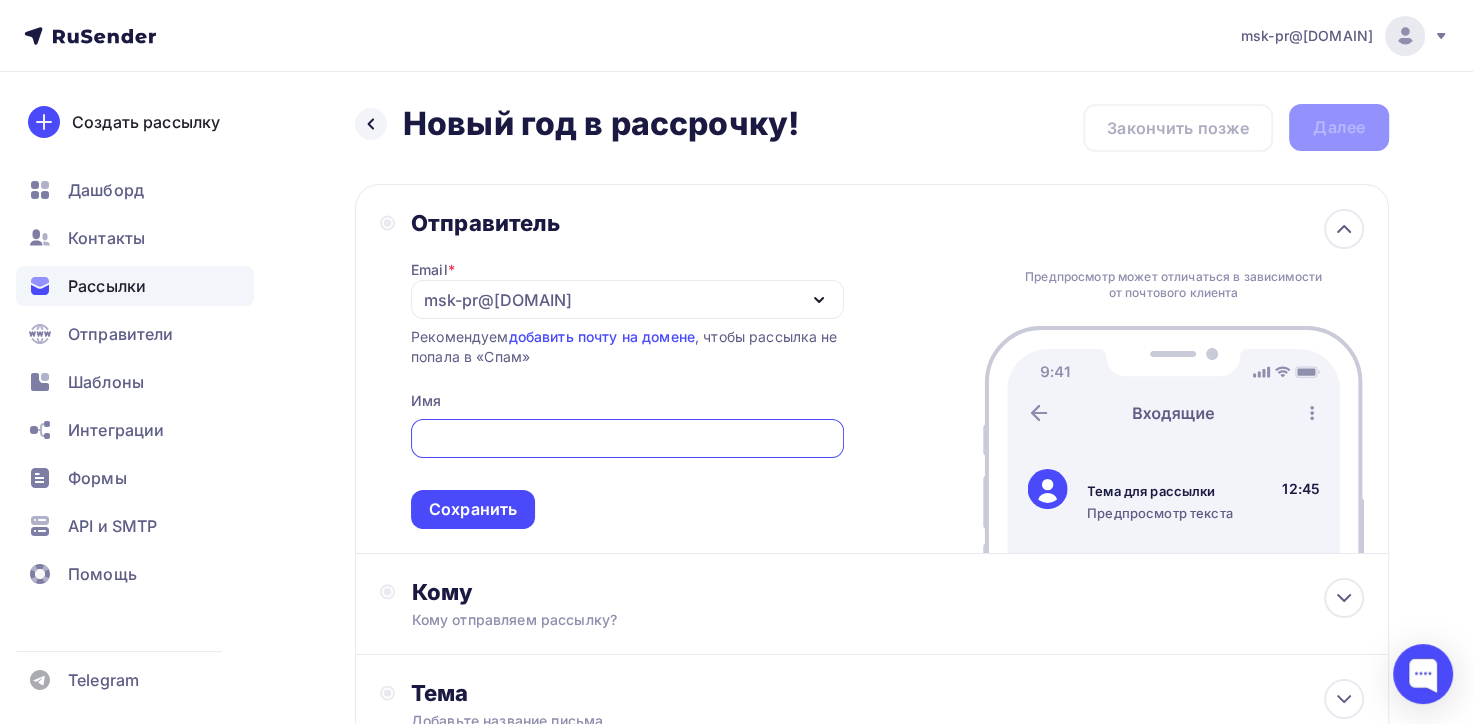 scroll, scrollTop: 0, scrollLeft: 0, axis: both 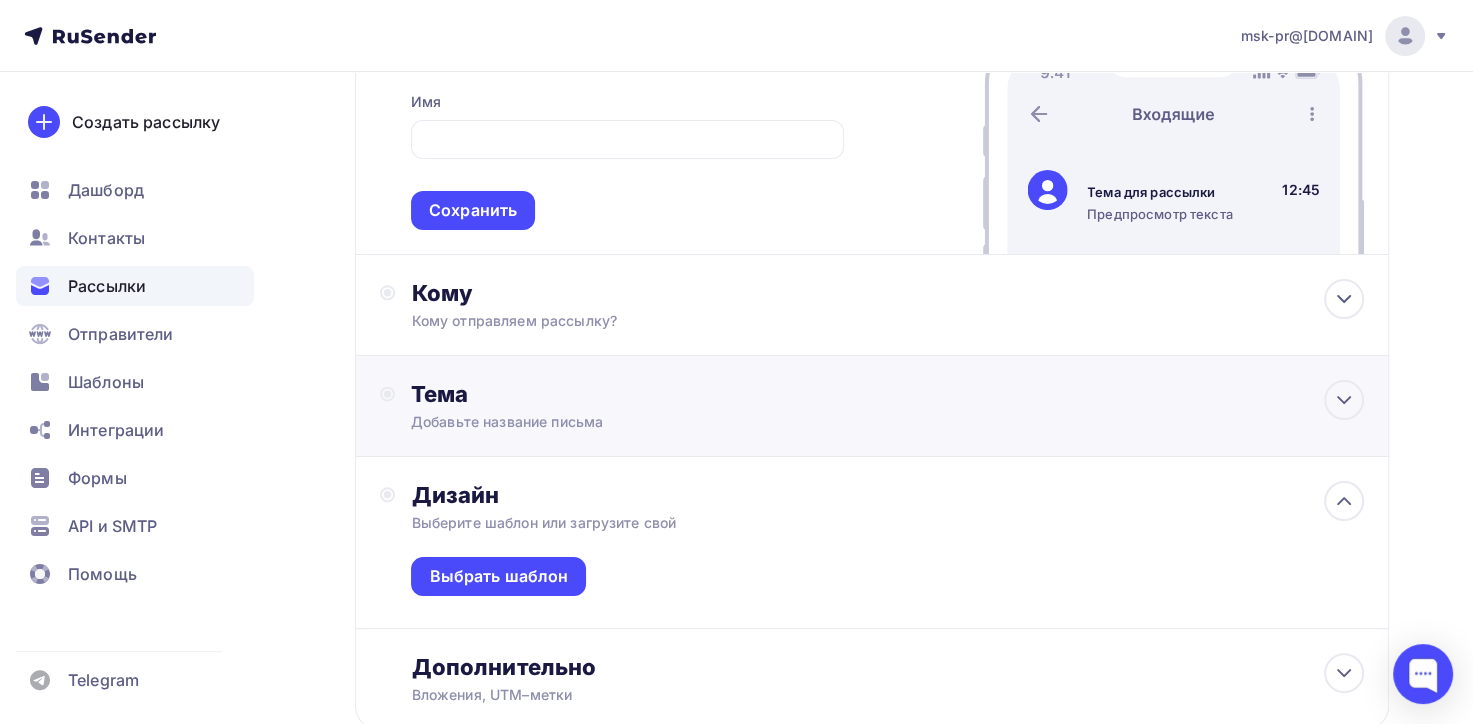 click on "Тема" at bounding box center (608, 394) 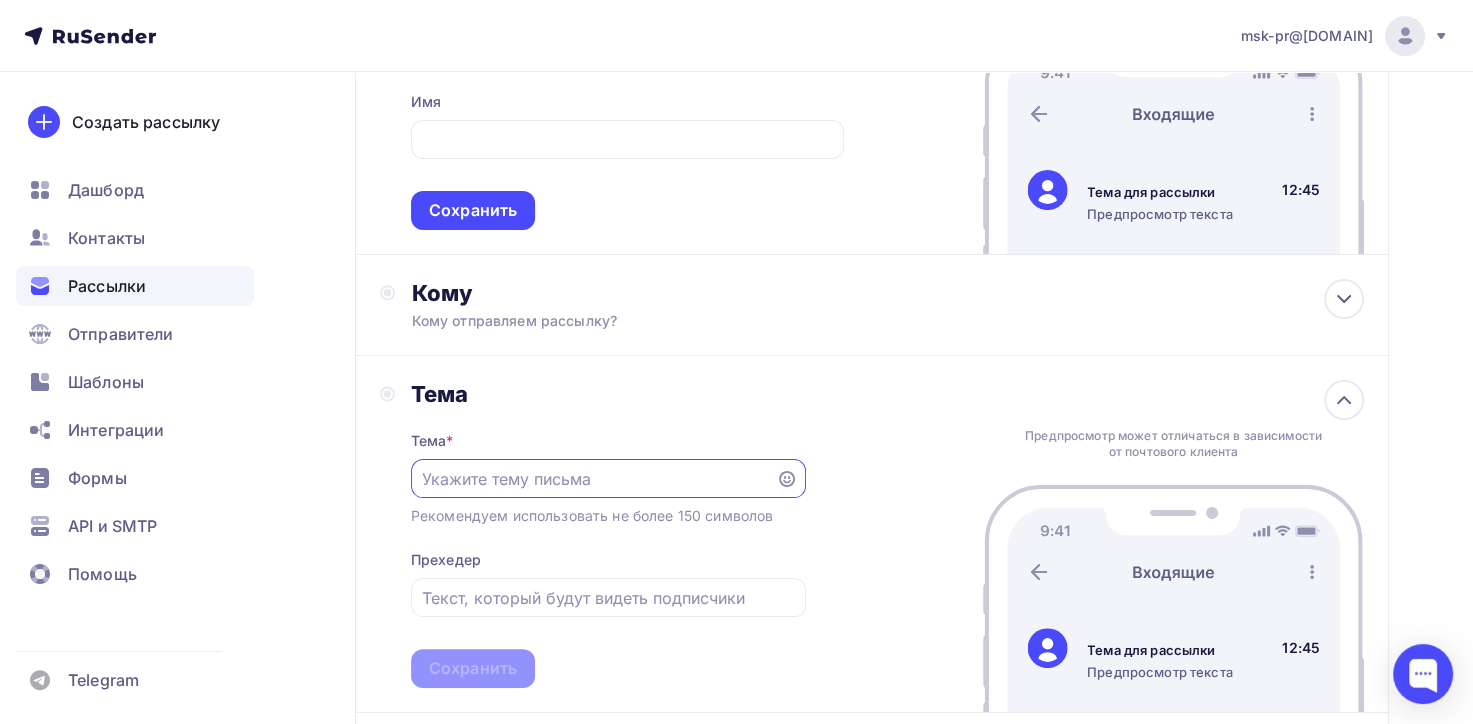 scroll, scrollTop: 0, scrollLeft: 0, axis: both 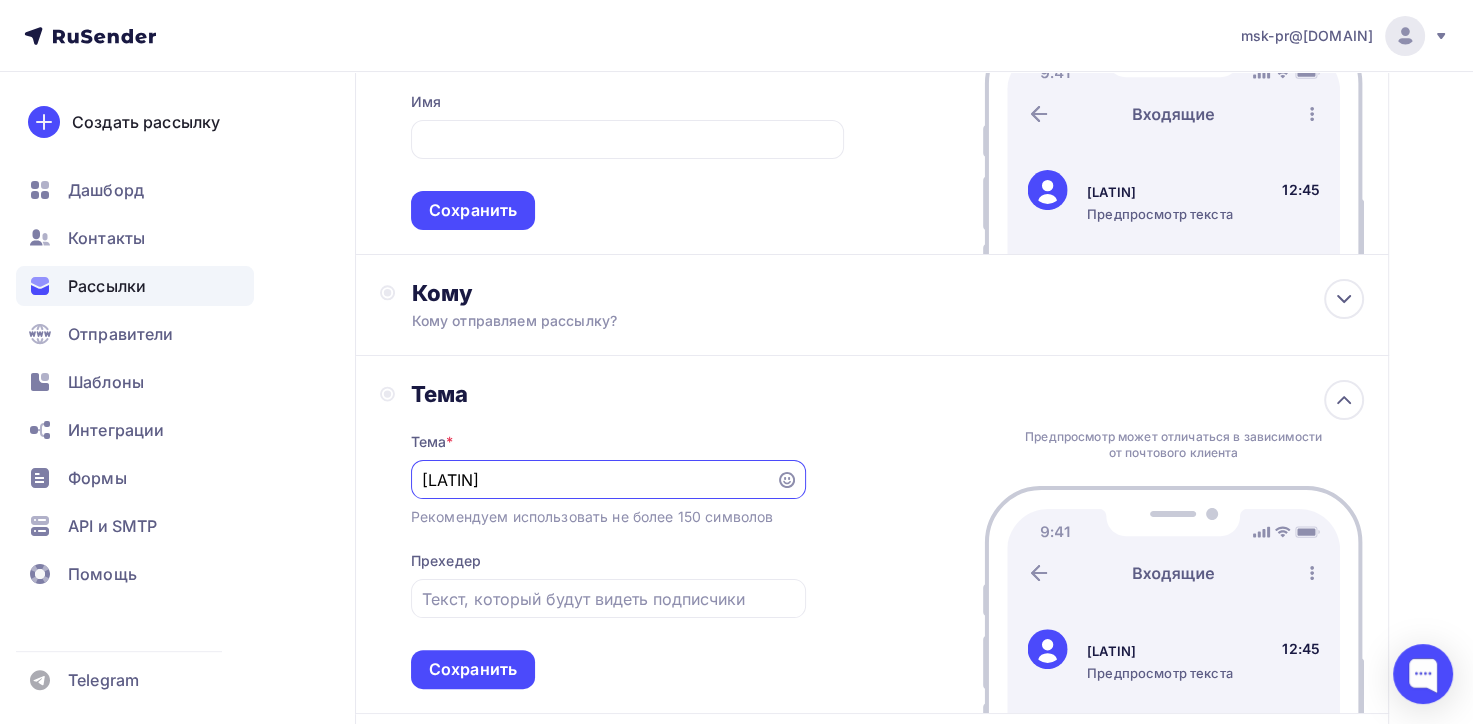 type on "Y" 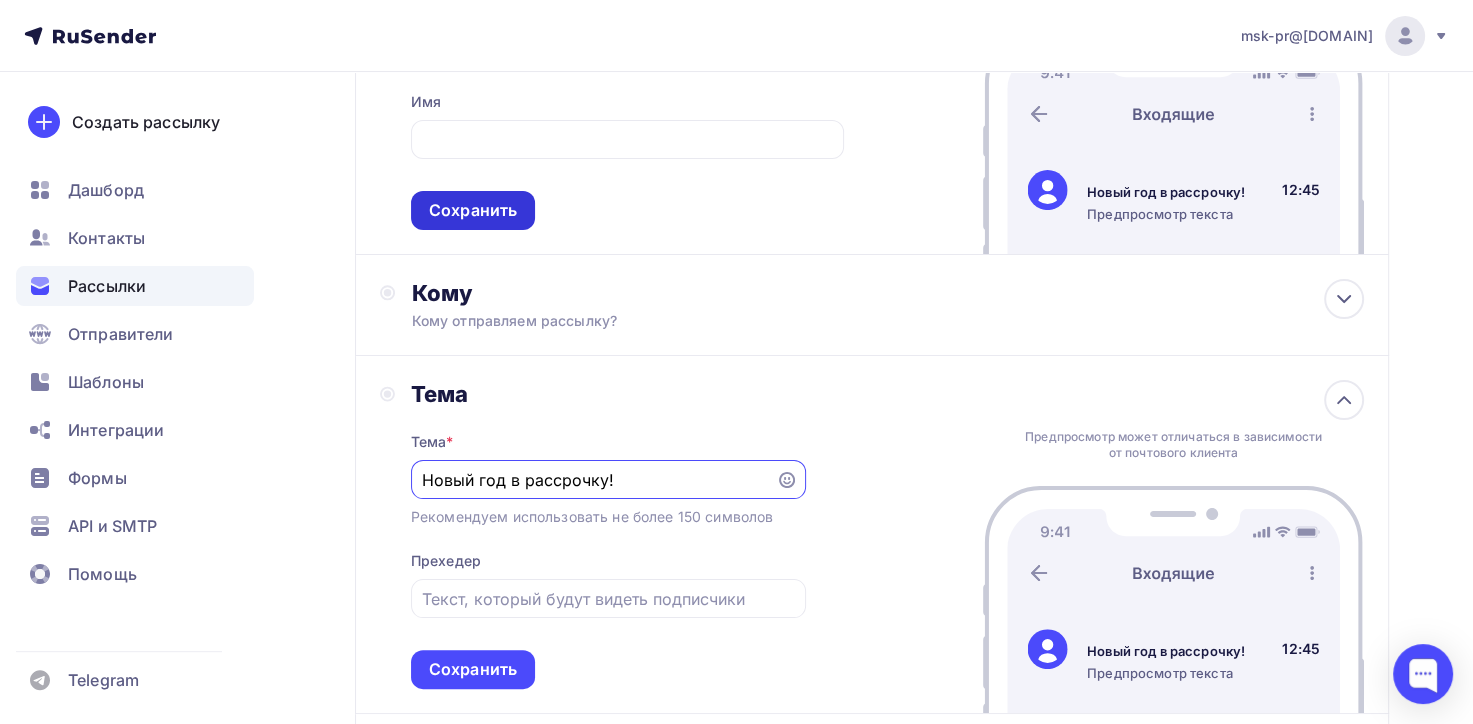 scroll, scrollTop: 0, scrollLeft: 0, axis: both 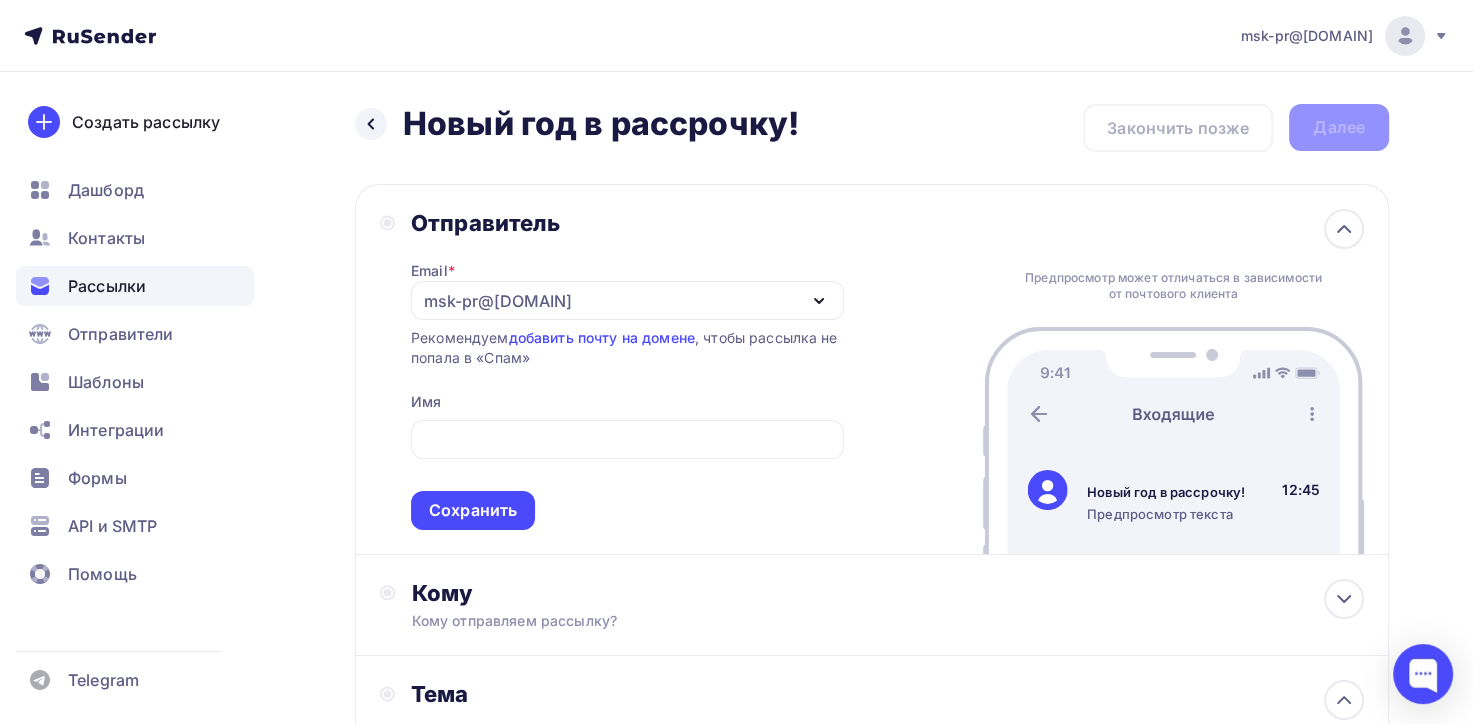 click 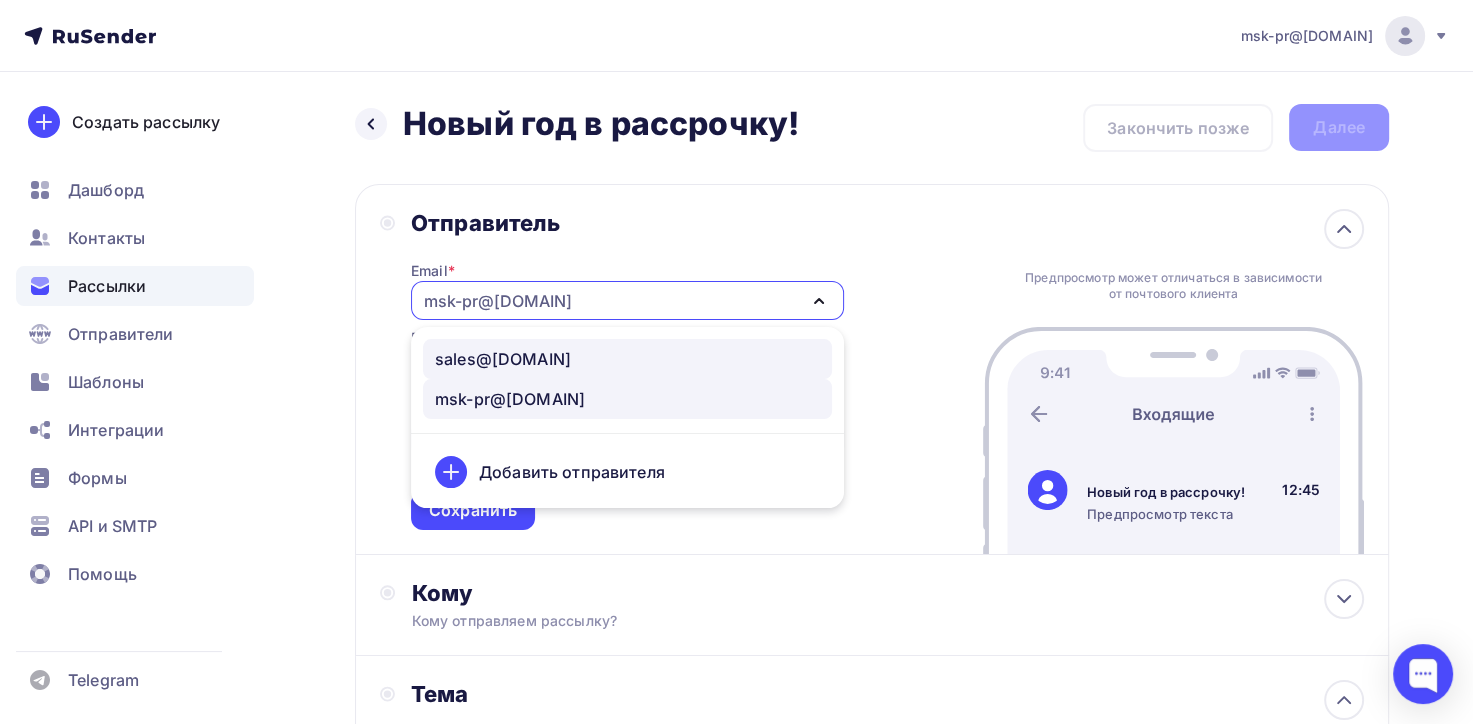 click on "[EMAIL]" at bounding box center (627, 359) 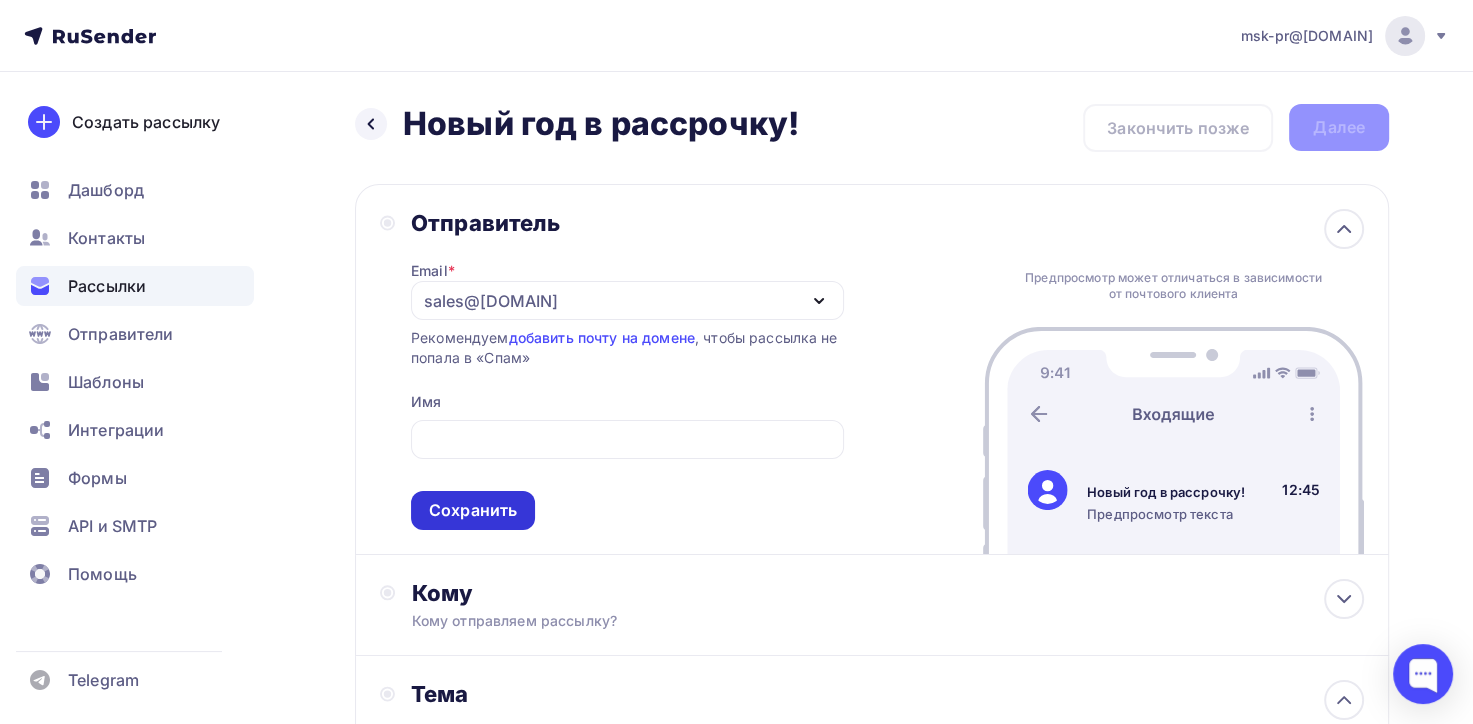 click on "Сохранить" at bounding box center [473, 510] 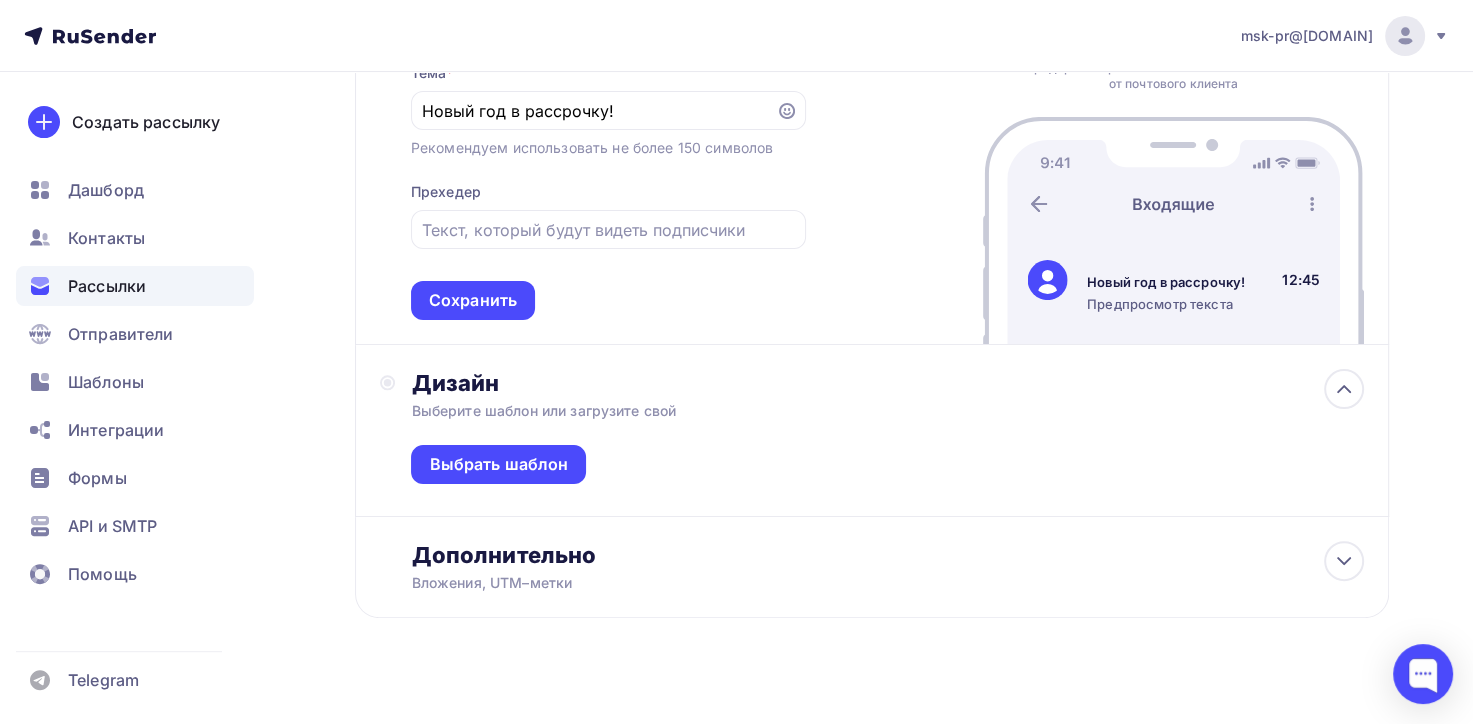 scroll, scrollTop: 420, scrollLeft: 0, axis: vertical 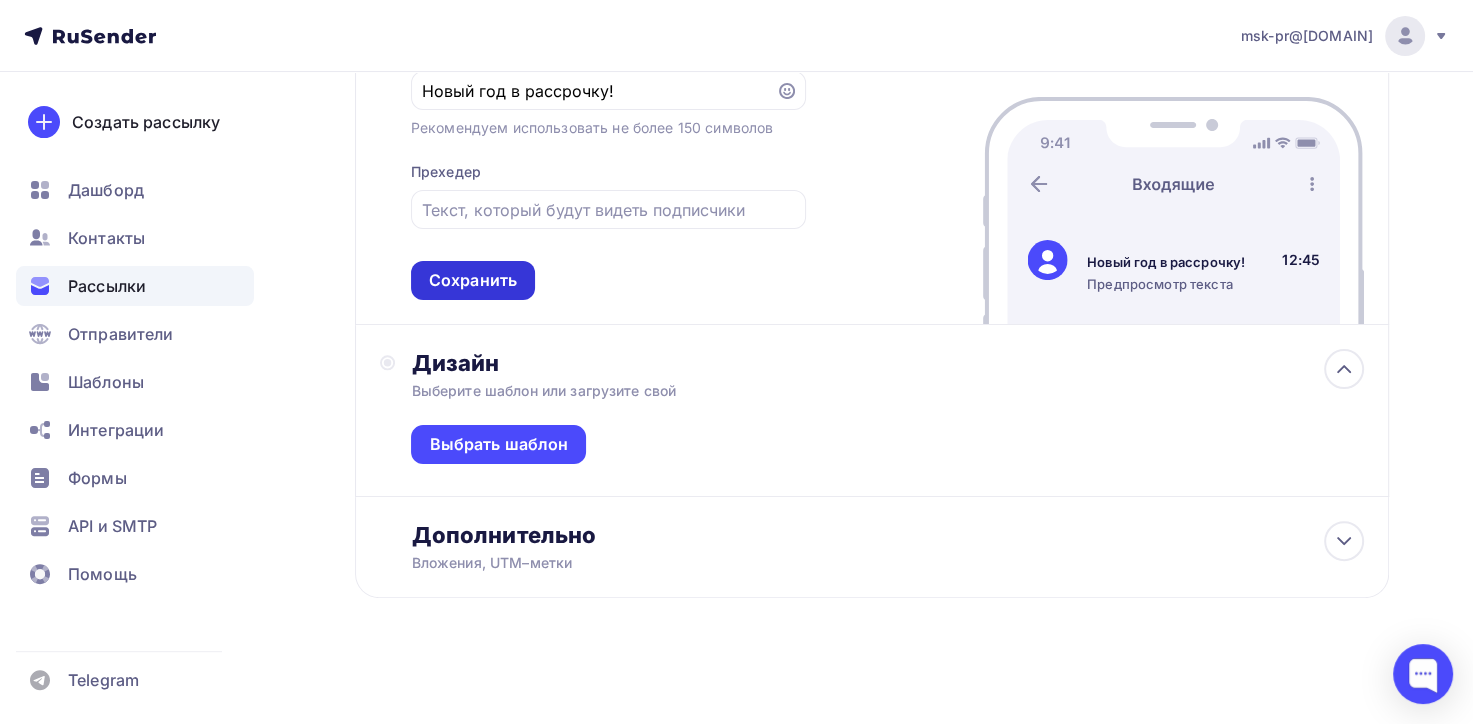 click on "Сохранить" at bounding box center (473, 280) 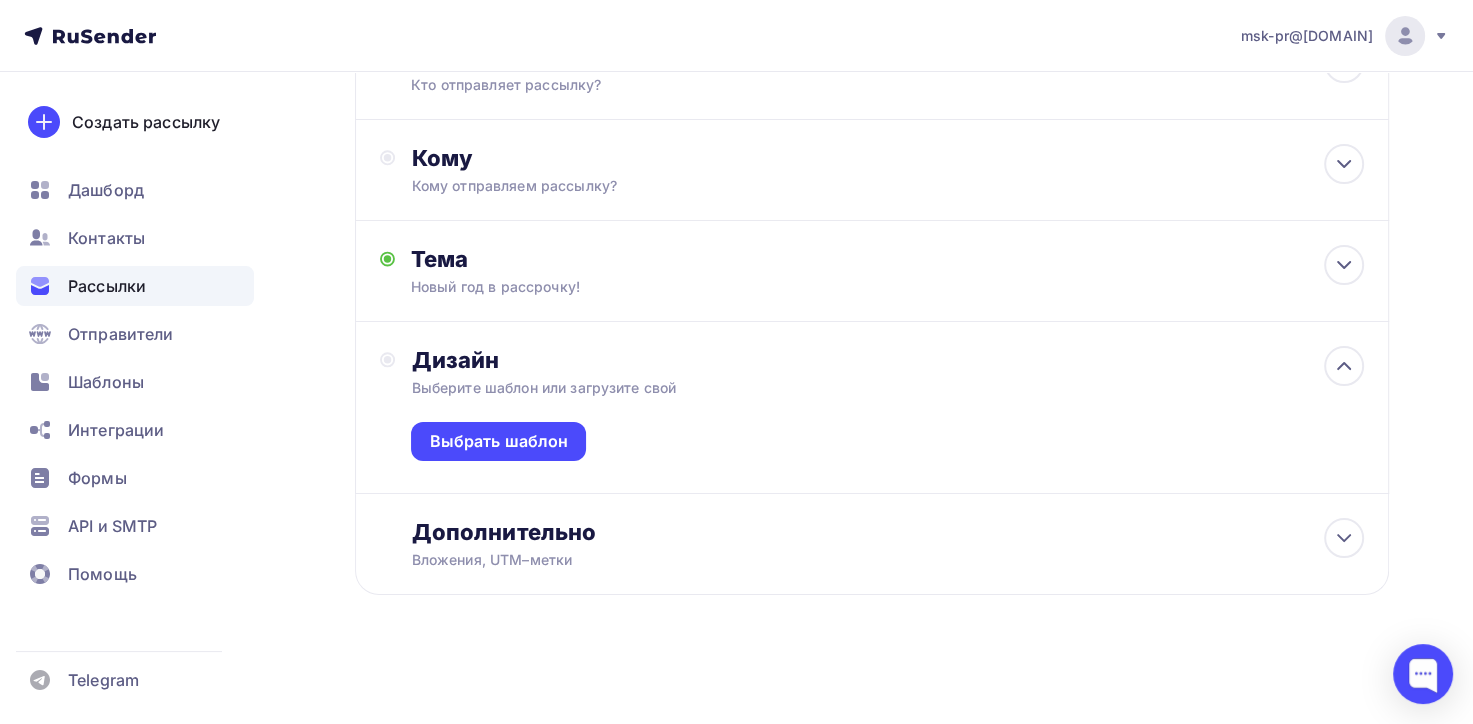 scroll, scrollTop: 164, scrollLeft: 0, axis: vertical 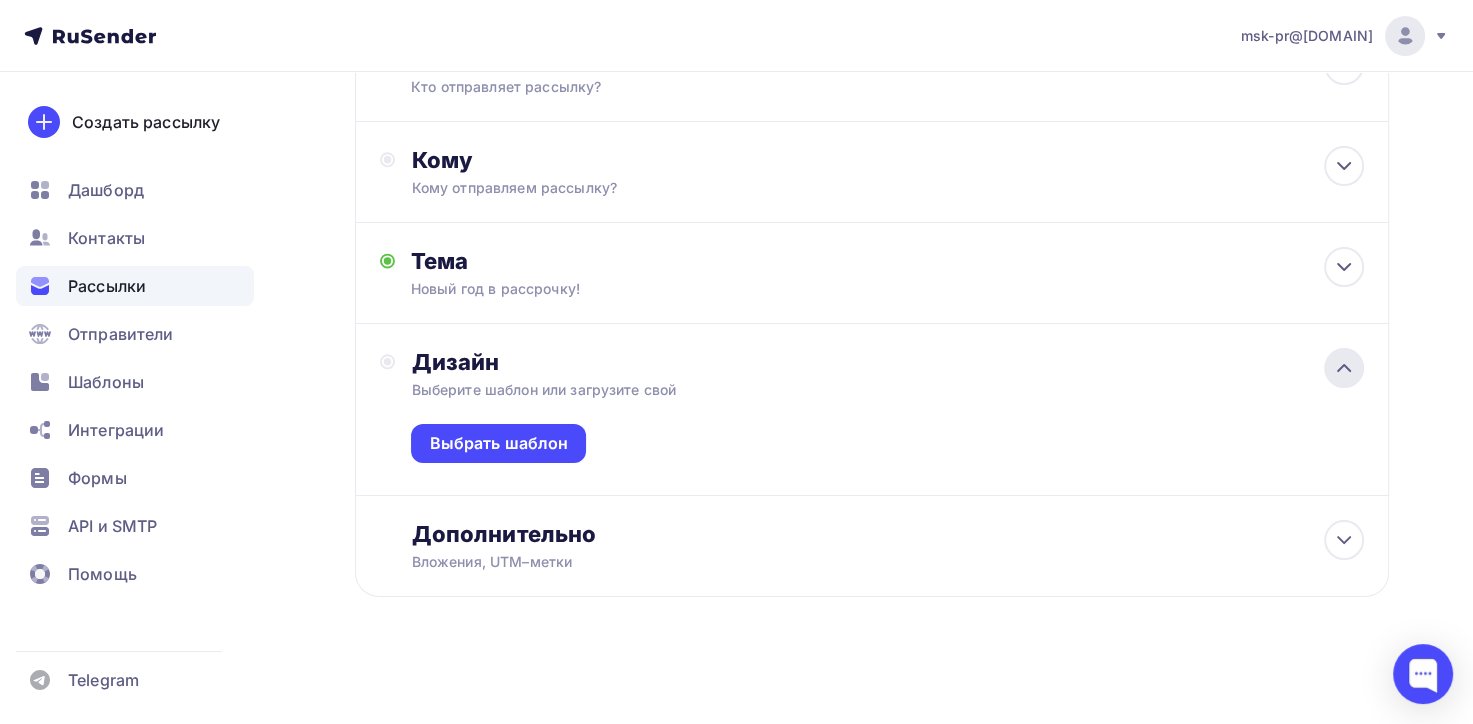 click 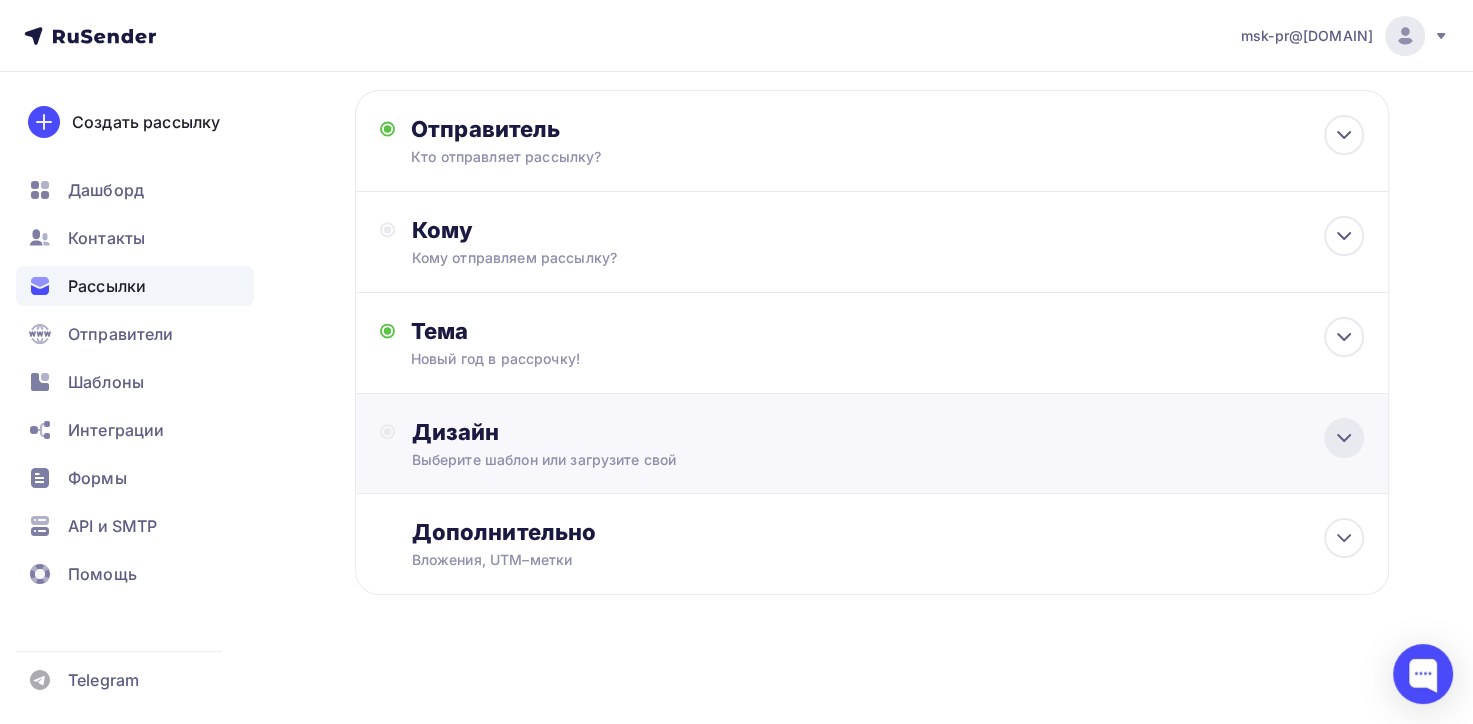 scroll, scrollTop: 92, scrollLeft: 0, axis: vertical 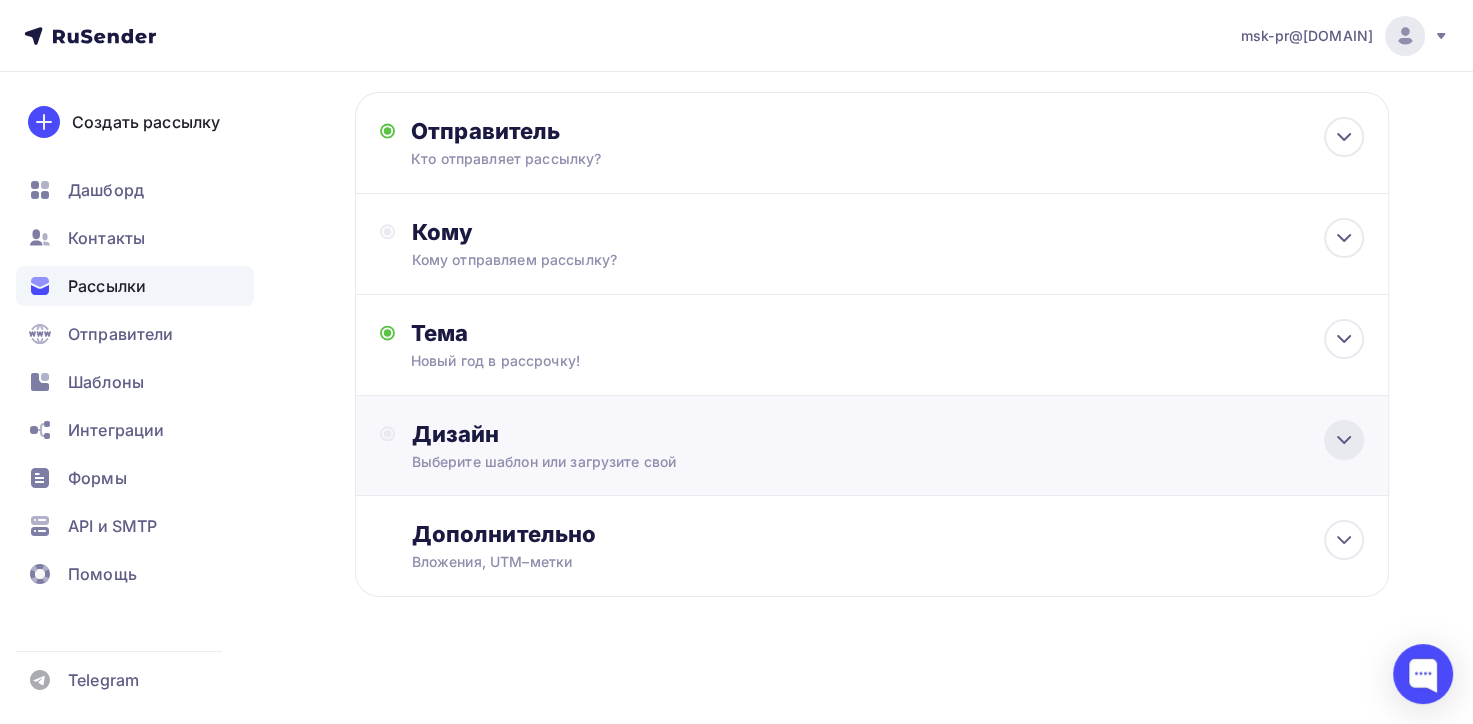 click 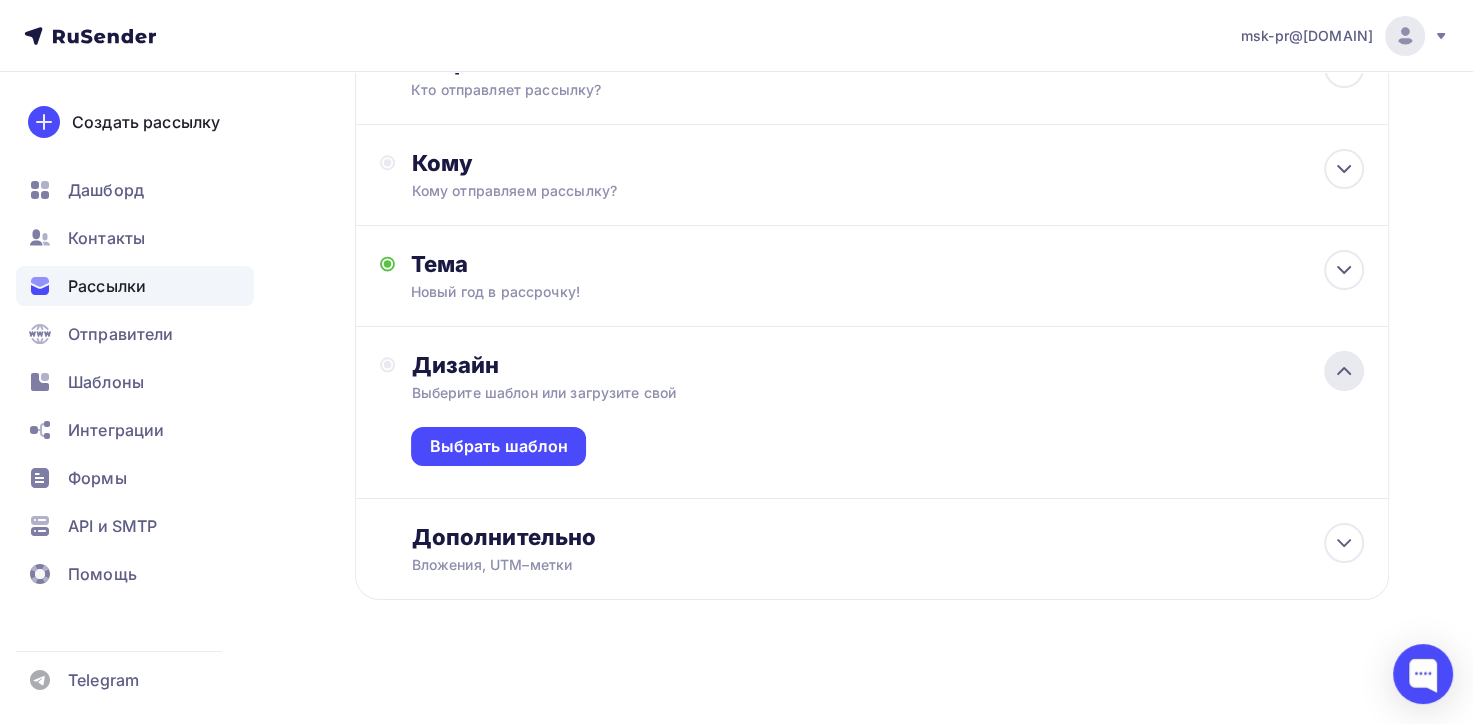 scroll, scrollTop: 164, scrollLeft: 0, axis: vertical 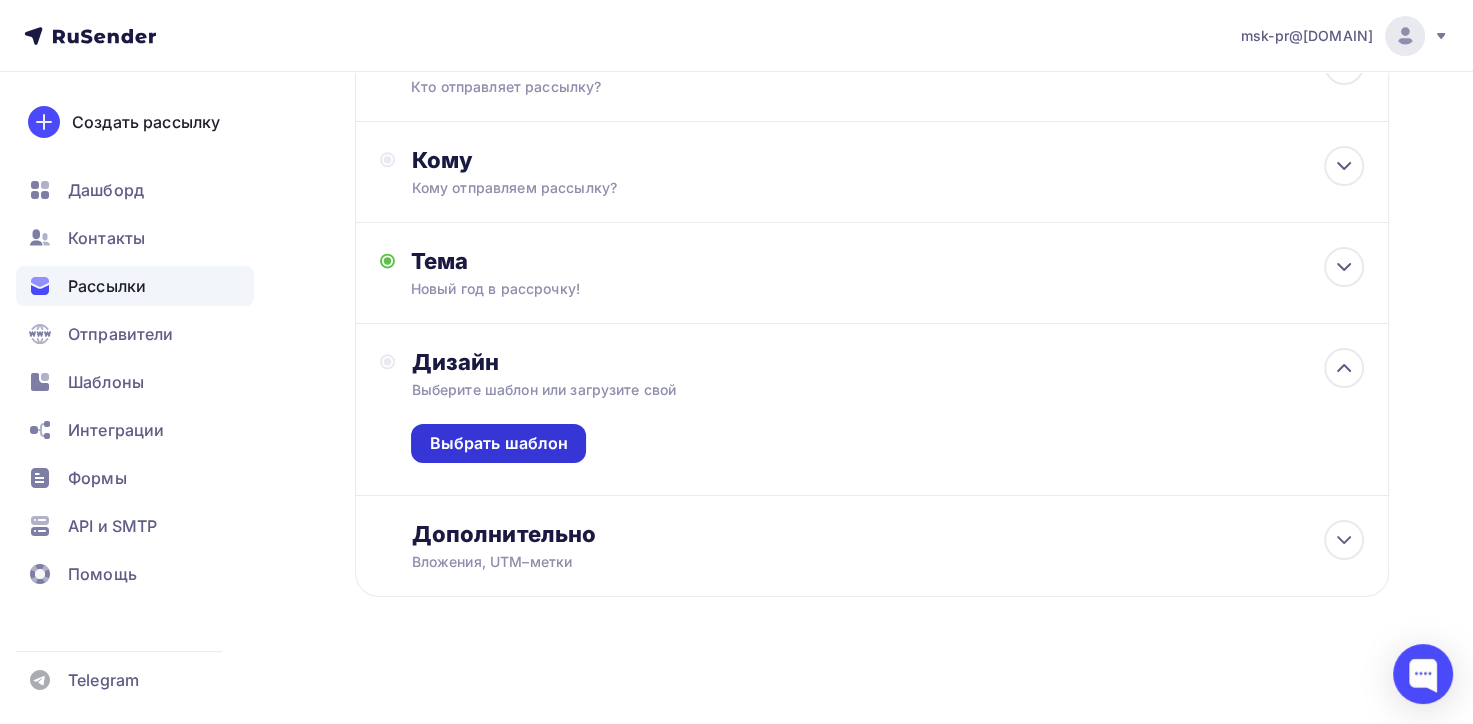 click on "Выбрать шаблон" at bounding box center [498, 443] 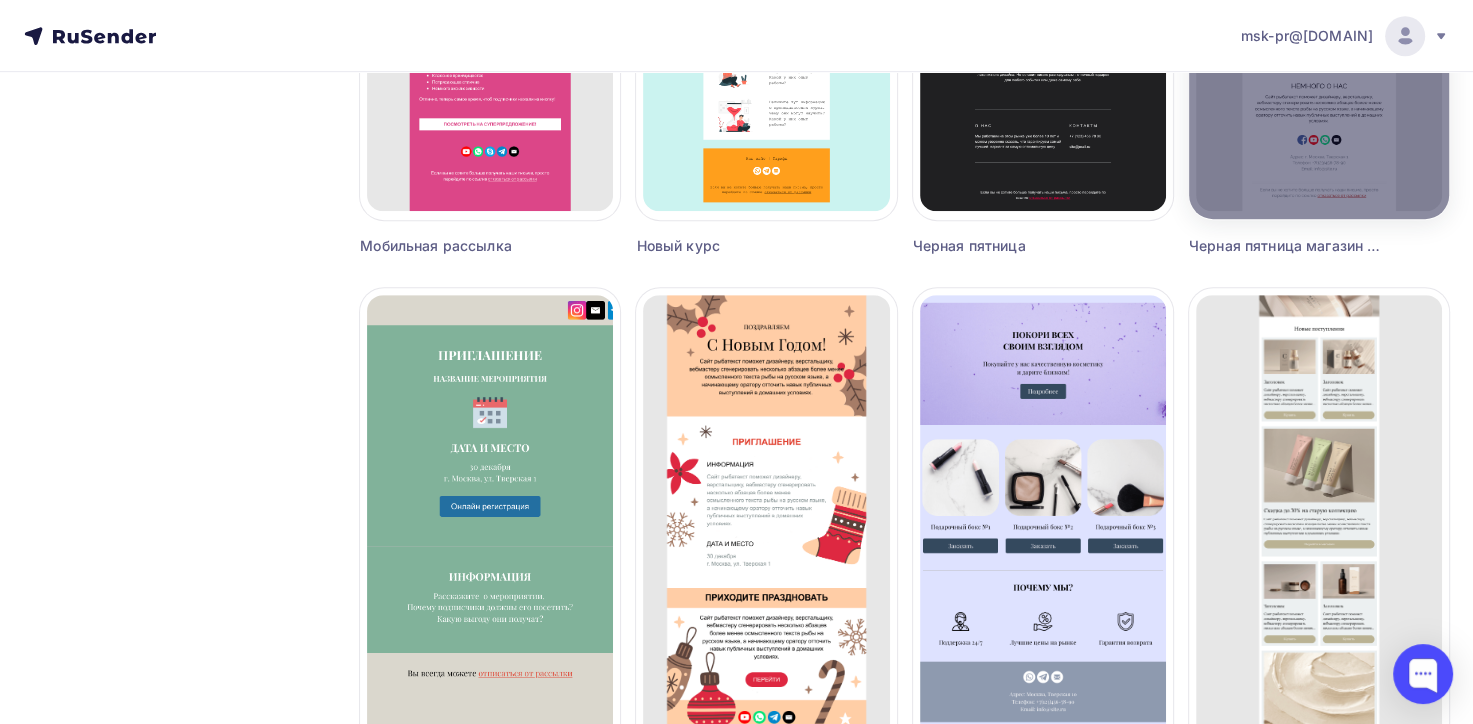 scroll, scrollTop: 1100, scrollLeft: 0, axis: vertical 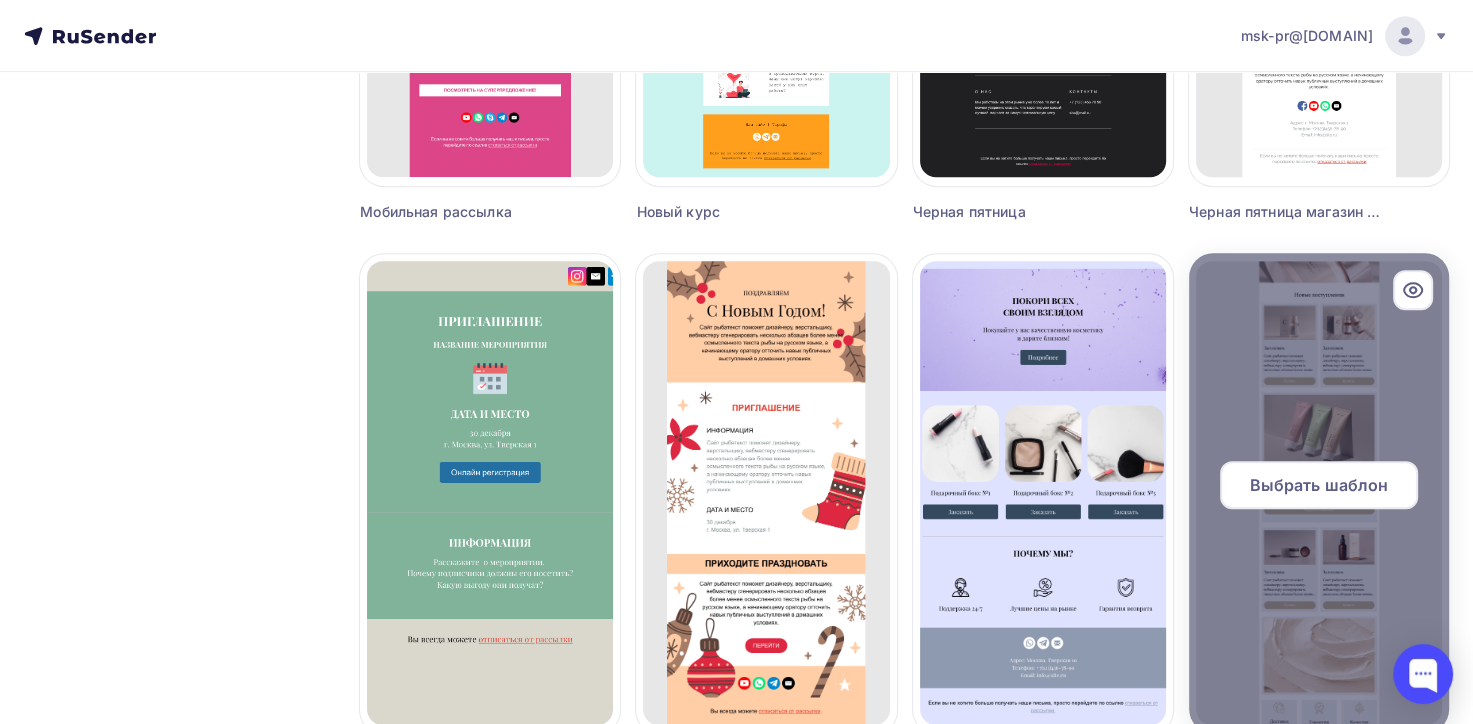 click on "Выбрать шаблон" at bounding box center [1318, 485] 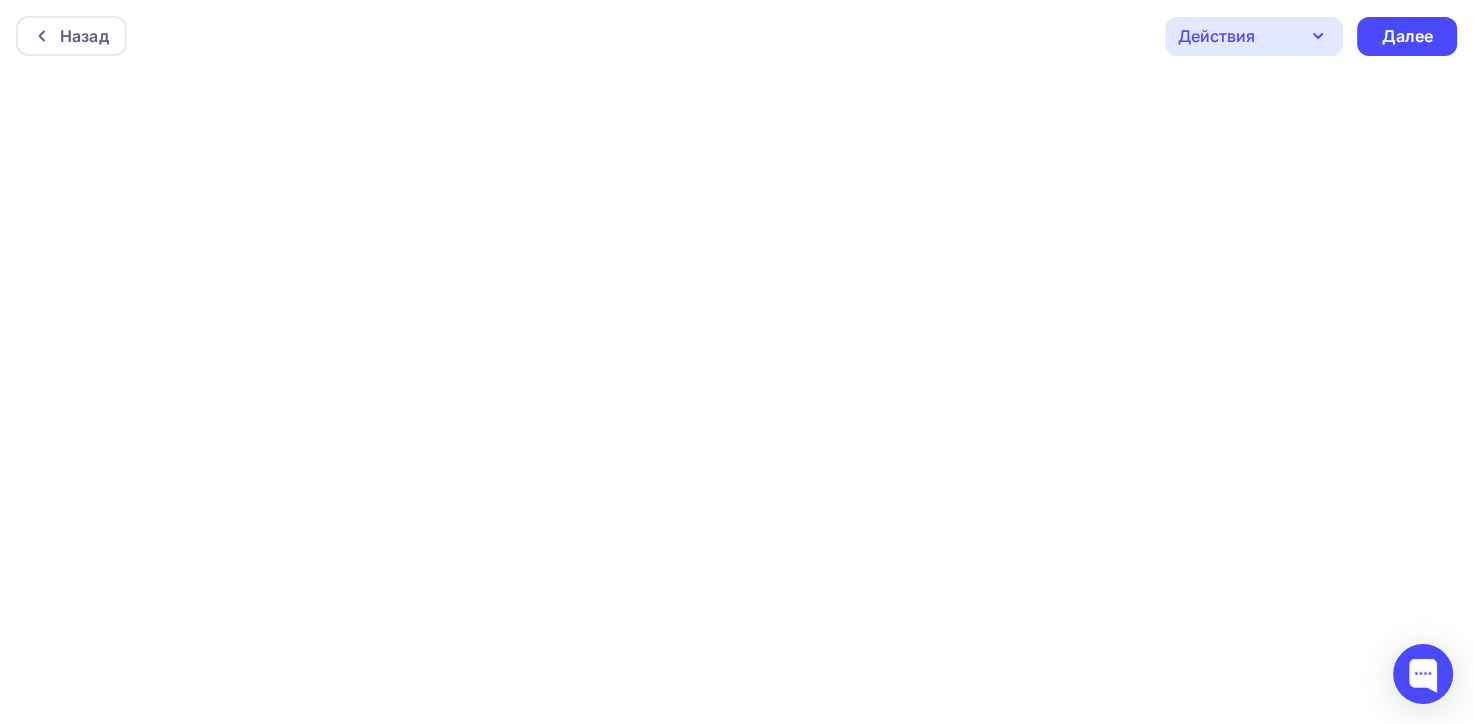 scroll, scrollTop: 0, scrollLeft: 0, axis: both 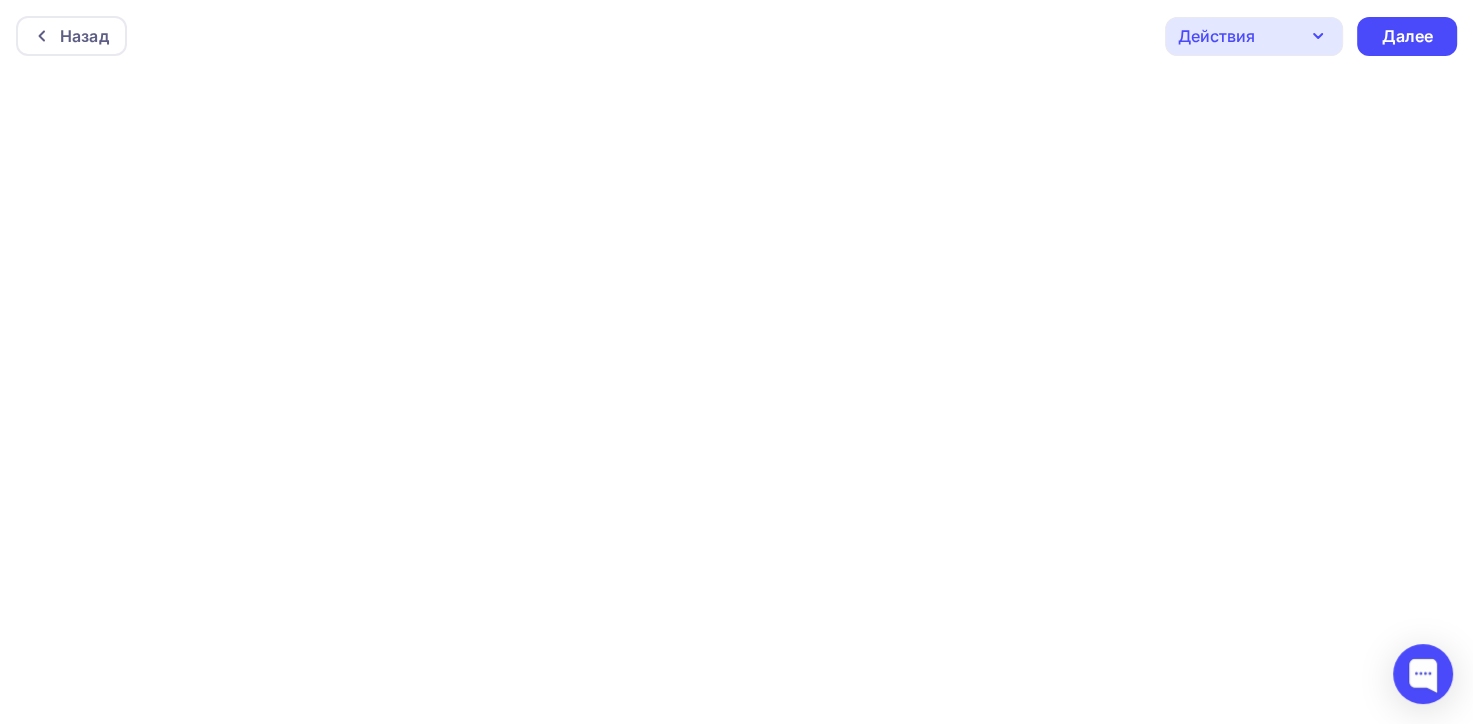 click 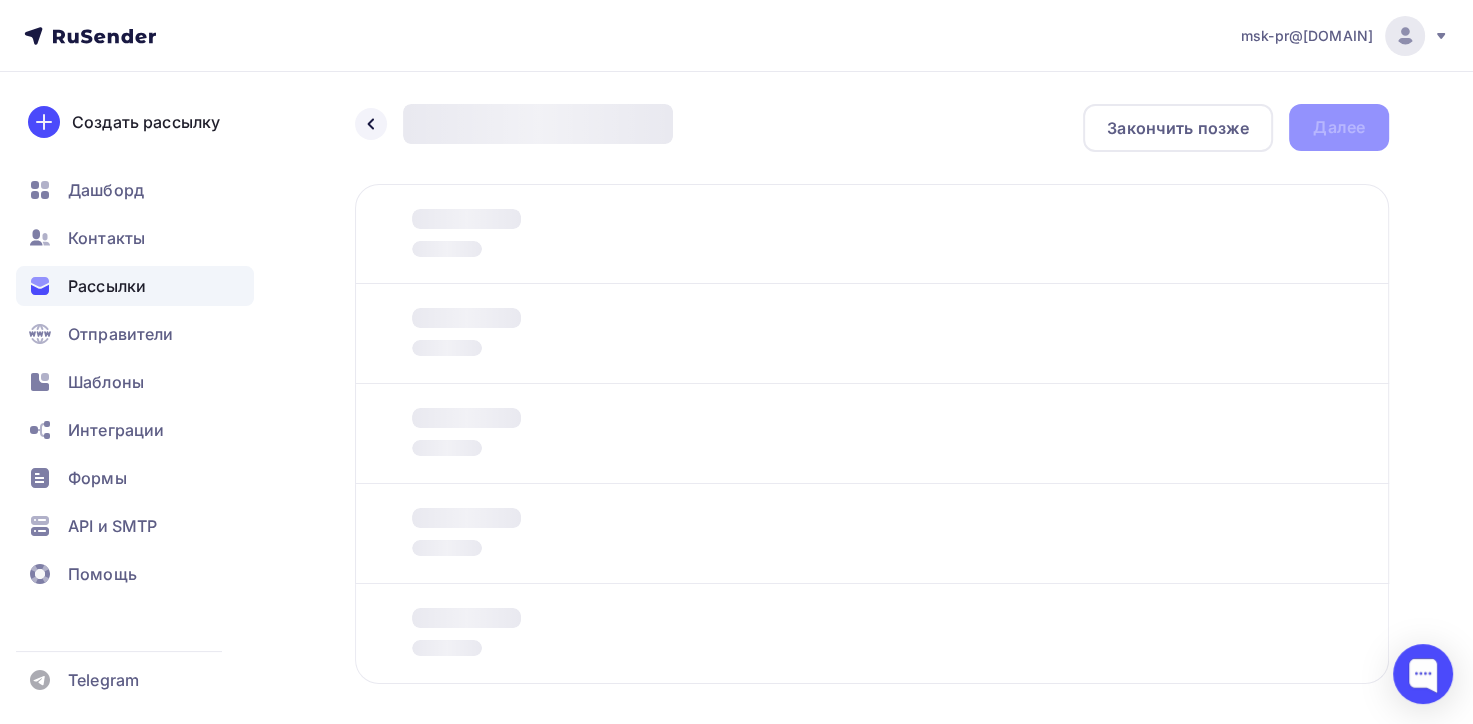 scroll, scrollTop: 88, scrollLeft: 0, axis: vertical 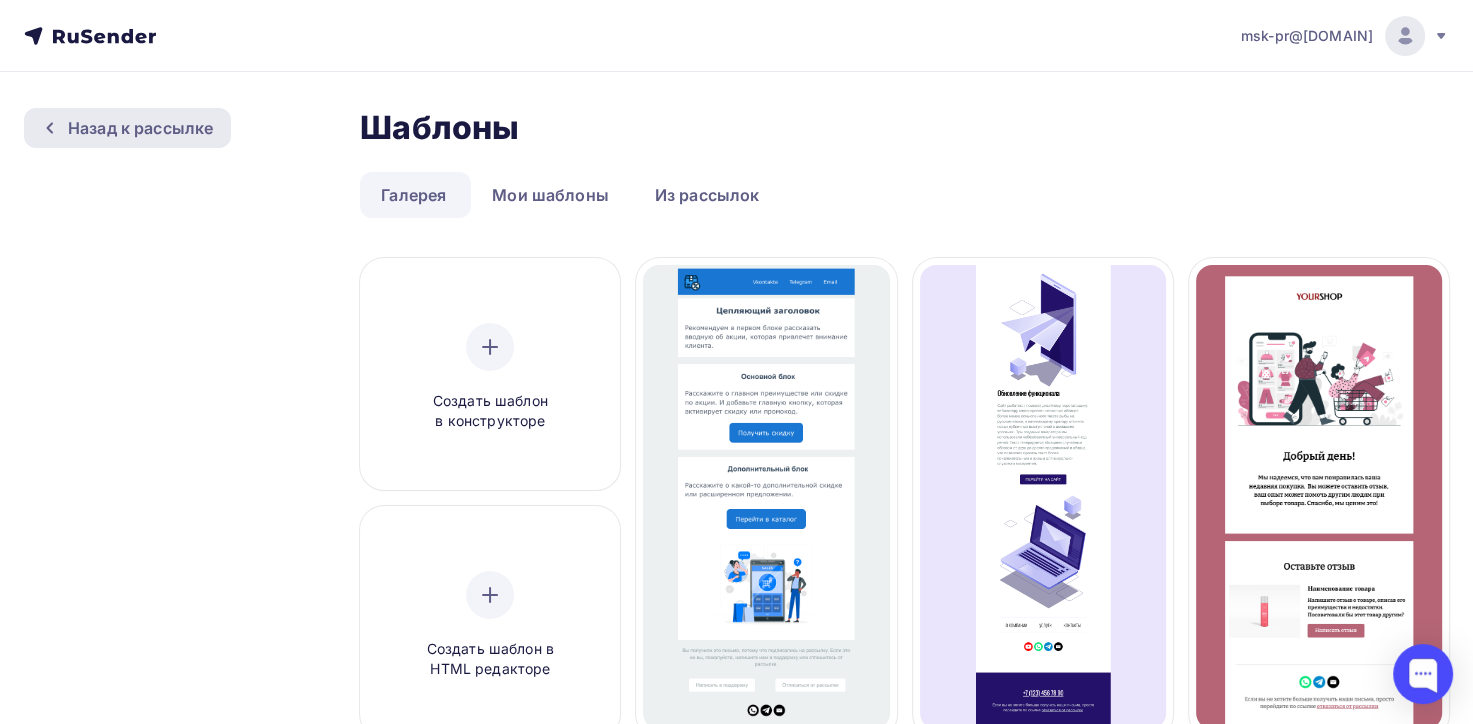 click on "Назад к рассылке" at bounding box center (140, 128) 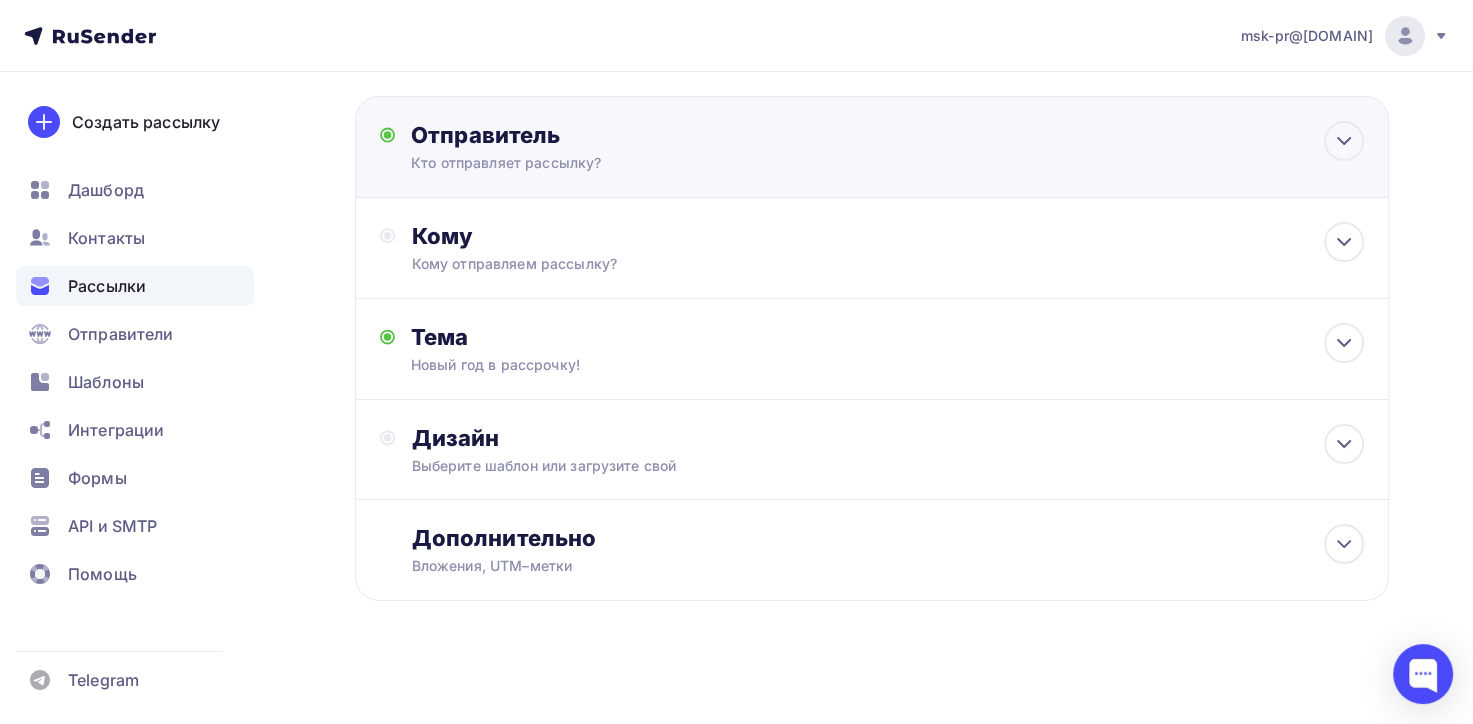 scroll, scrollTop: 92, scrollLeft: 0, axis: vertical 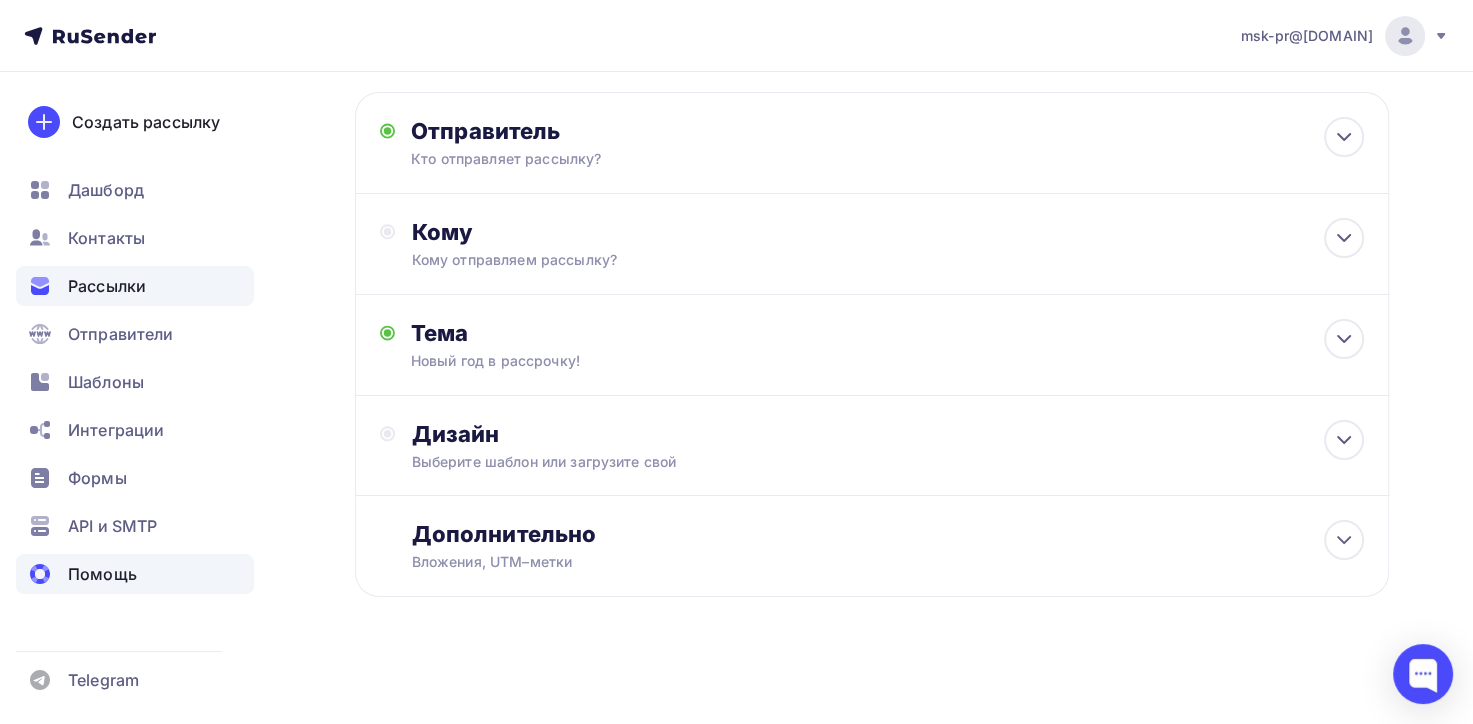 click on "Помощь" at bounding box center [102, 574] 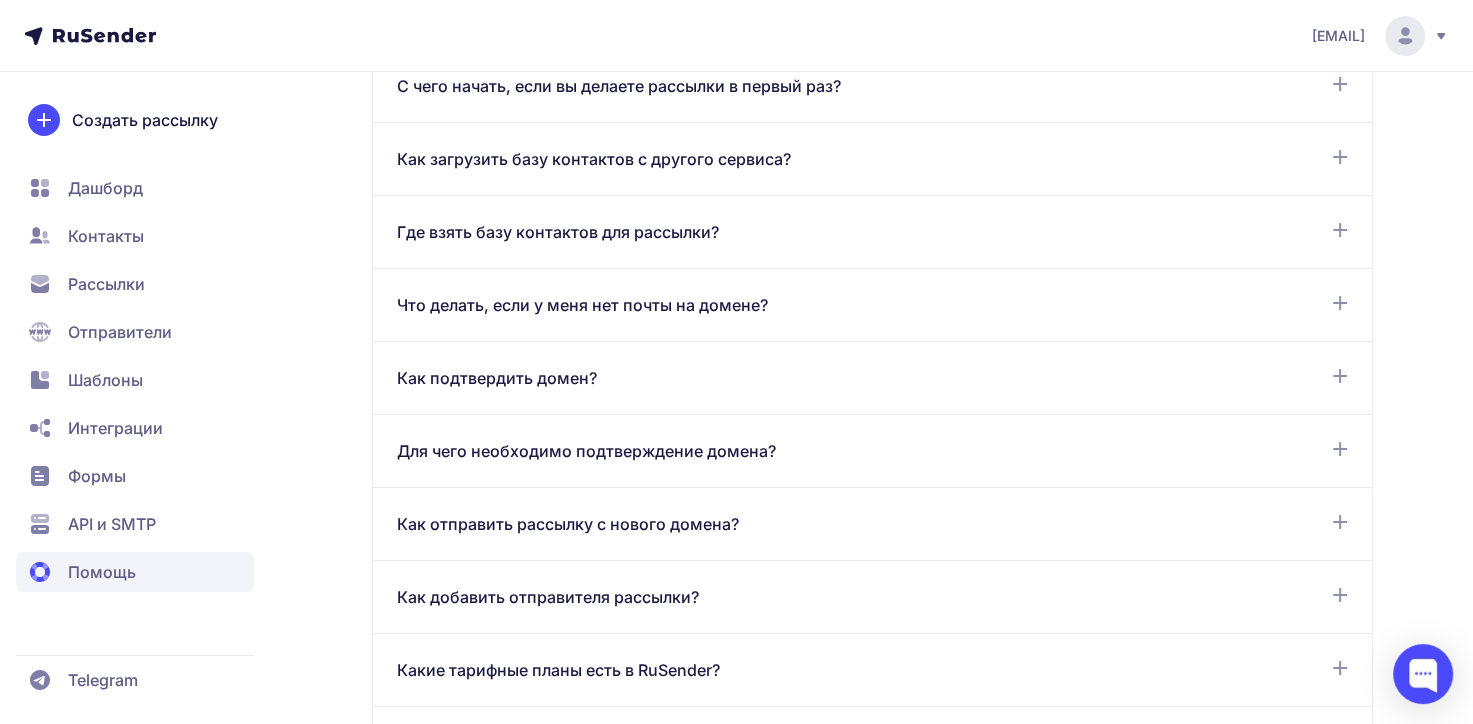 scroll, scrollTop: 600, scrollLeft: 0, axis: vertical 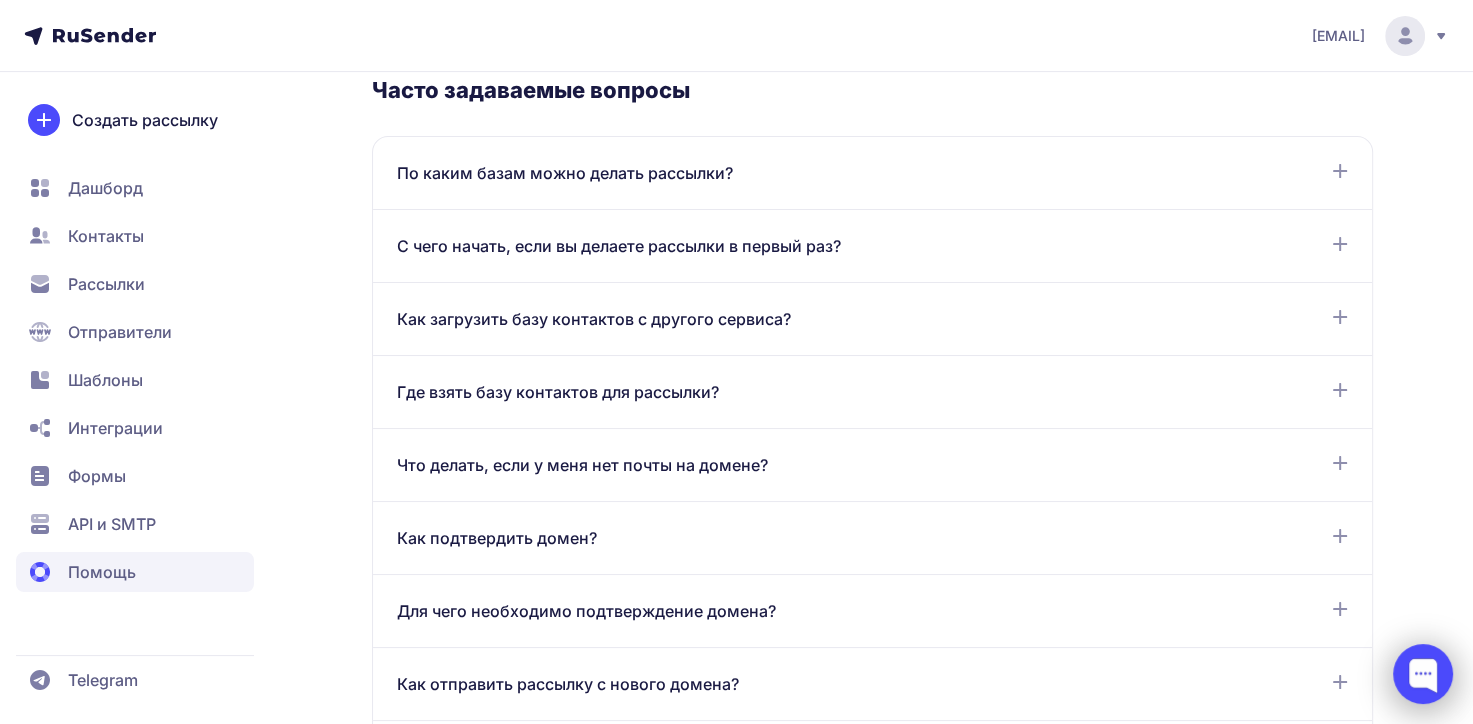 click at bounding box center [1423, 674] 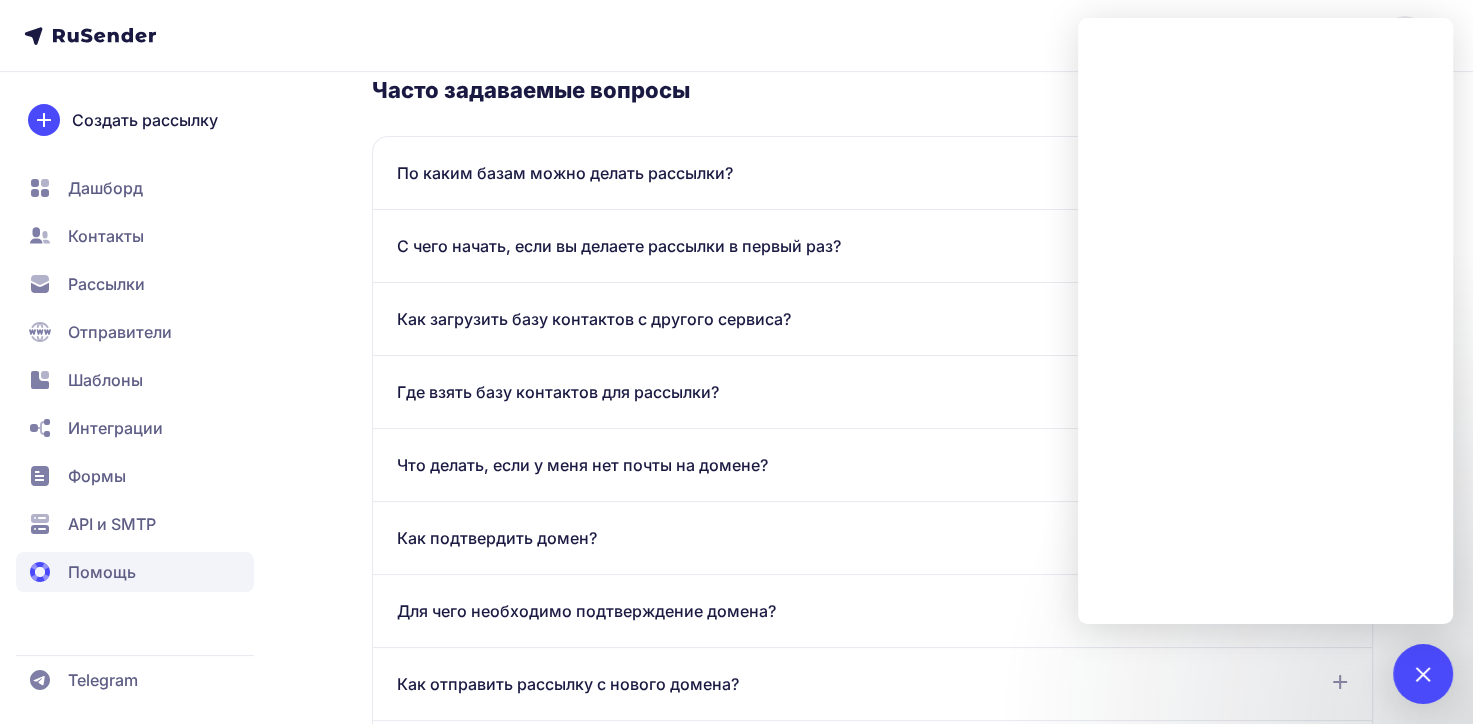 click on "Рассылки" at bounding box center [106, 284] 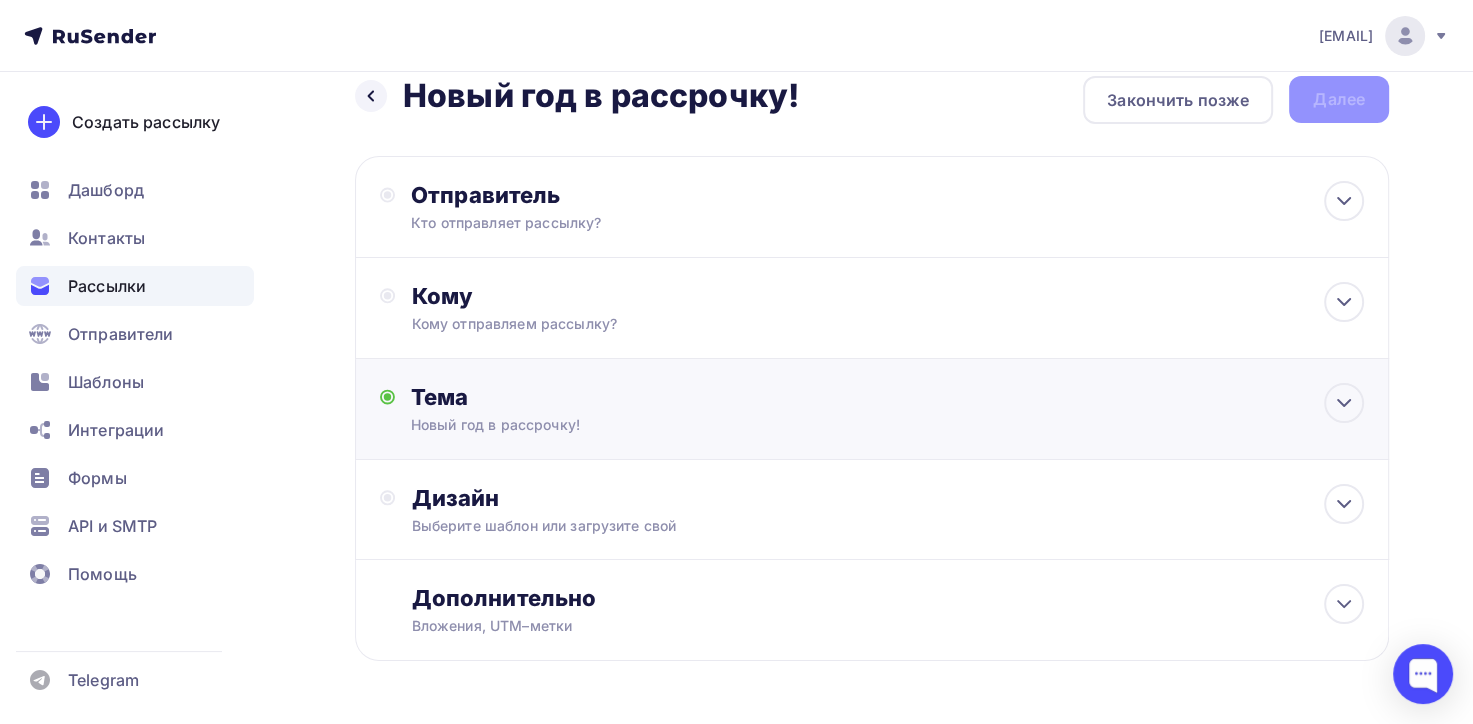 scroll, scrollTop: 0, scrollLeft: 0, axis: both 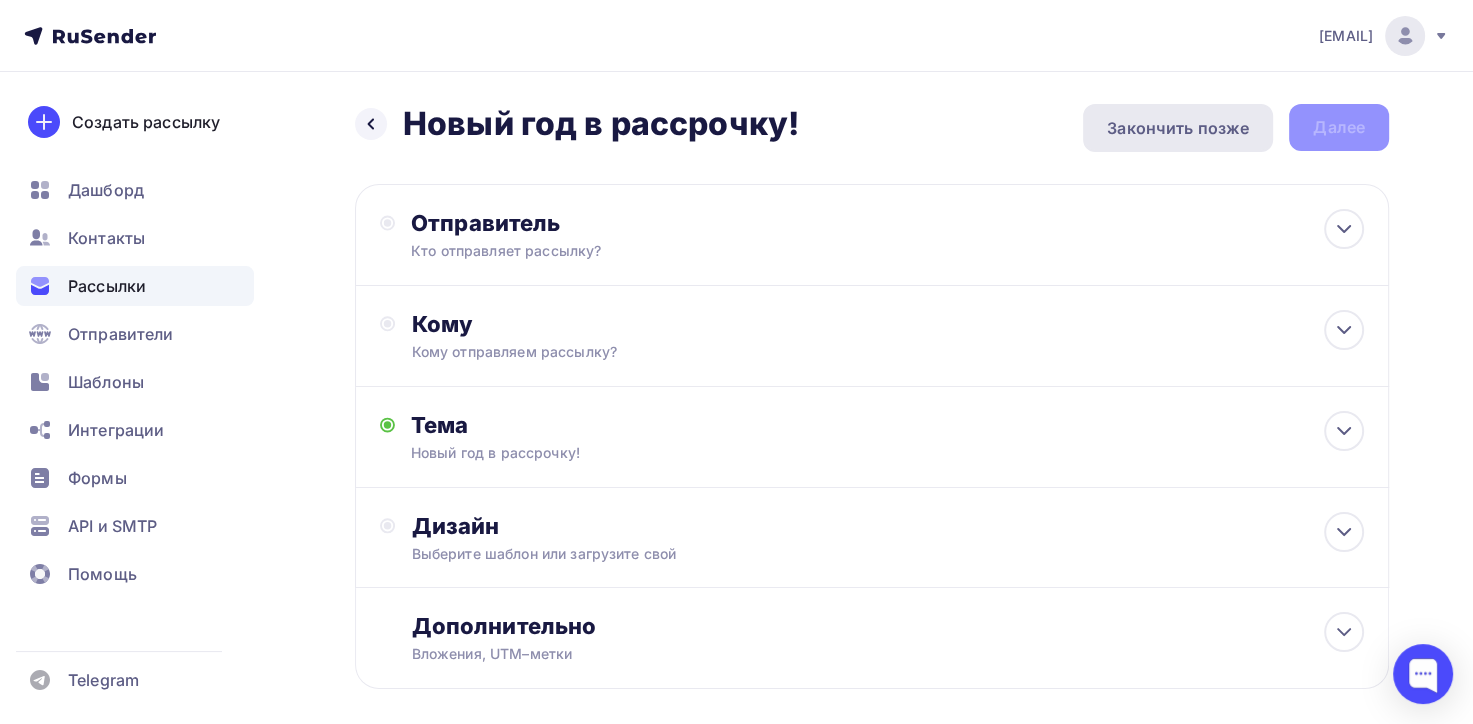 click on "Закончить позже" at bounding box center [1178, 128] 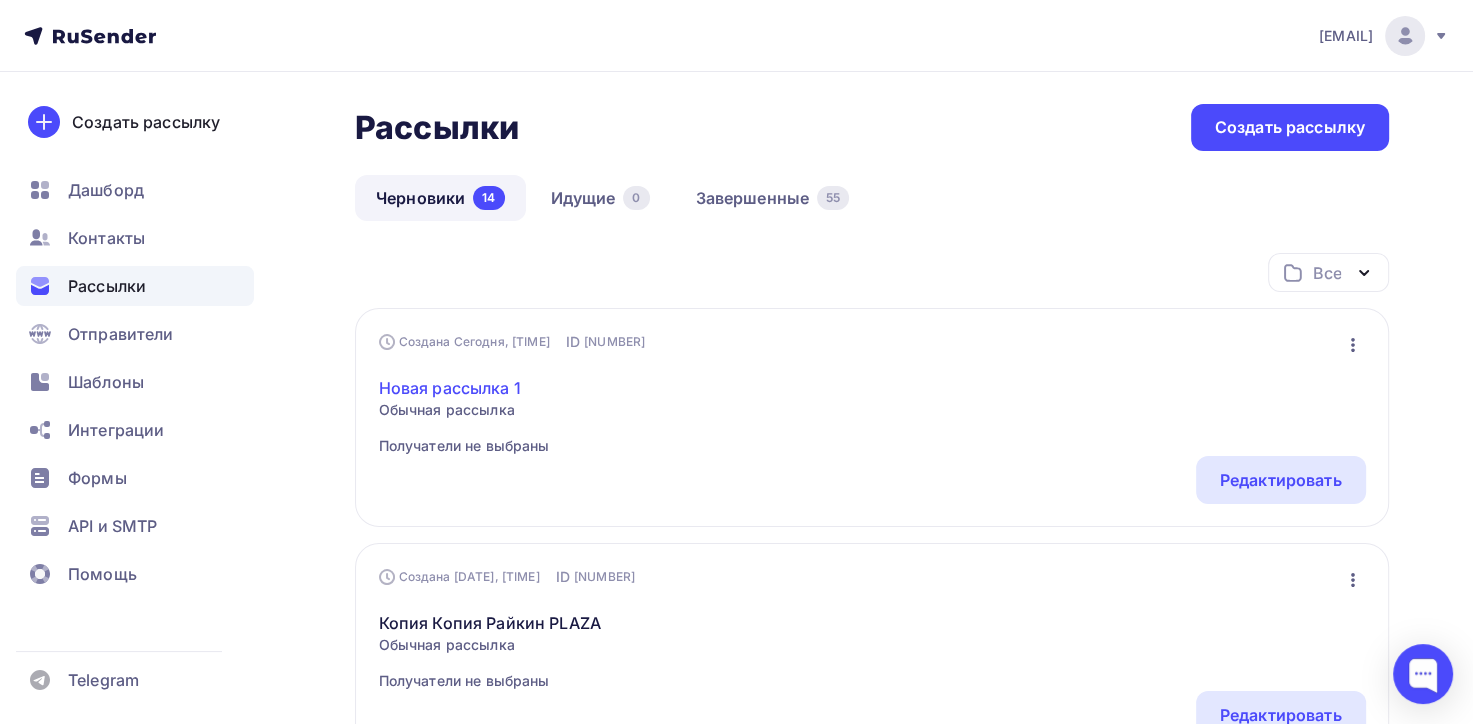 click on "Новая рассылка 1" at bounding box center [464, 388] 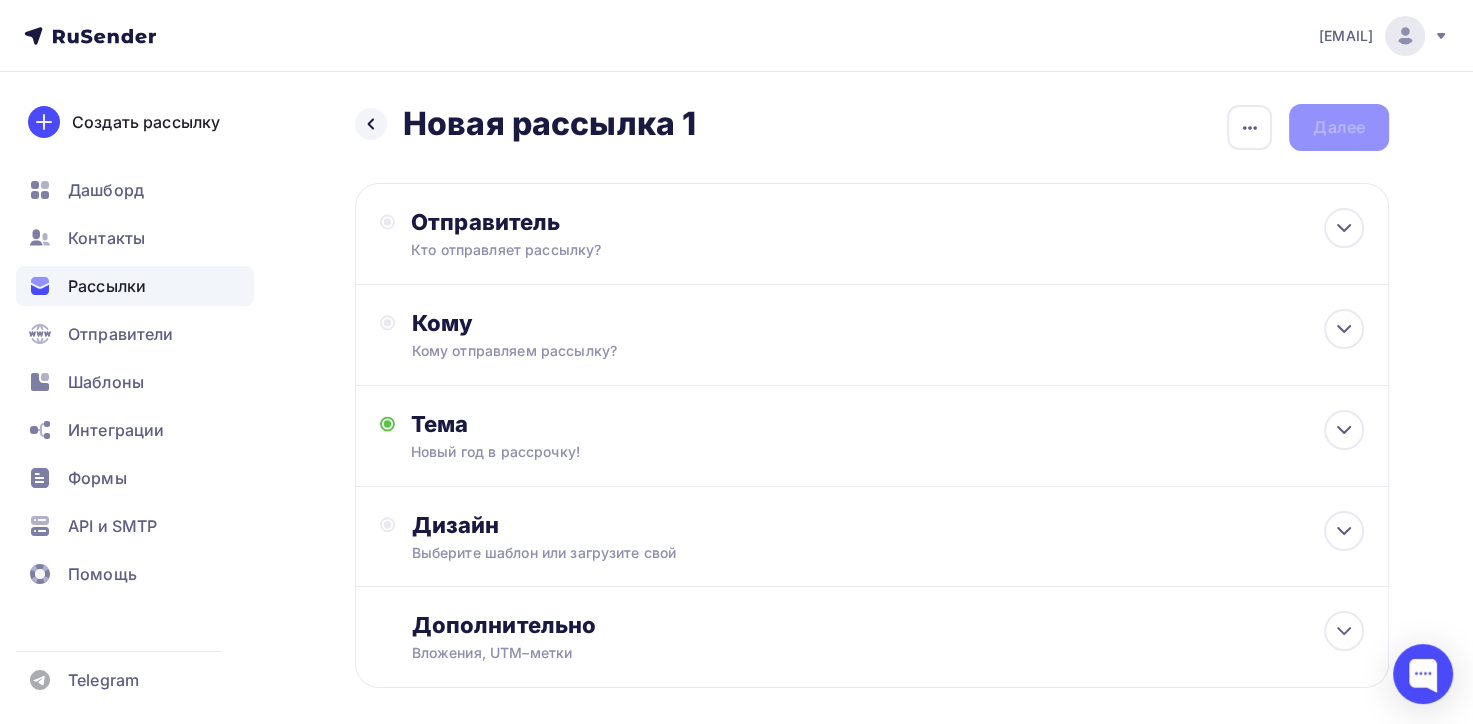 scroll, scrollTop: 92, scrollLeft: 0, axis: vertical 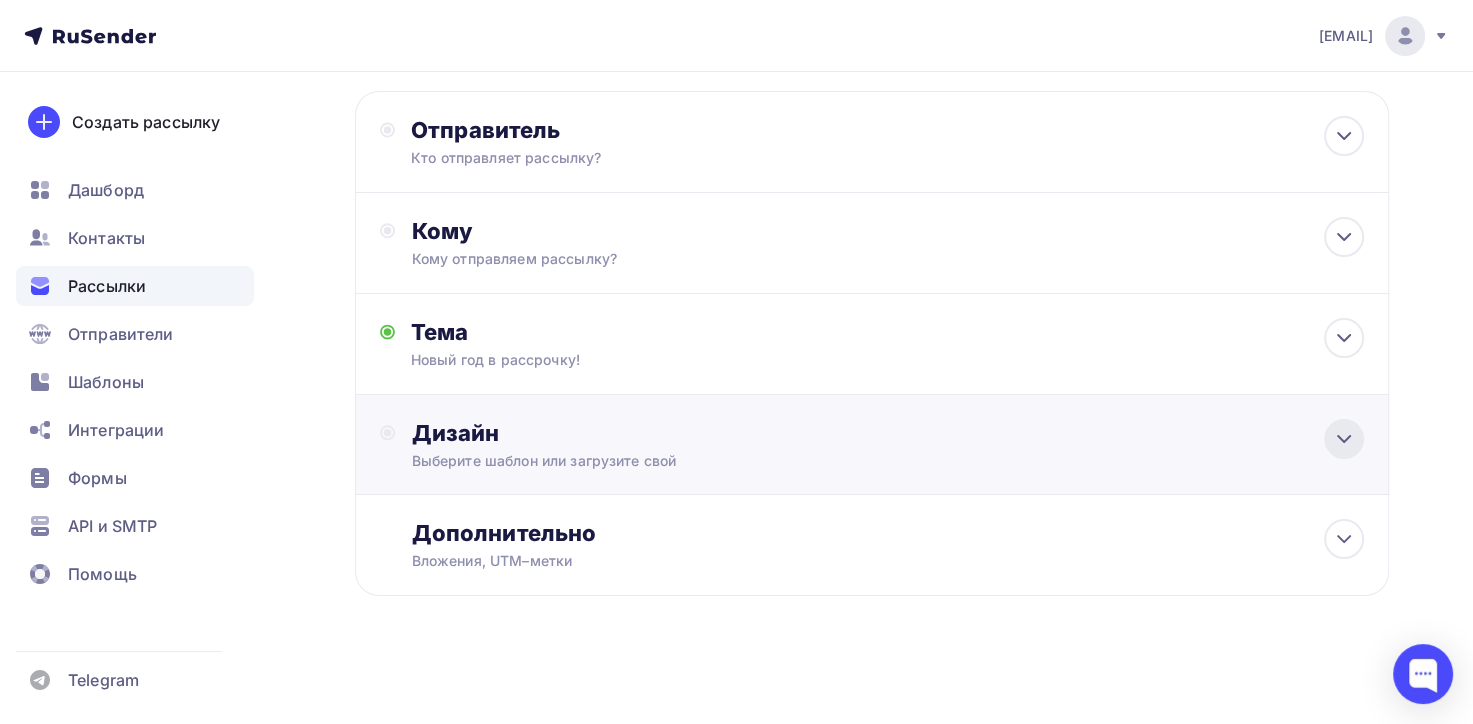 click 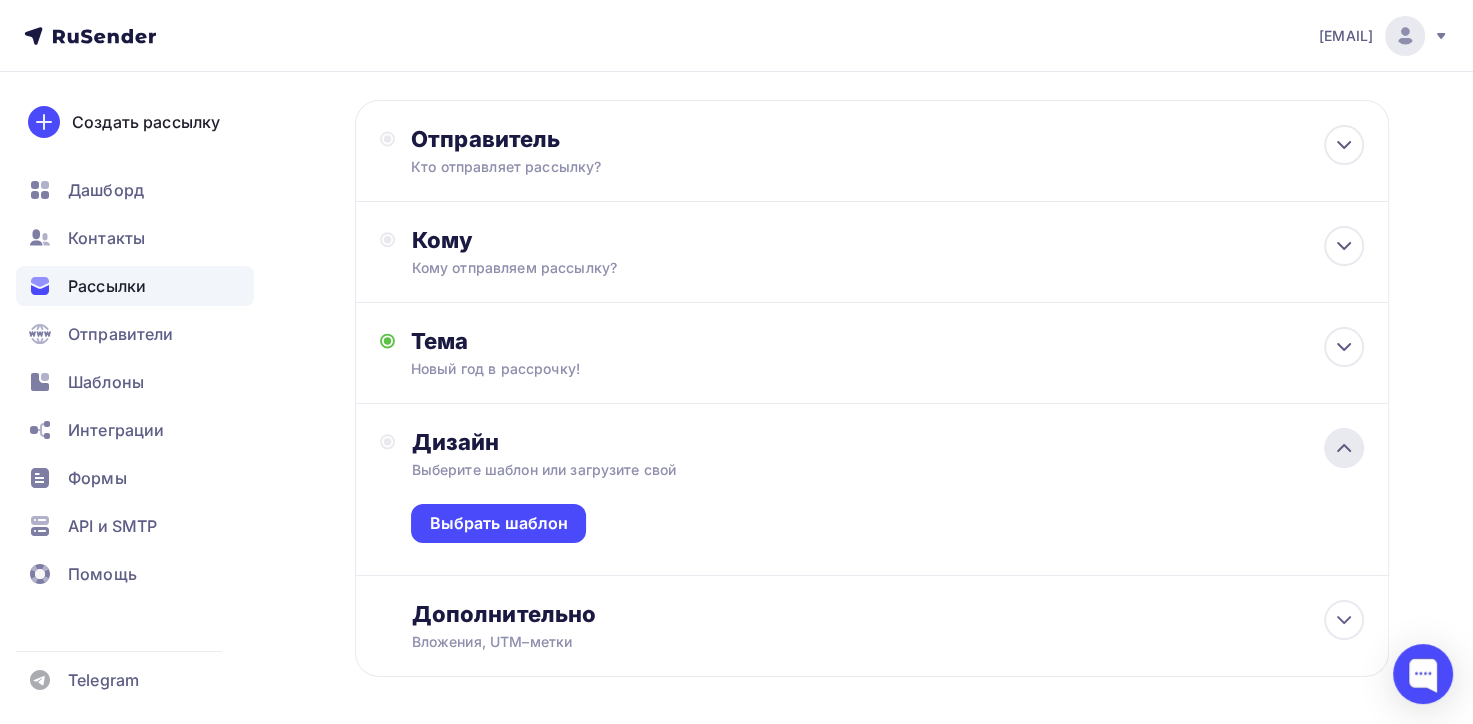 scroll, scrollTop: 0, scrollLeft: 0, axis: both 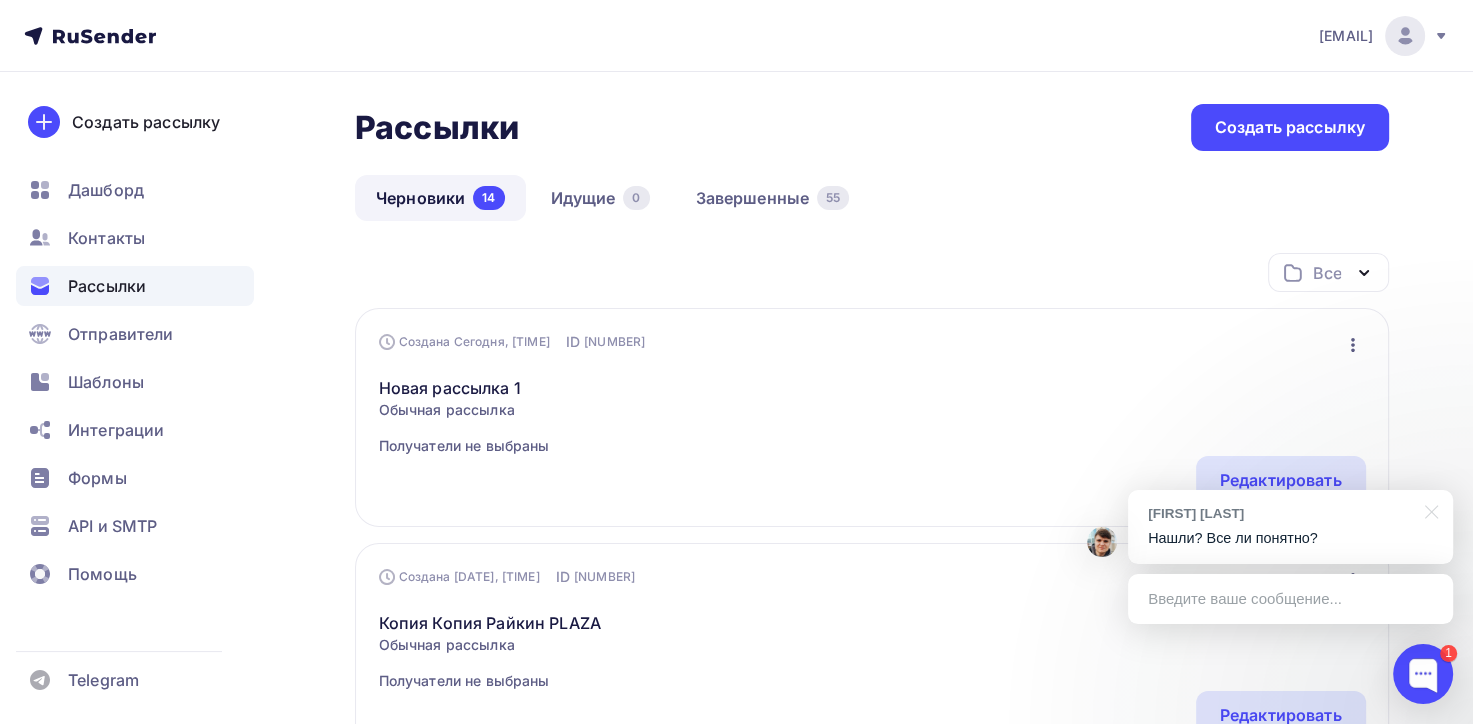click on "[FIRST] [LAST] Нашли? Все ли понятно?" at bounding box center (1290, 527) 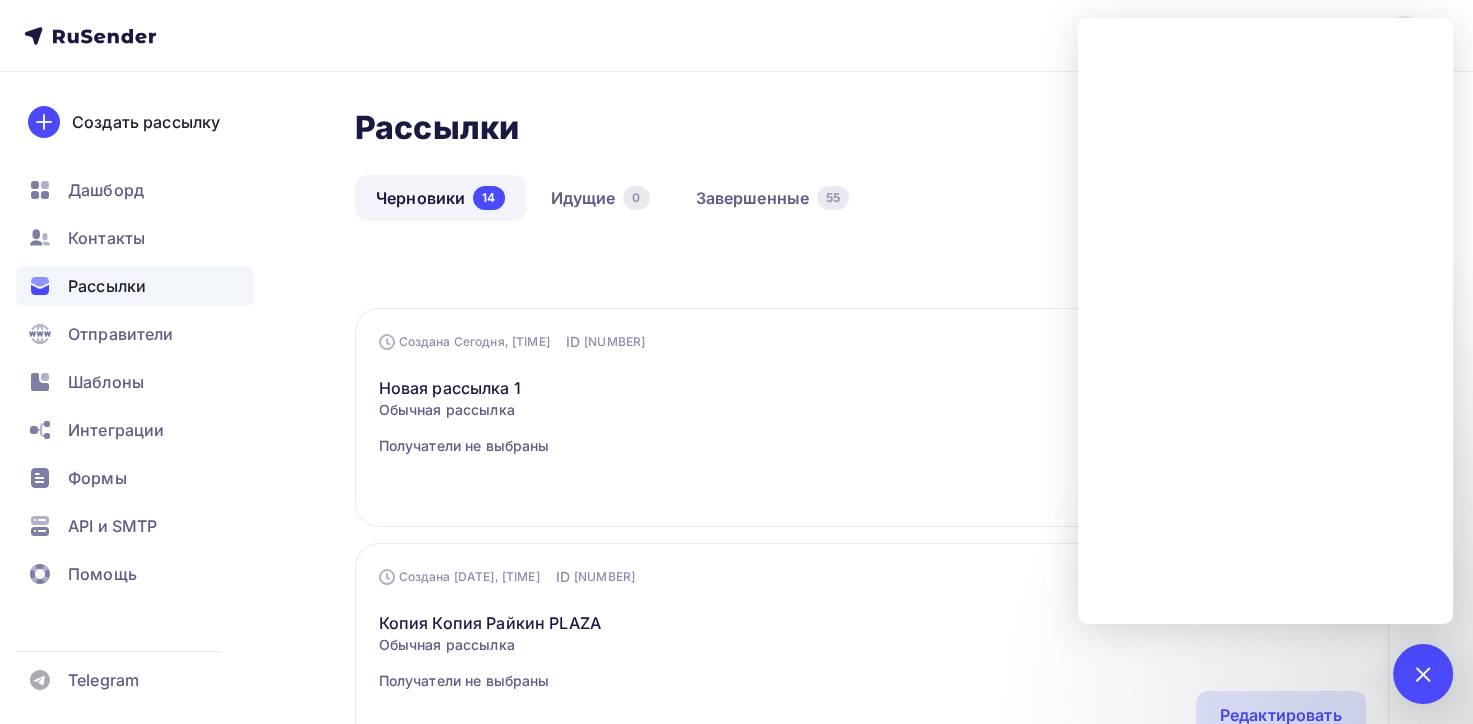 click on "Рассылки" at bounding box center [107, 286] 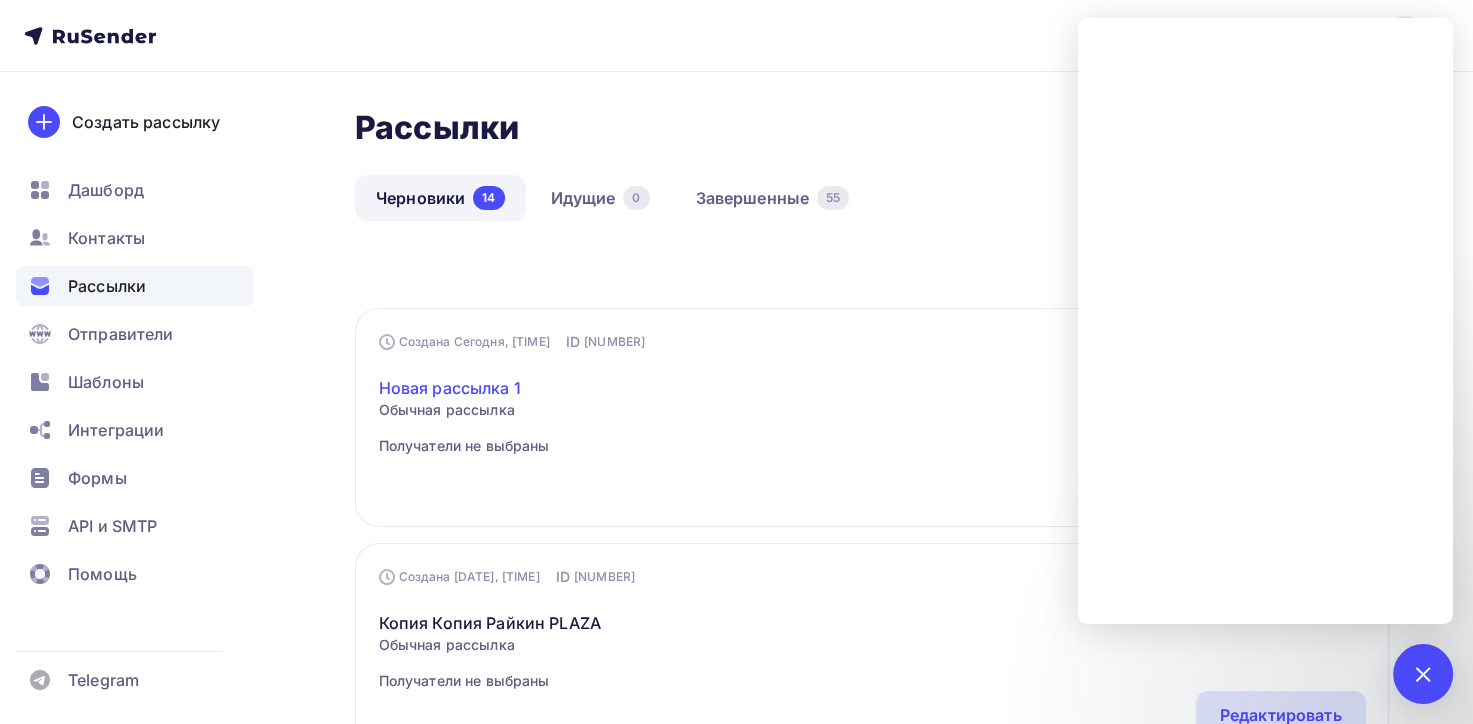 click on "Новая рассылка 1" at bounding box center (464, 388) 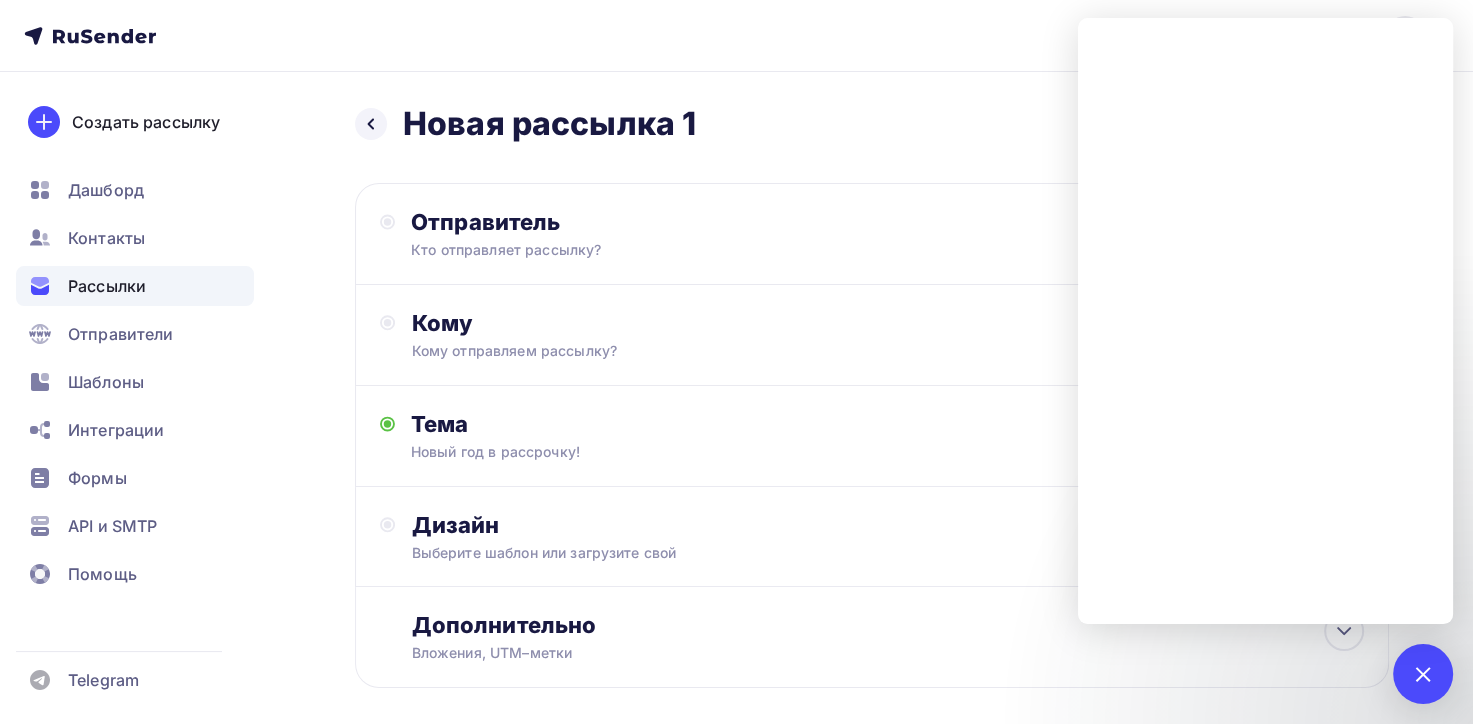 click on "Назад
Новая рассылка 1
Новая рассылка 1
Закончить позже
Переименовать рассылку
Удалить
Далее" at bounding box center [872, 127] 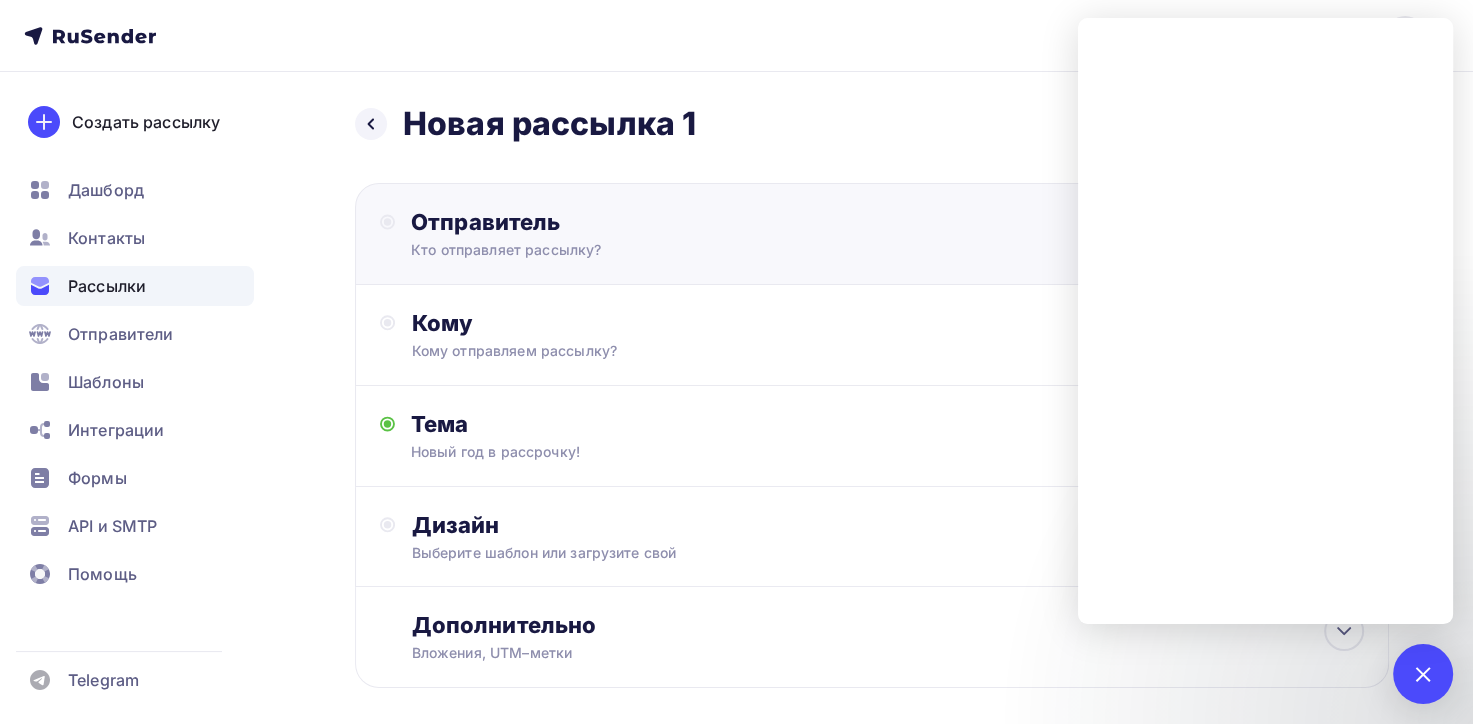 click on "Отправитель
Кто отправляет рассылку?
Email  *
[EMAIL]
[EMAIL]           [EMAIL]               Добавить отправителя
Рекомендуем  добавить почту на домене , чтобы рассылка не попала в «Спам»
Имя                 Сохранить" at bounding box center [627, 234] 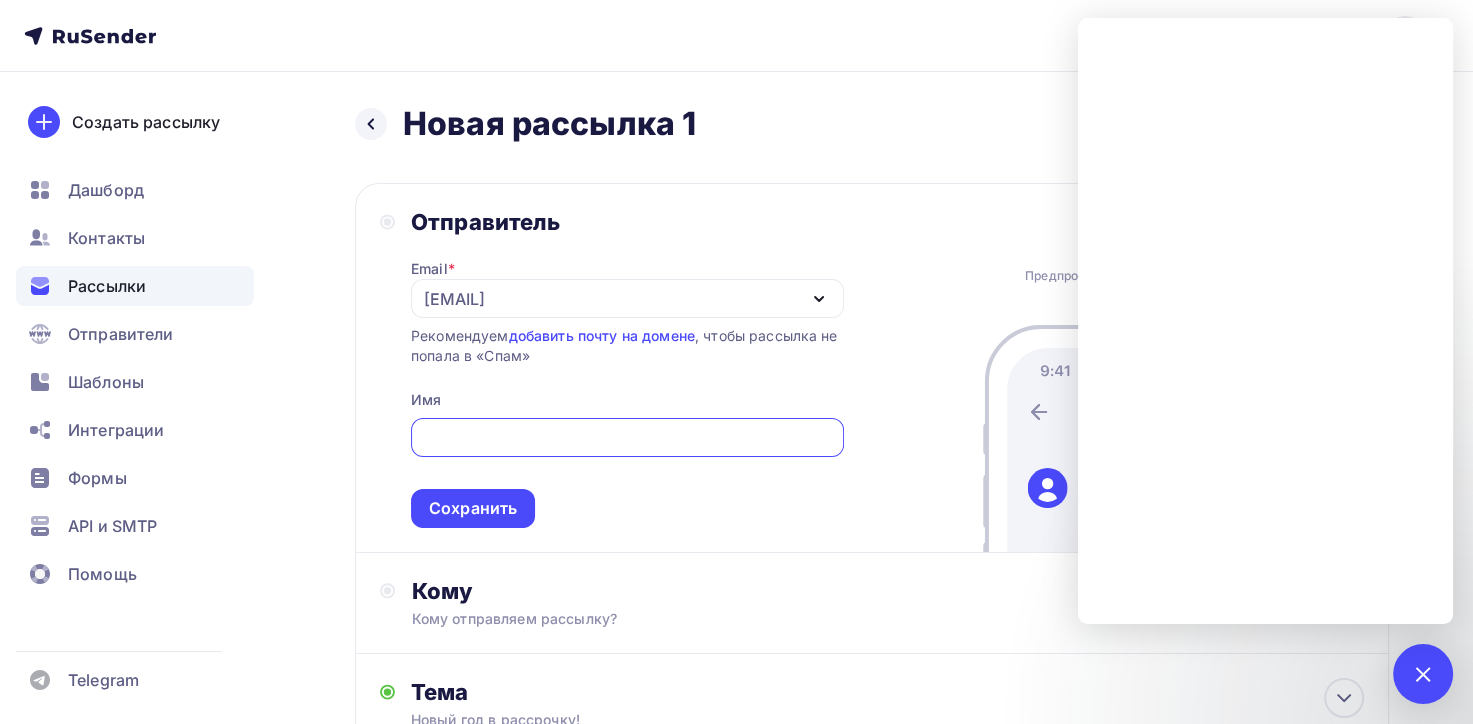 scroll, scrollTop: 0, scrollLeft: 0, axis: both 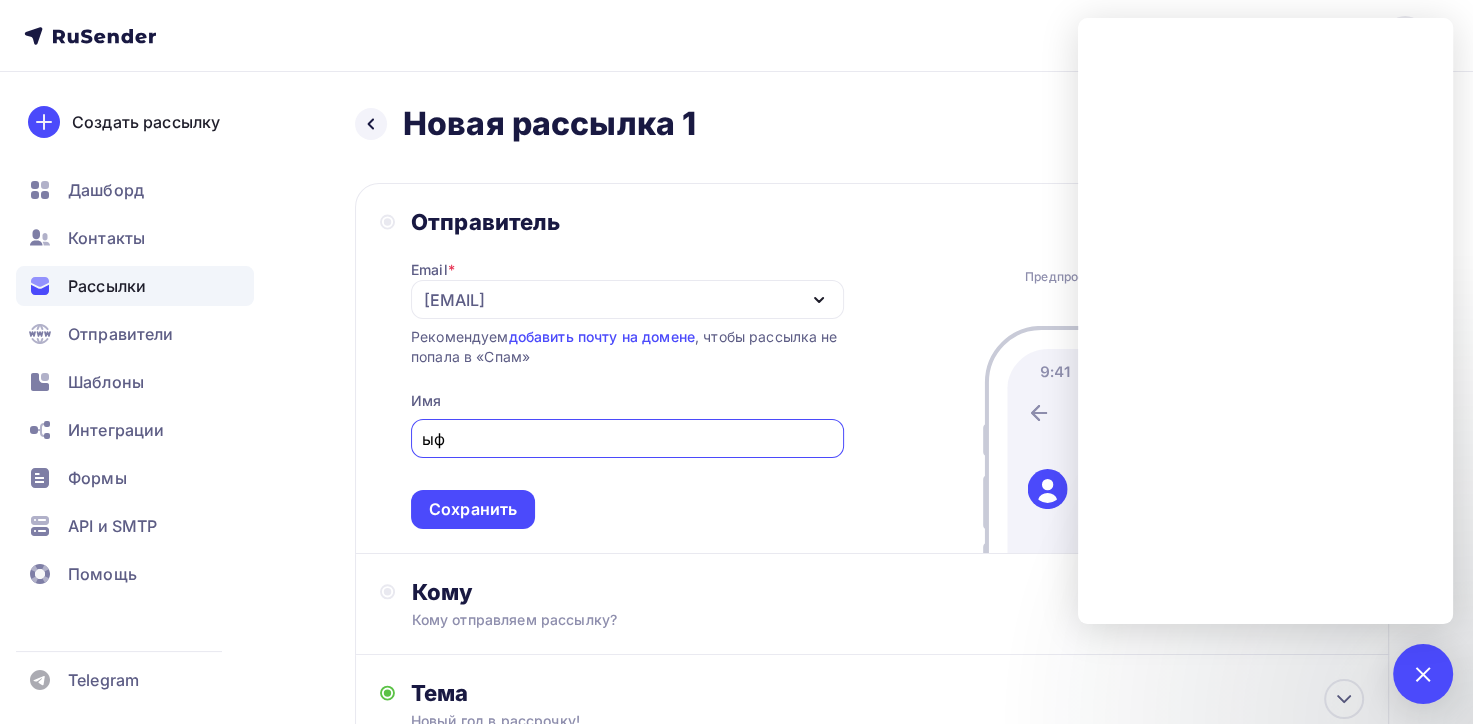 type on "ы" 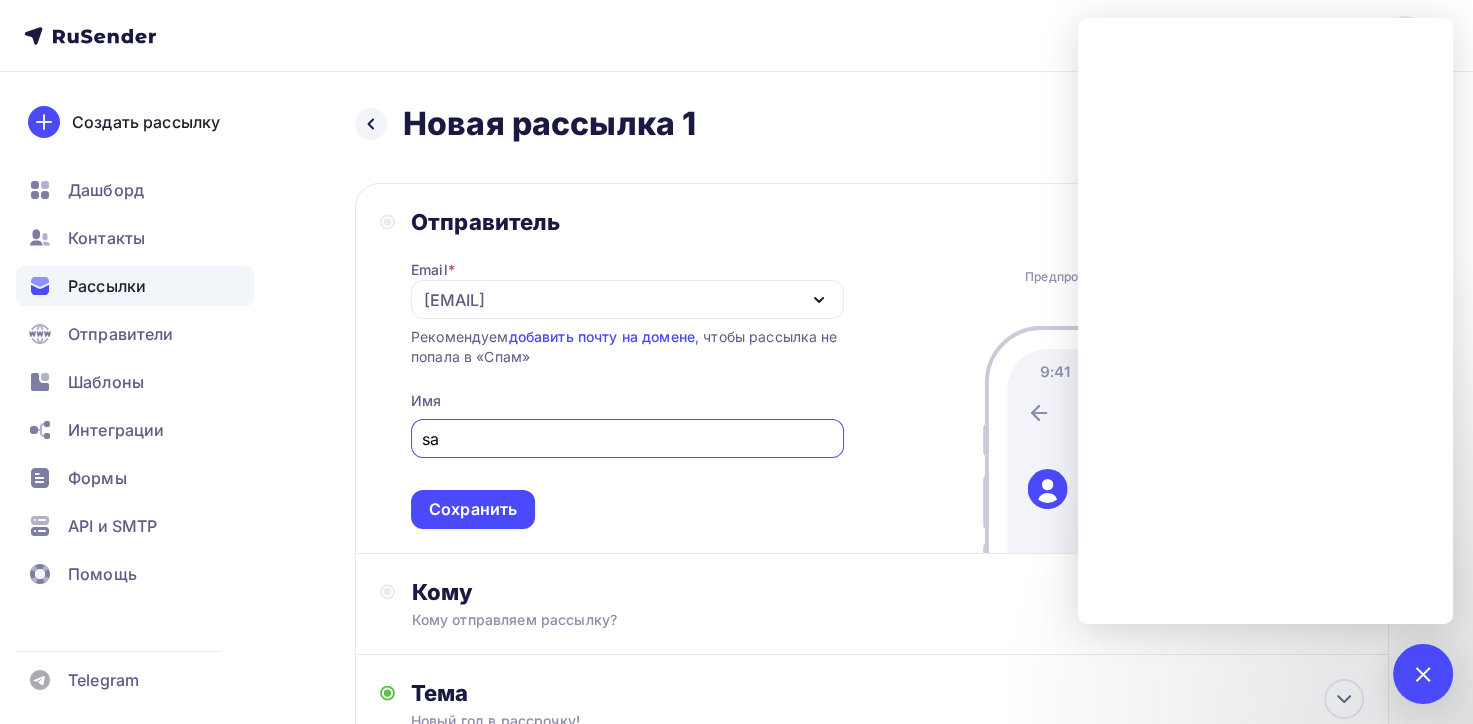 type on "[EMAIL]" 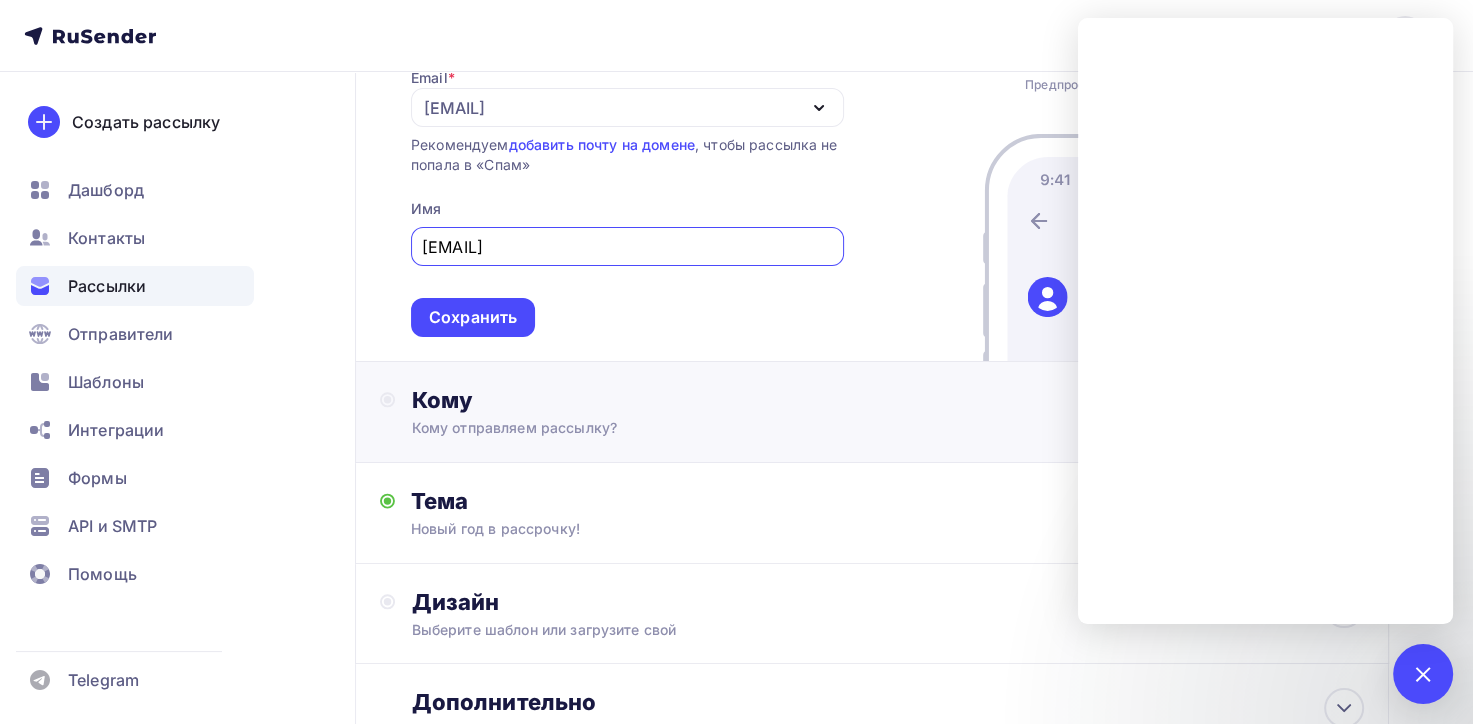scroll, scrollTop: 200, scrollLeft: 0, axis: vertical 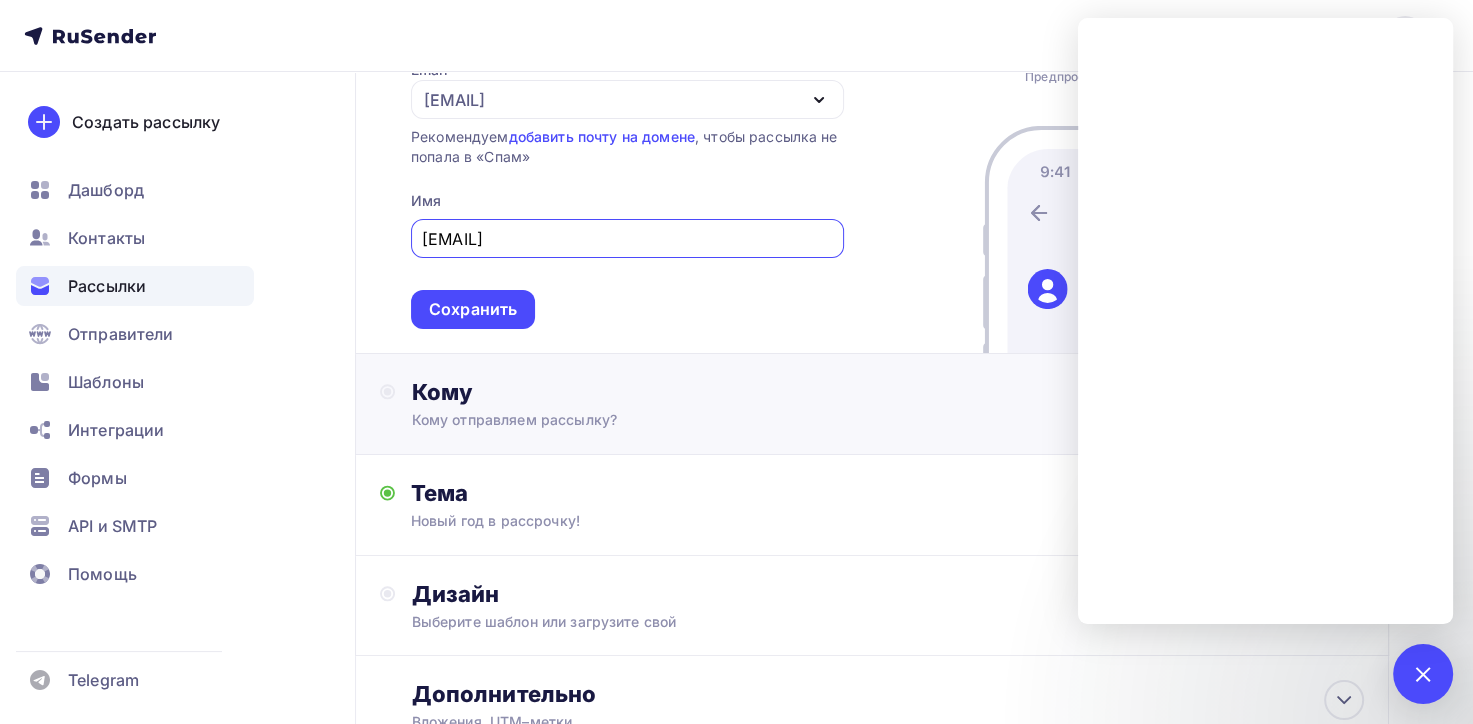 click on "Кому отправляем рассылку?" at bounding box center (839, 420) 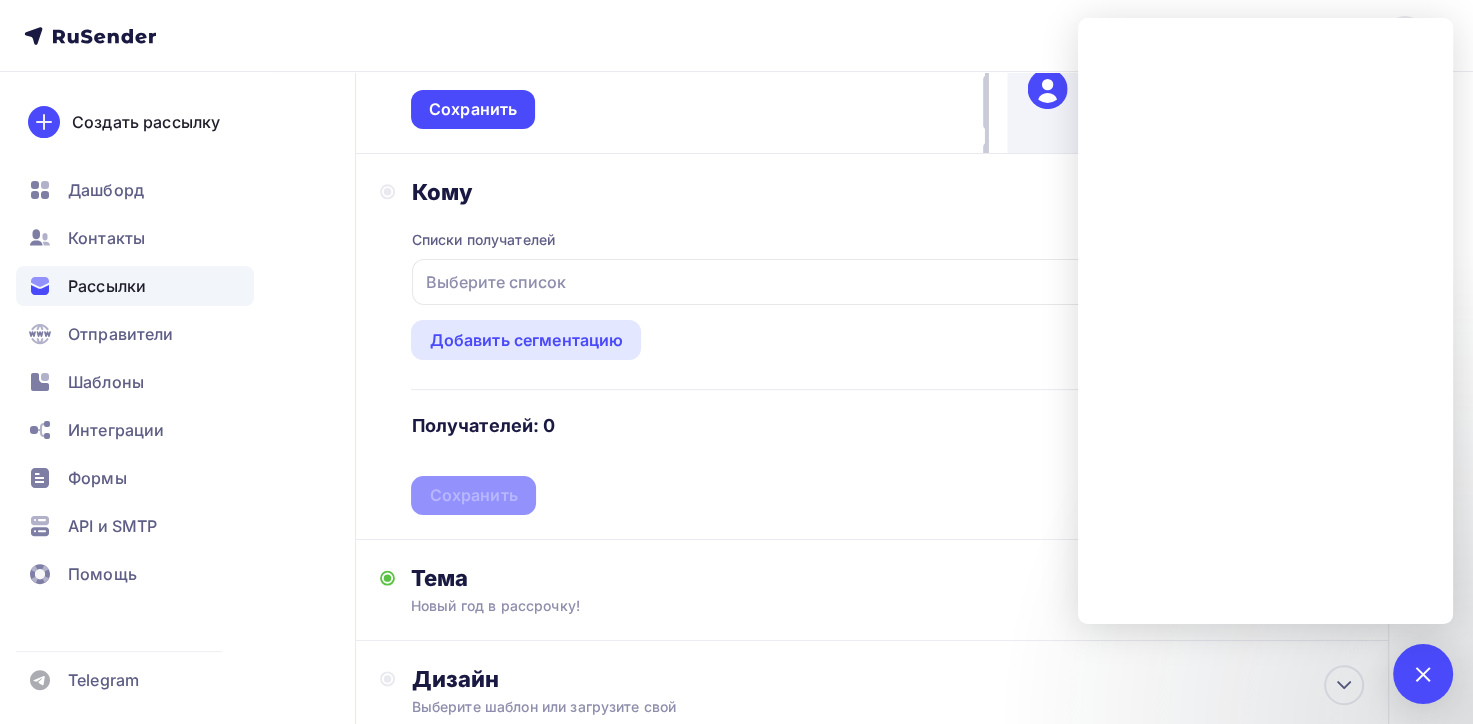 click on "Выберите список" at bounding box center [495, 282] 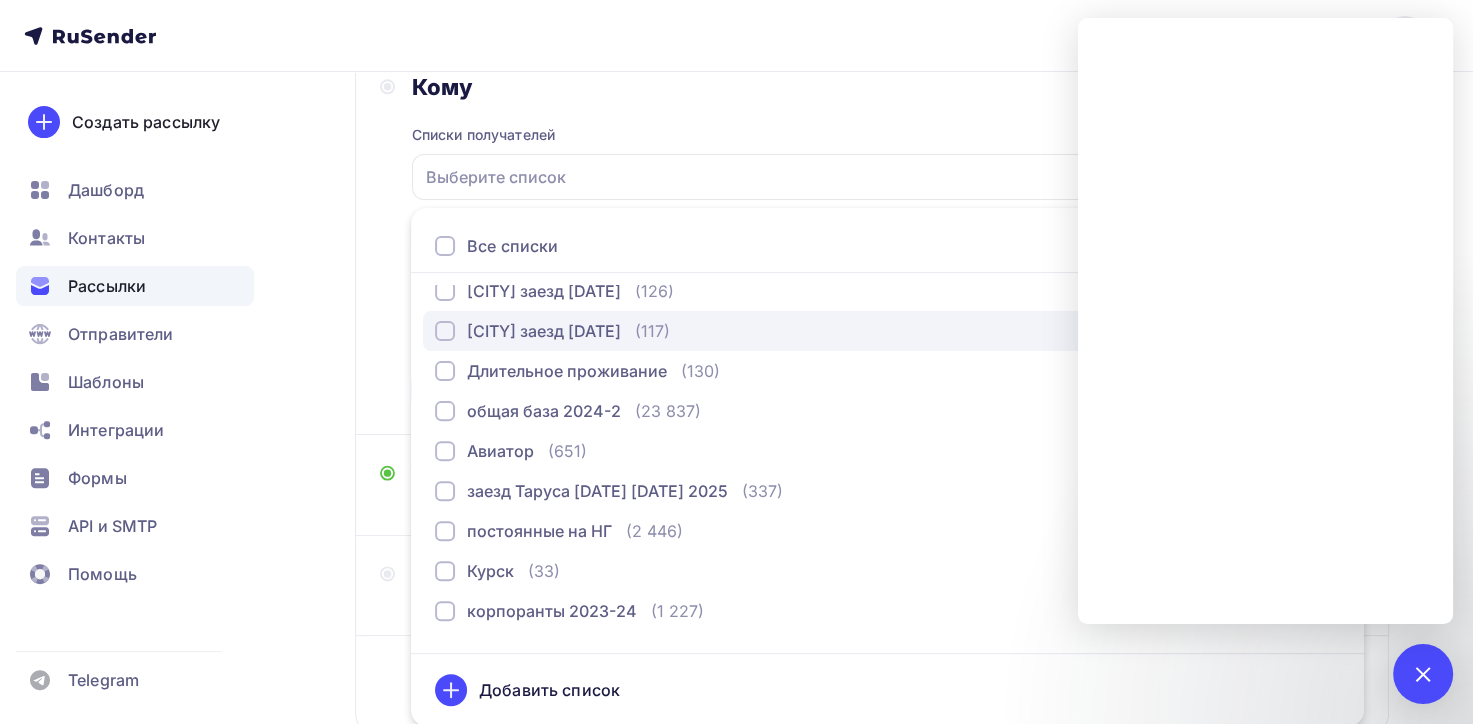 scroll, scrollTop: 284, scrollLeft: 0, axis: vertical 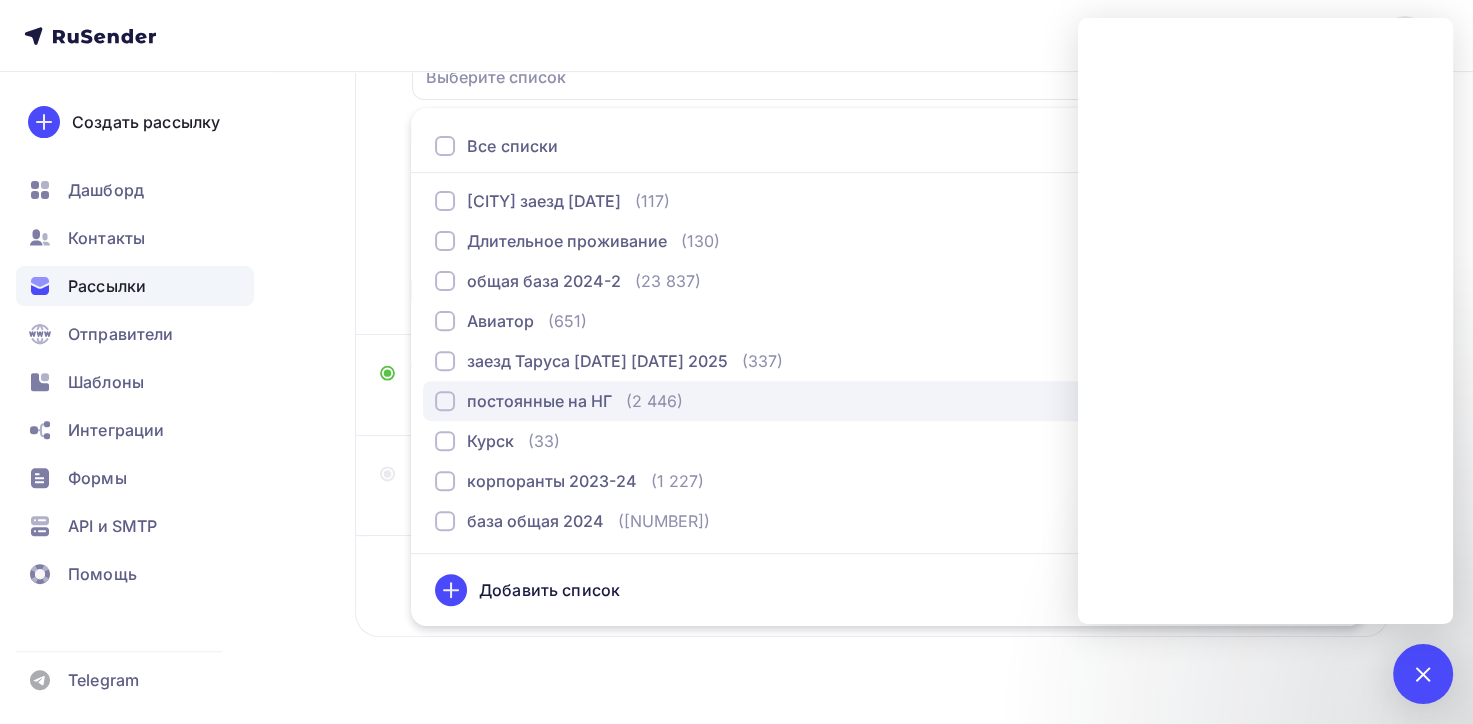 click on "постоянные на НГ" at bounding box center (539, 401) 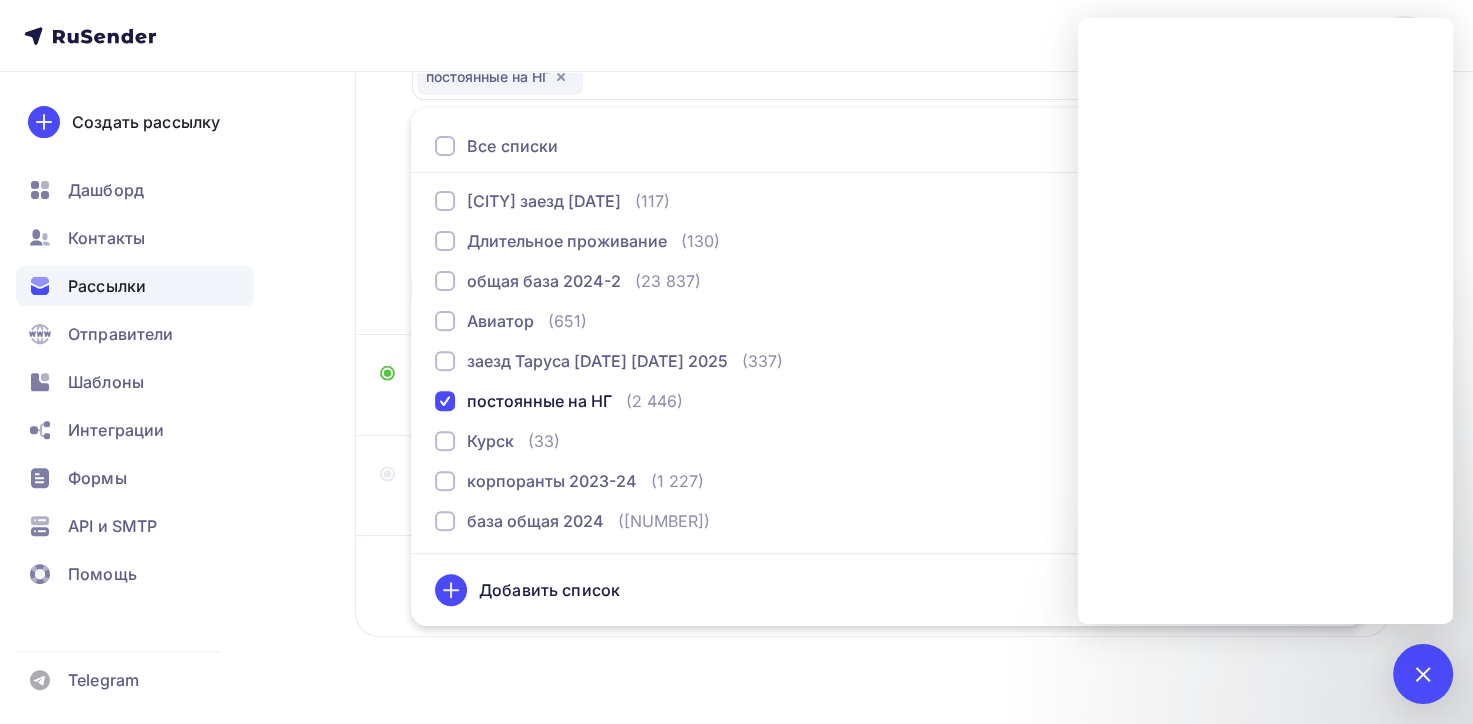click on "Добавить список" at bounding box center [549, 590] 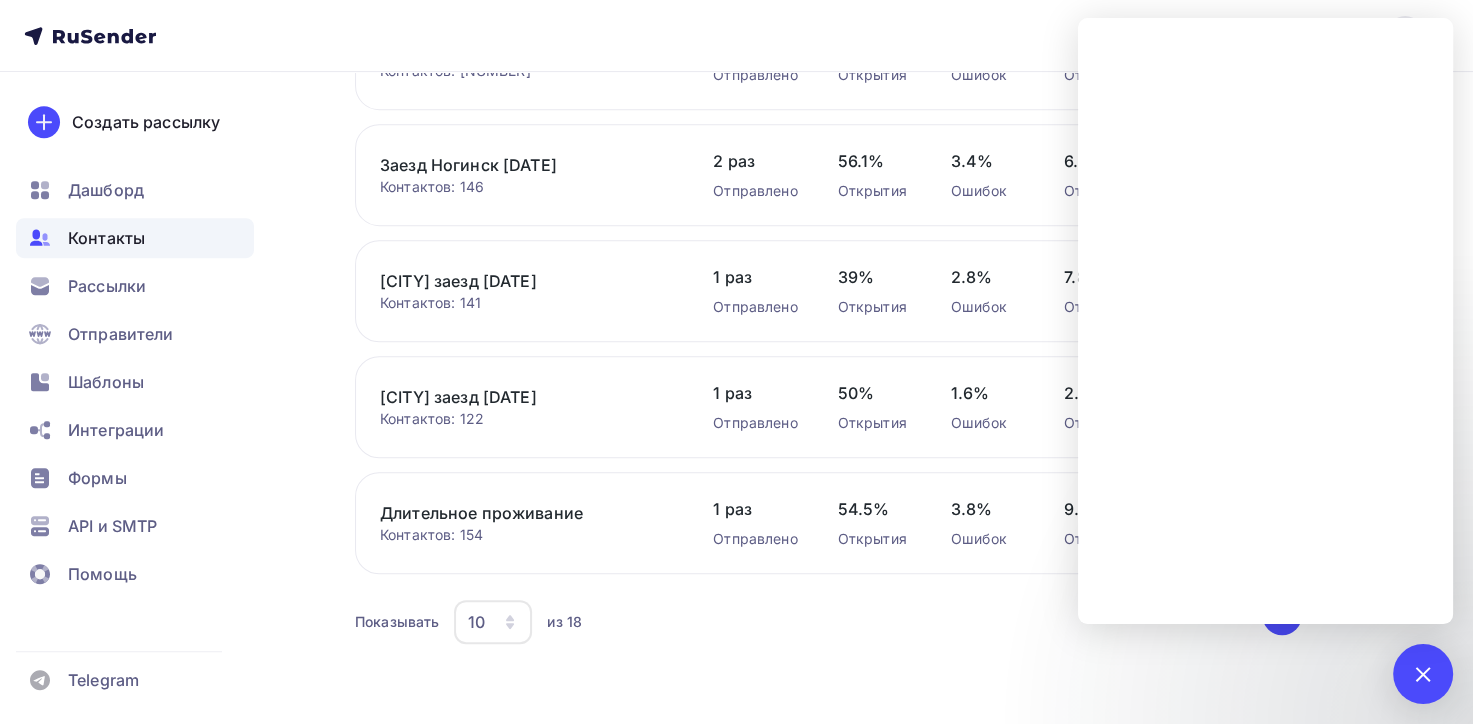 scroll, scrollTop: 823, scrollLeft: 0, axis: vertical 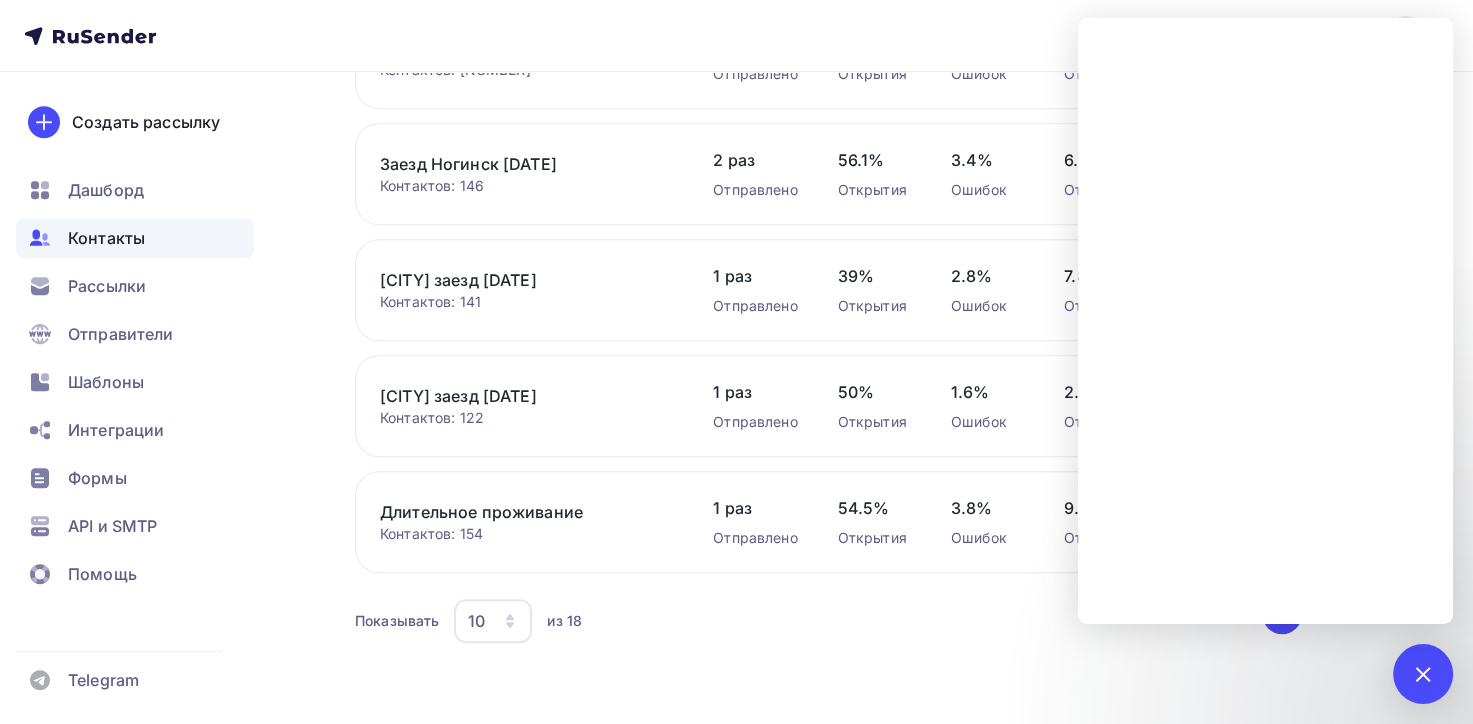 click on "Показывать
[NUMBER]
[NUMBER]
[NUMBER]
[NUMBER]
из [NUMBER]" at bounding box center (787, 621) 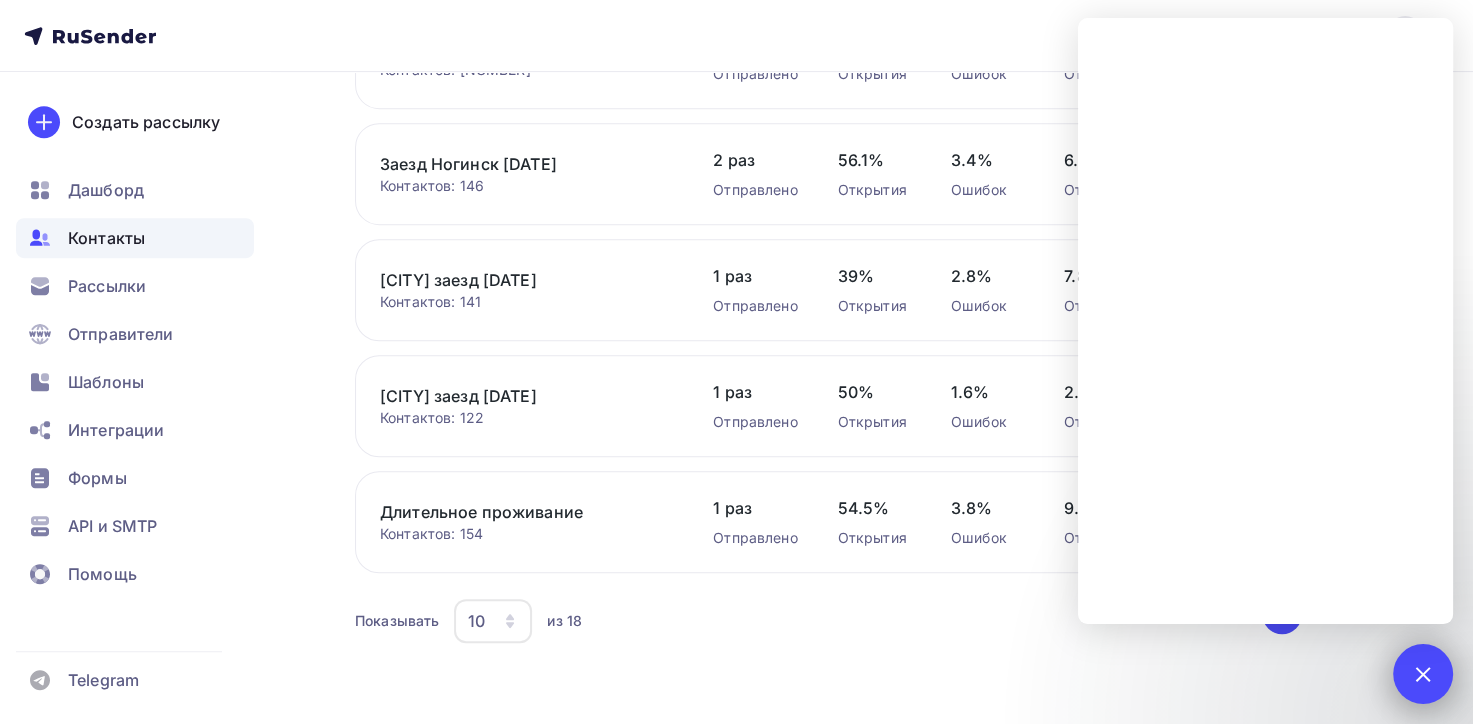 click on "1" at bounding box center (1423, 674) 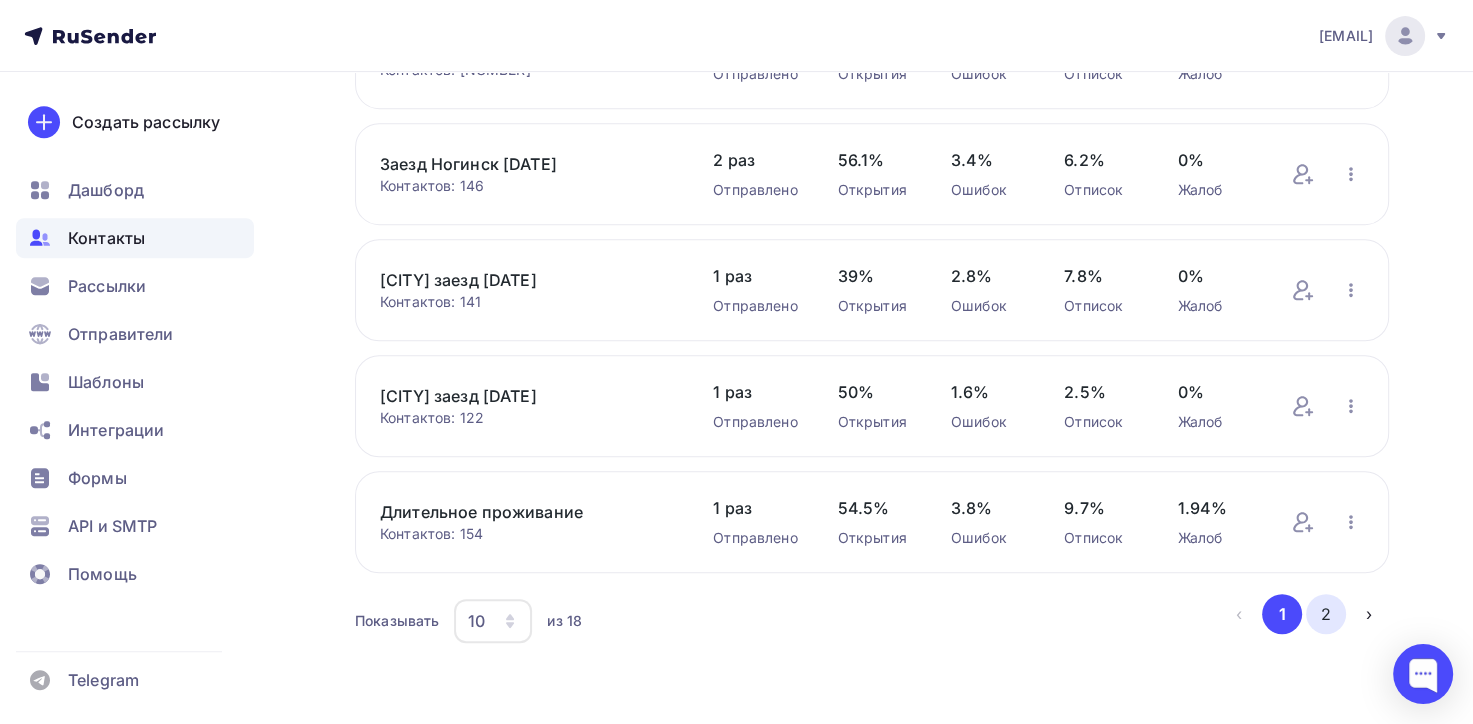 click on "2" at bounding box center [1326, 614] 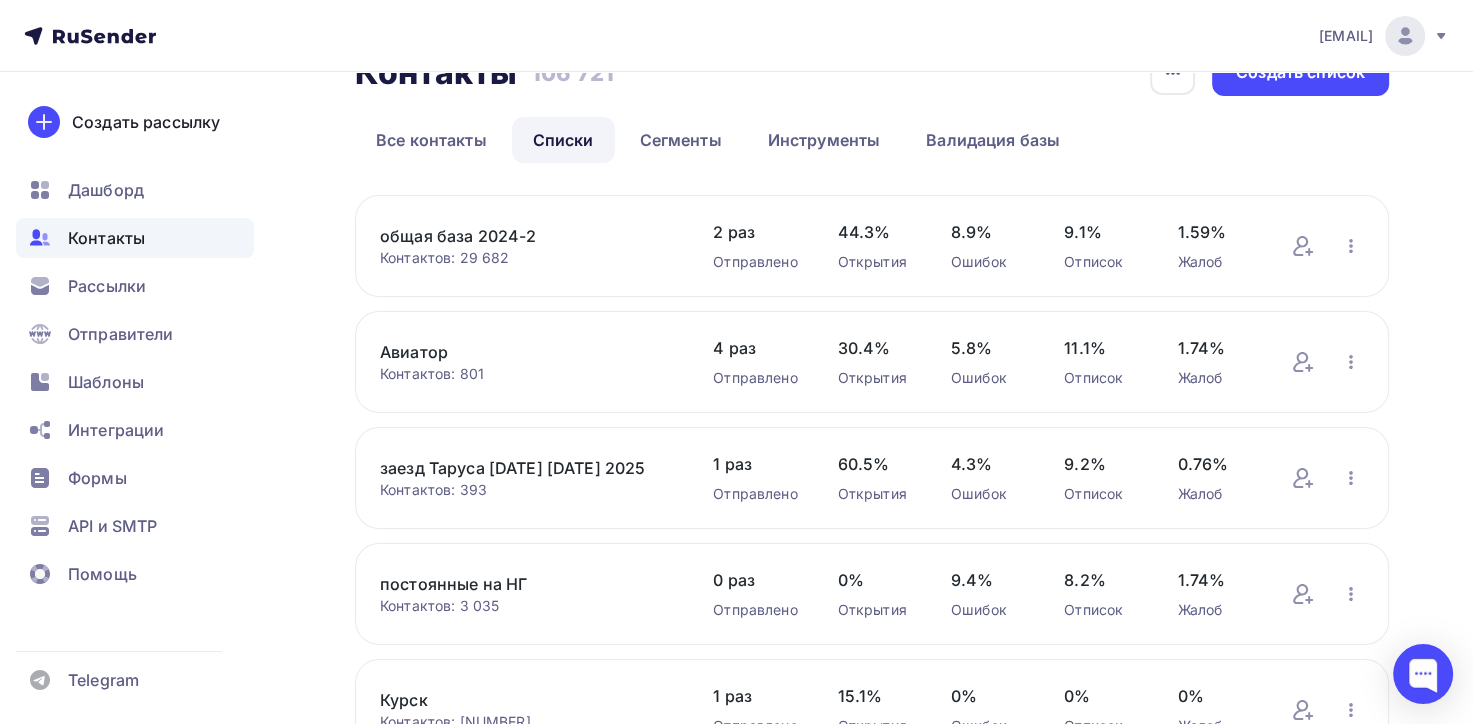 scroll, scrollTop: 100, scrollLeft: 0, axis: vertical 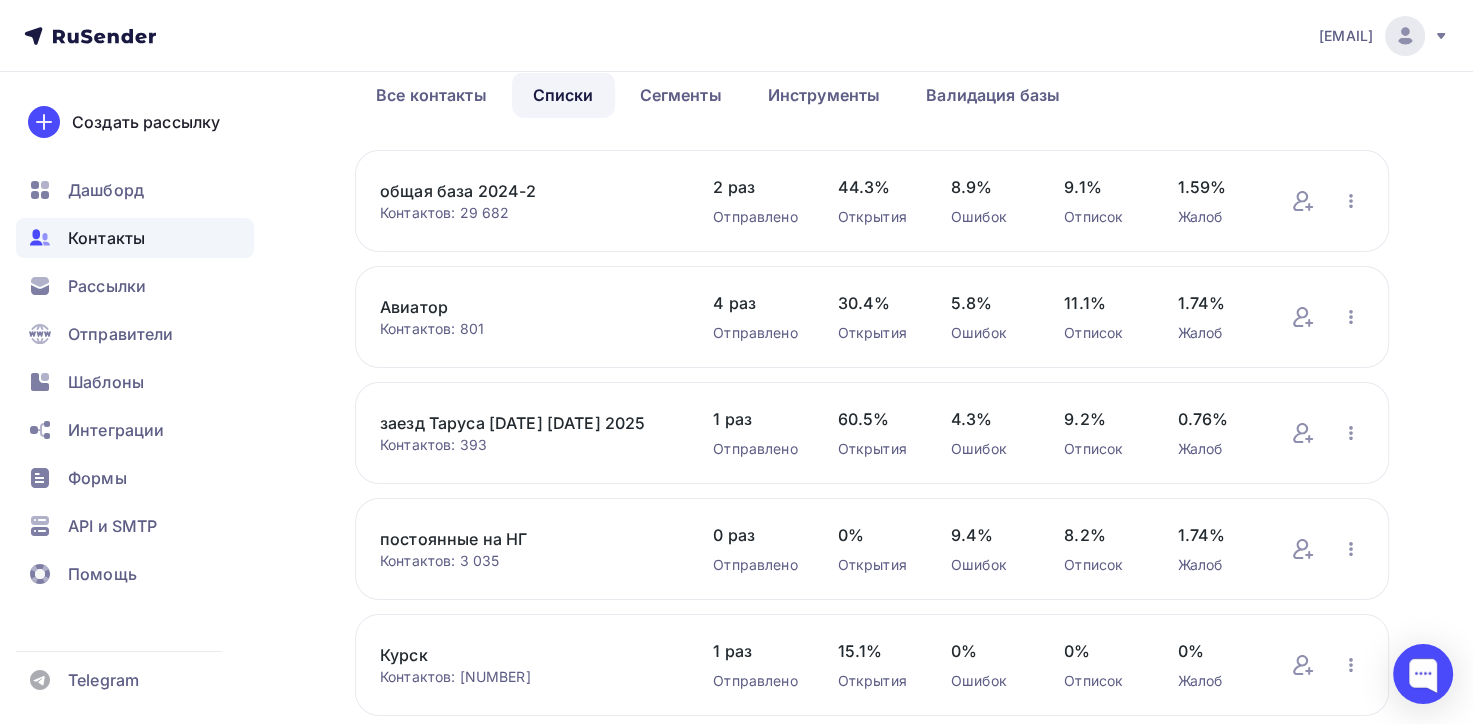 click on "постоянные на НГ" at bounding box center [526, 539] 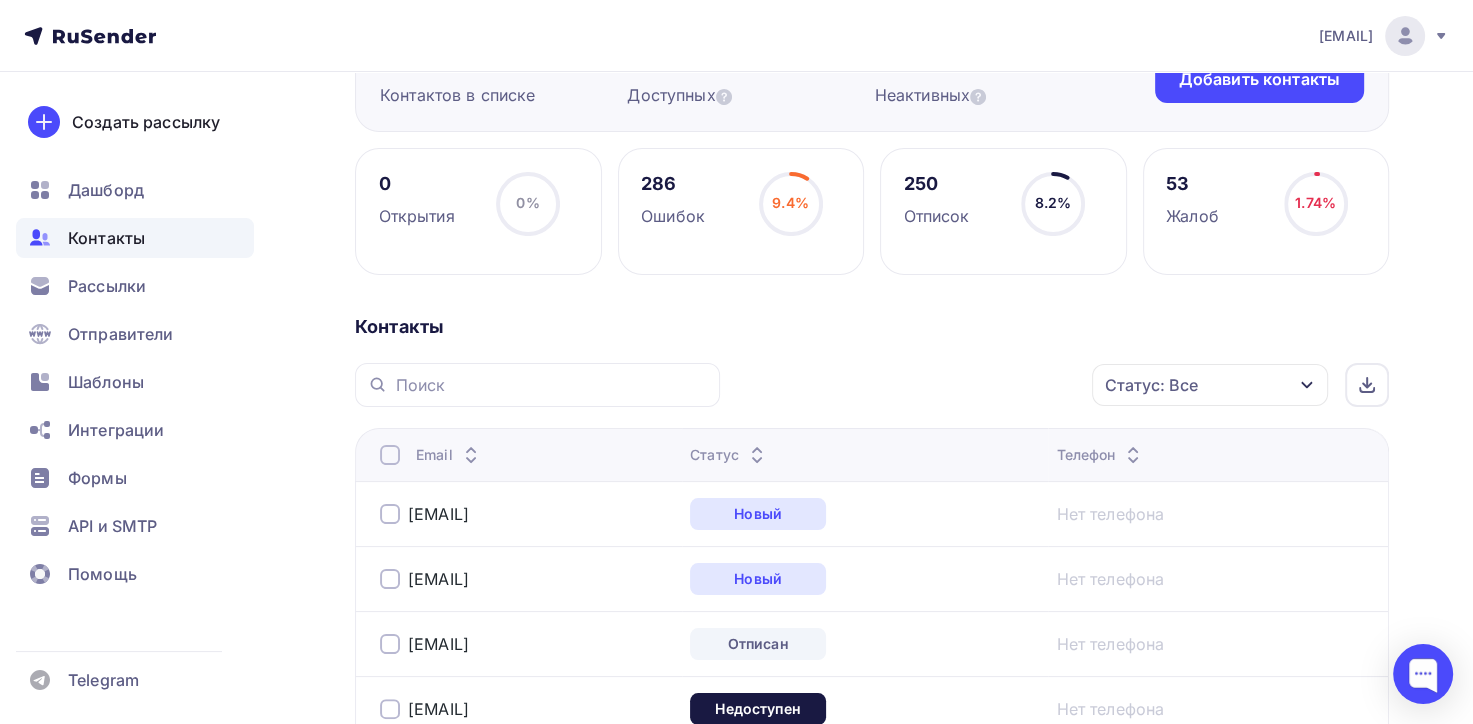 scroll, scrollTop: 0, scrollLeft: 0, axis: both 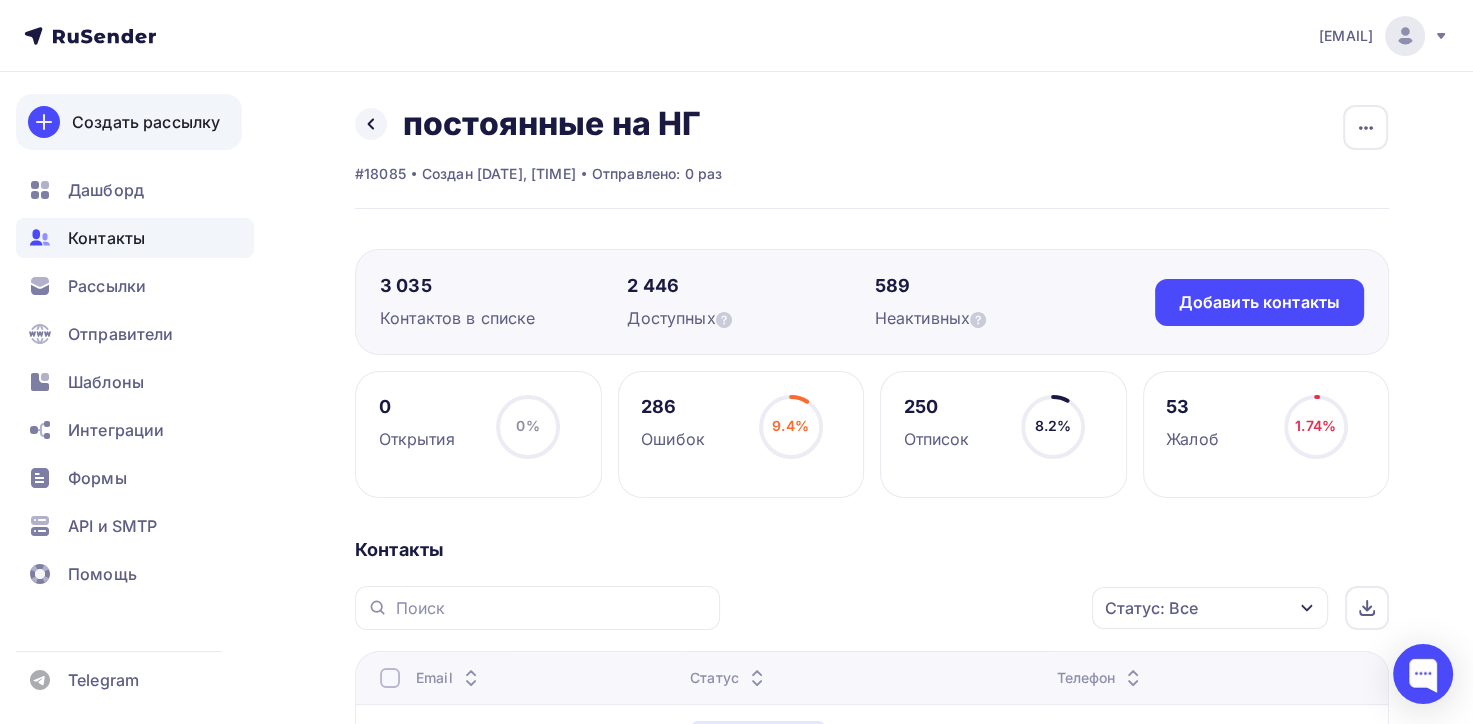 click on "Создать рассылку" at bounding box center [146, 122] 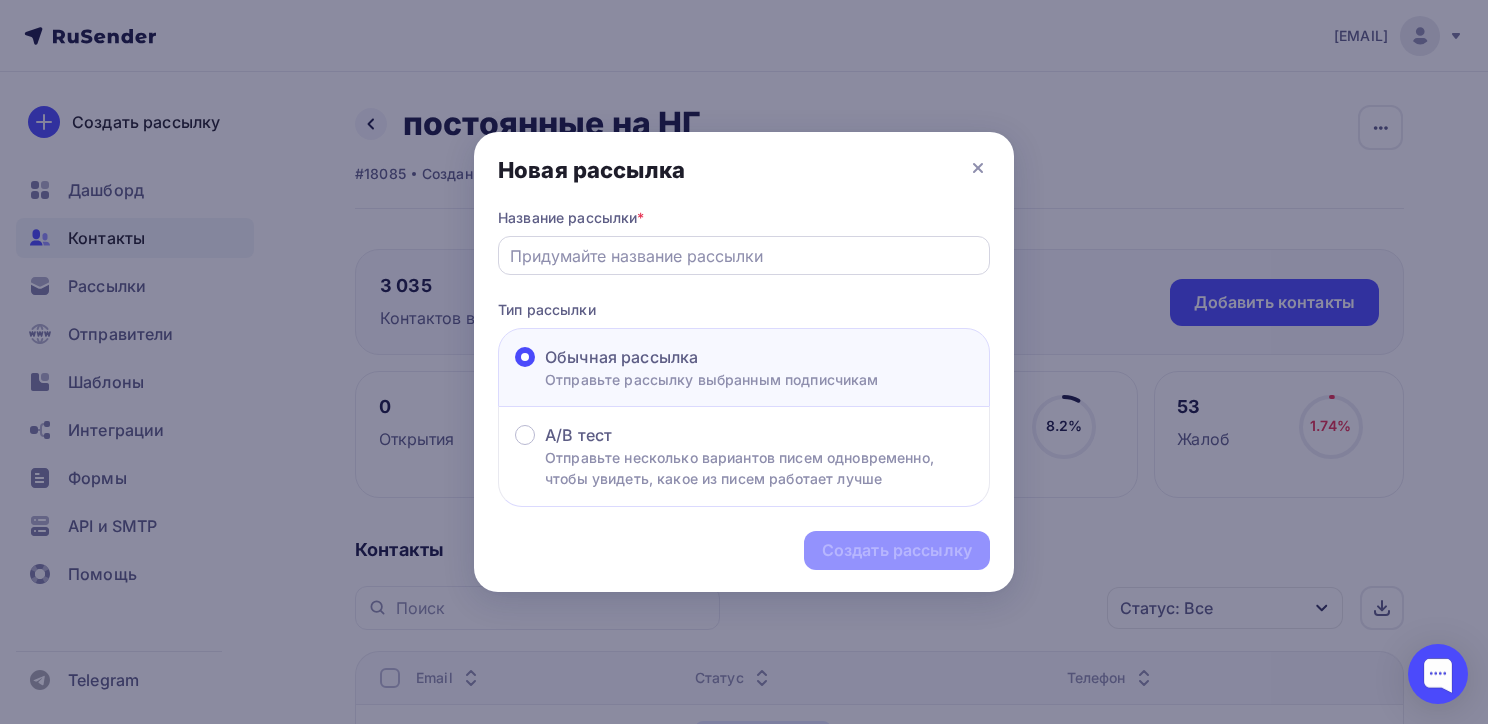 click at bounding box center [744, 256] 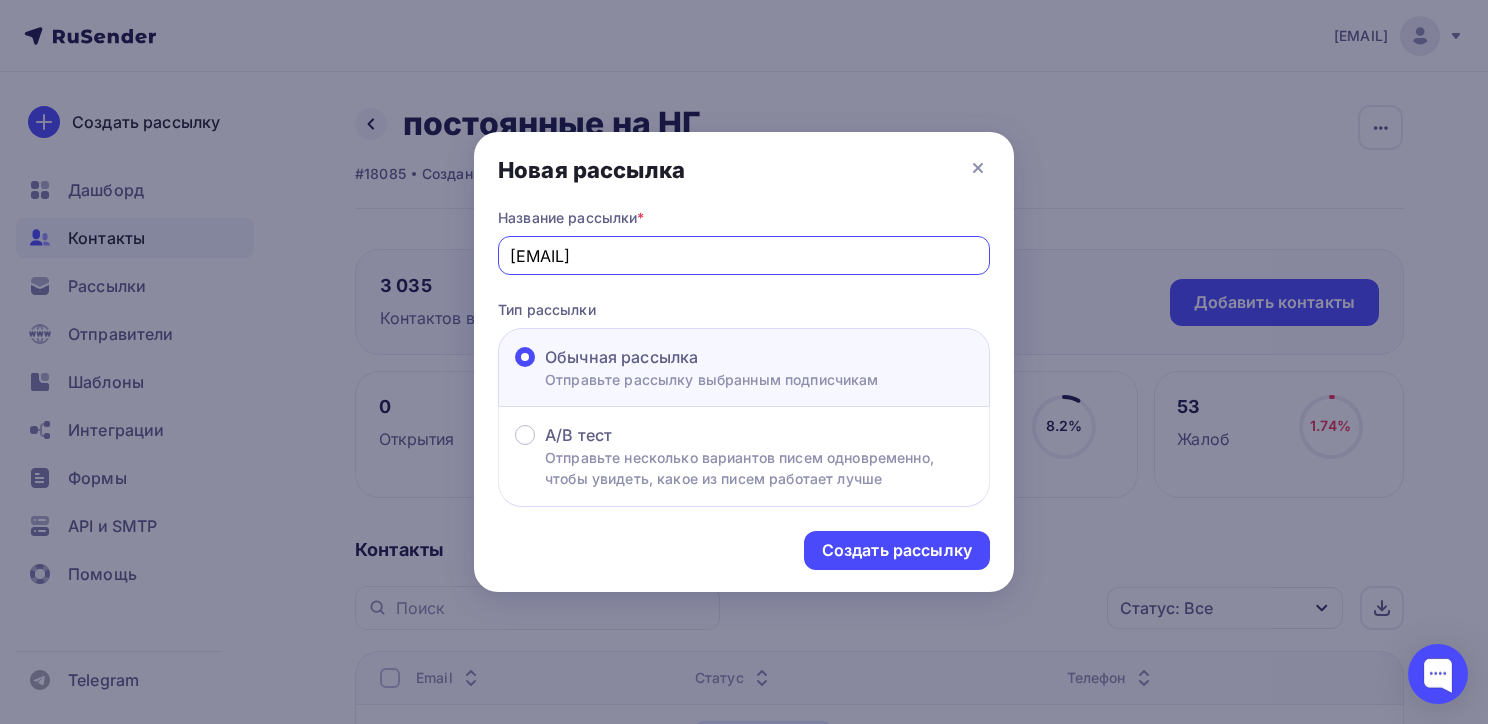 type on "Y" 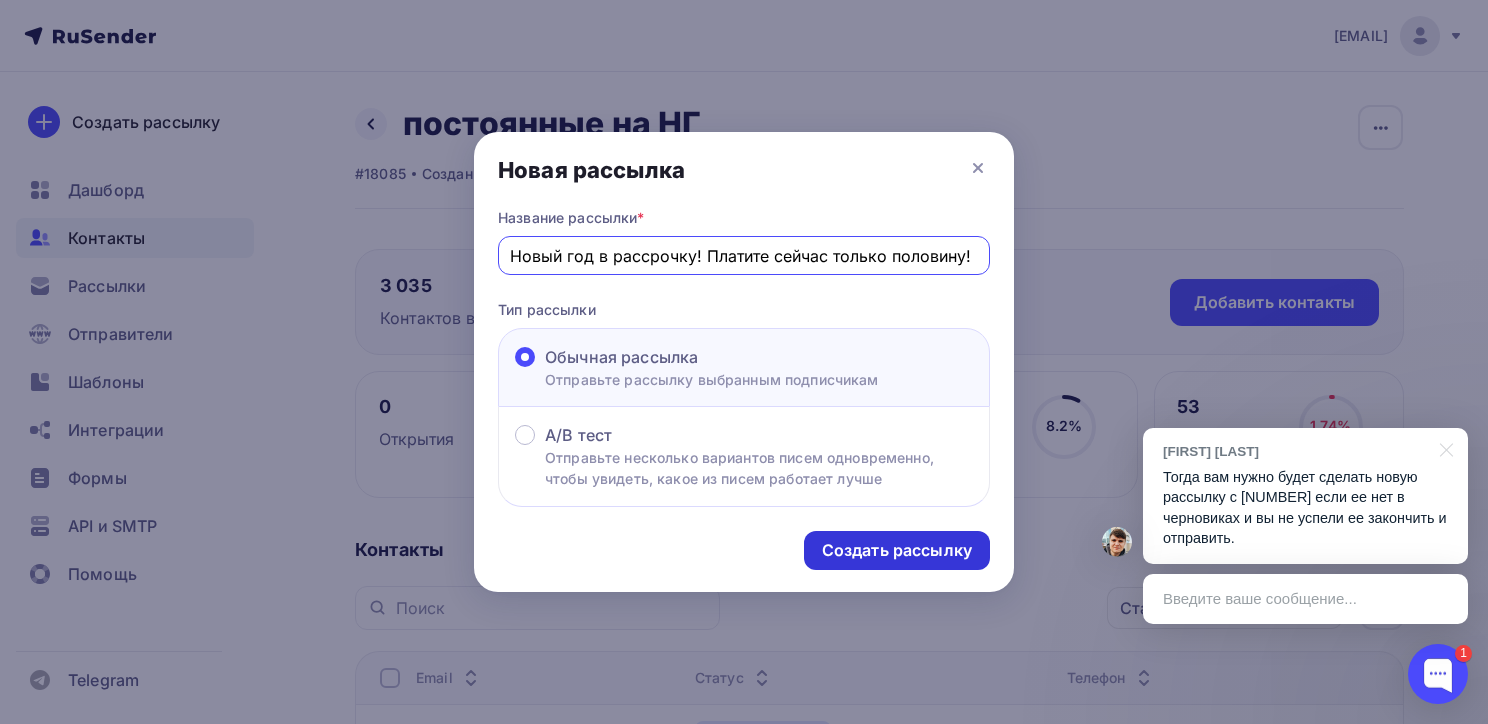 type on "Новый год в рассрочку! Платите сейчас только половину!" 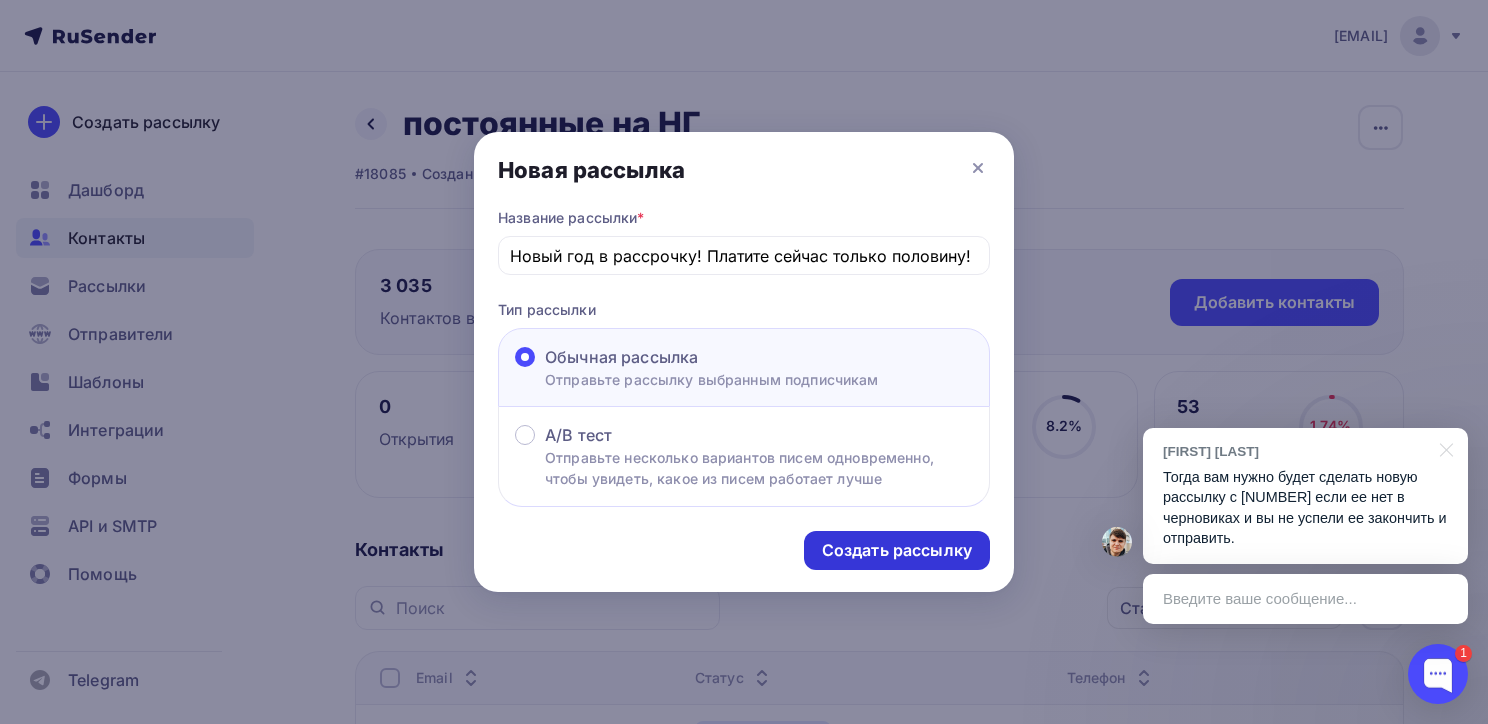 click on "Создать рассылку" at bounding box center (897, 550) 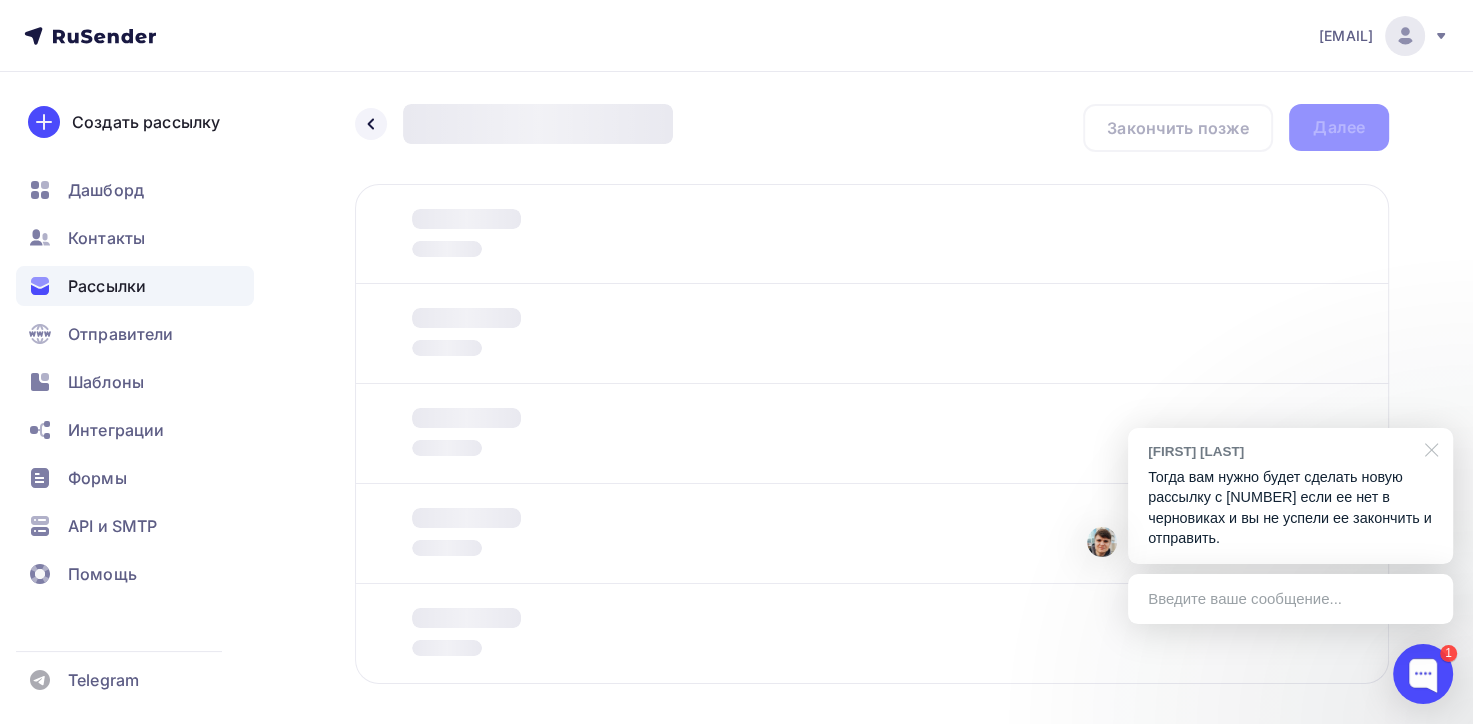 click at bounding box center [1428, 448] 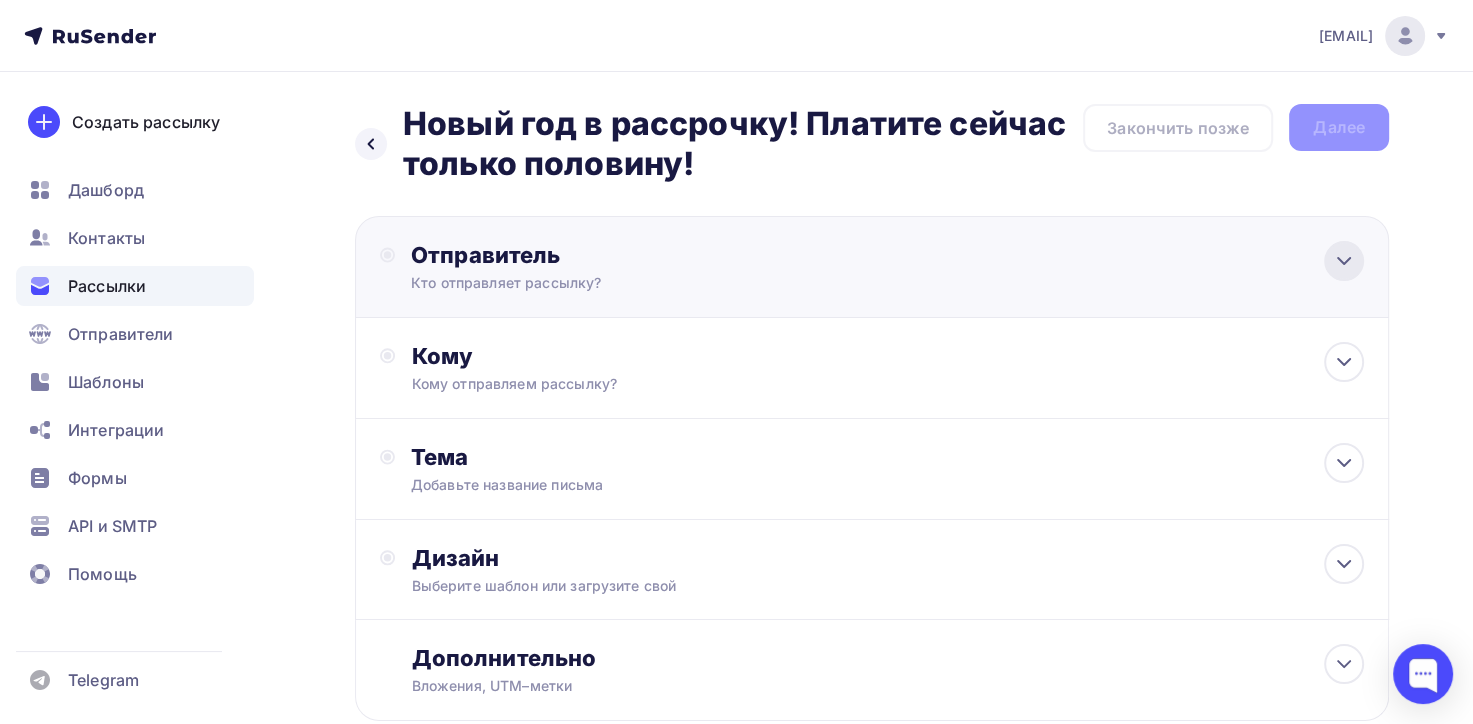 click at bounding box center (1344, 261) 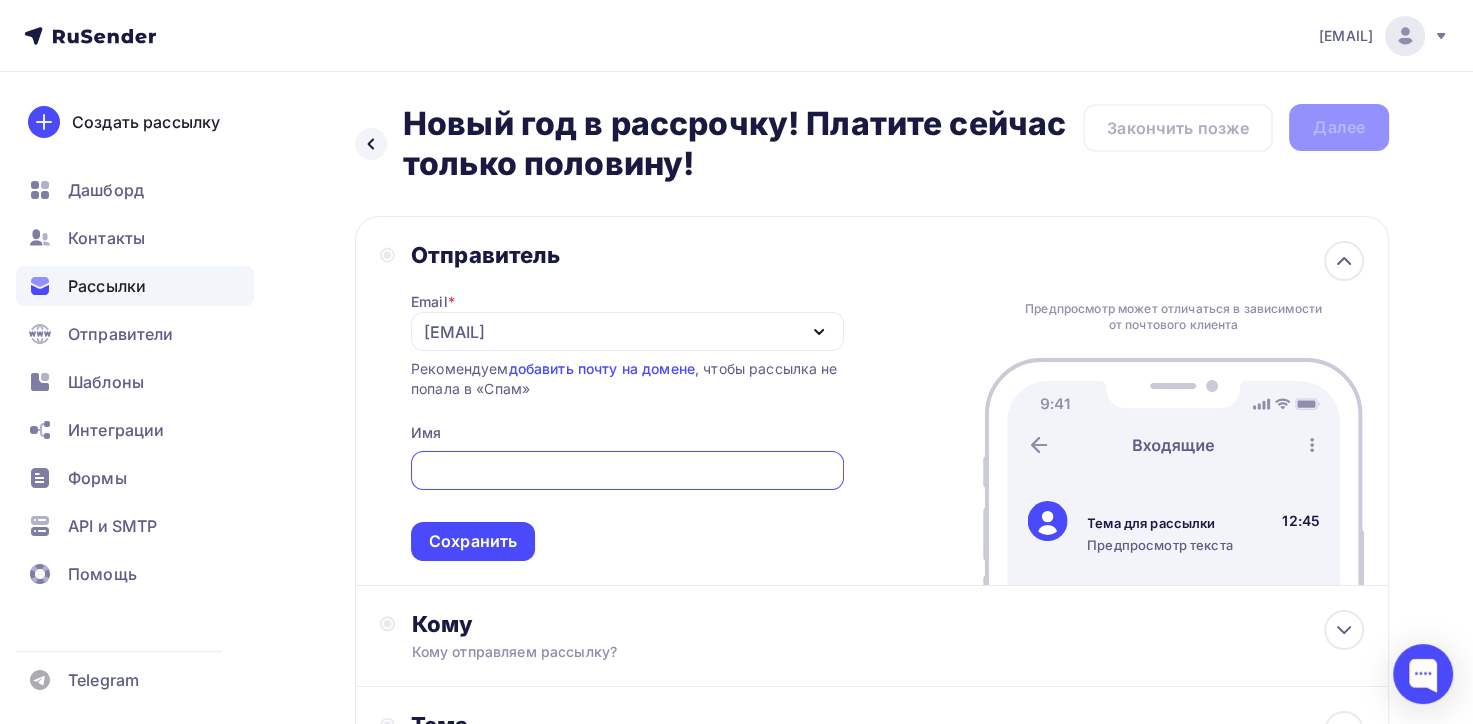scroll, scrollTop: 0, scrollLeft: 0, axis: both 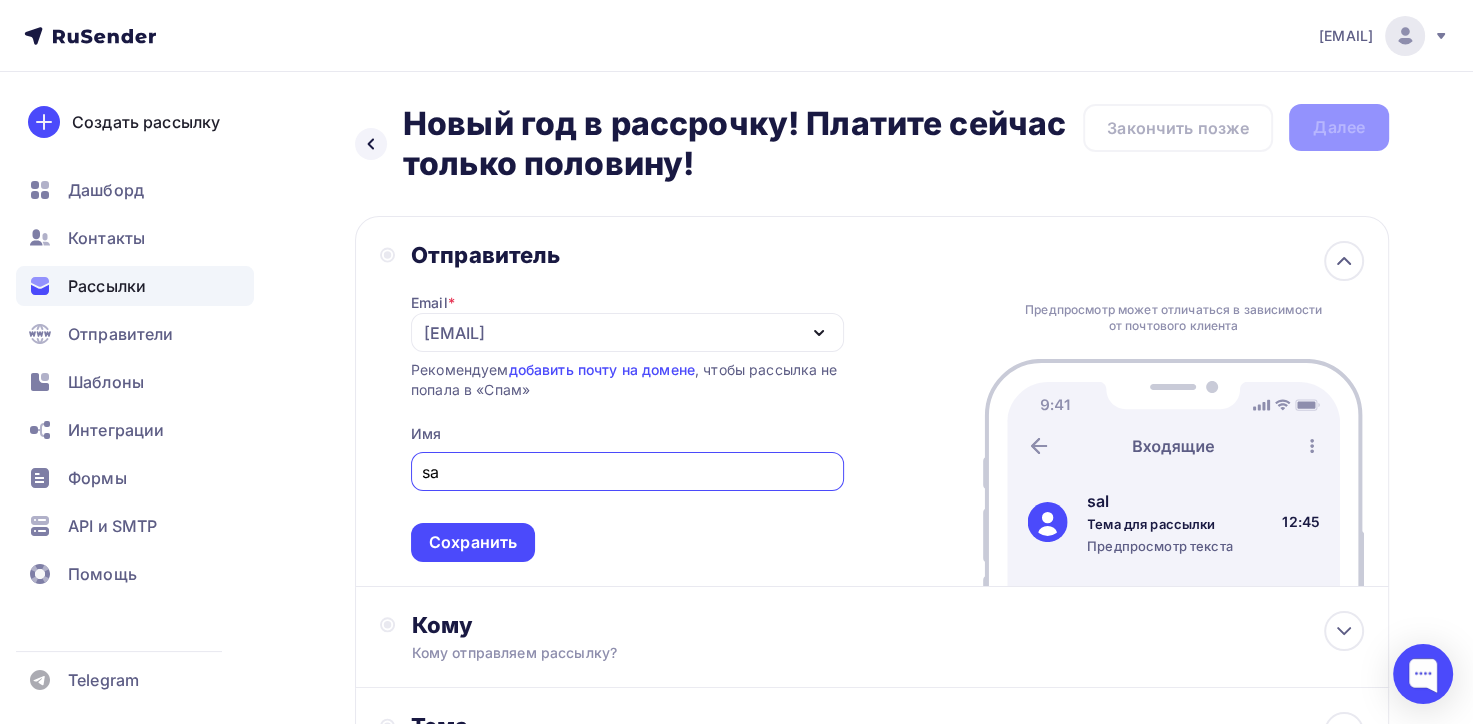 type on "s" 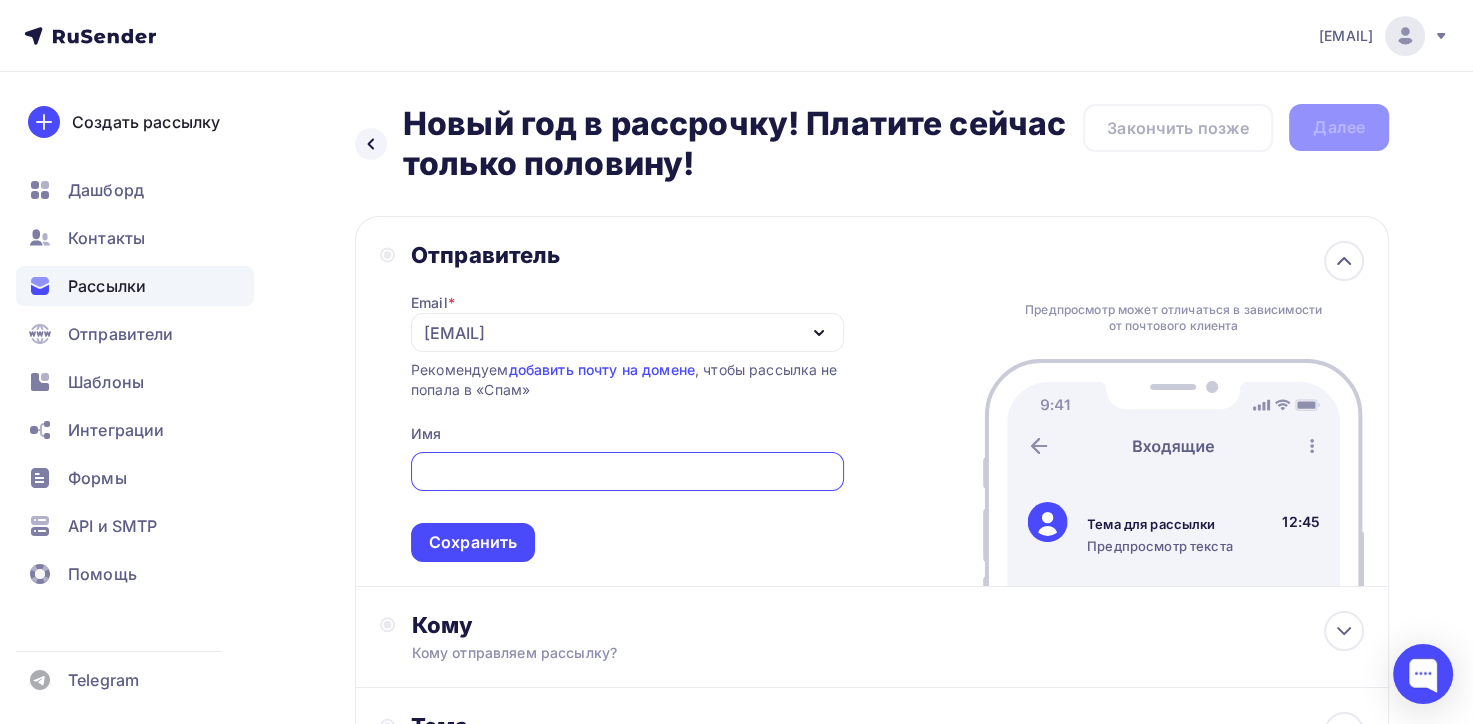 click 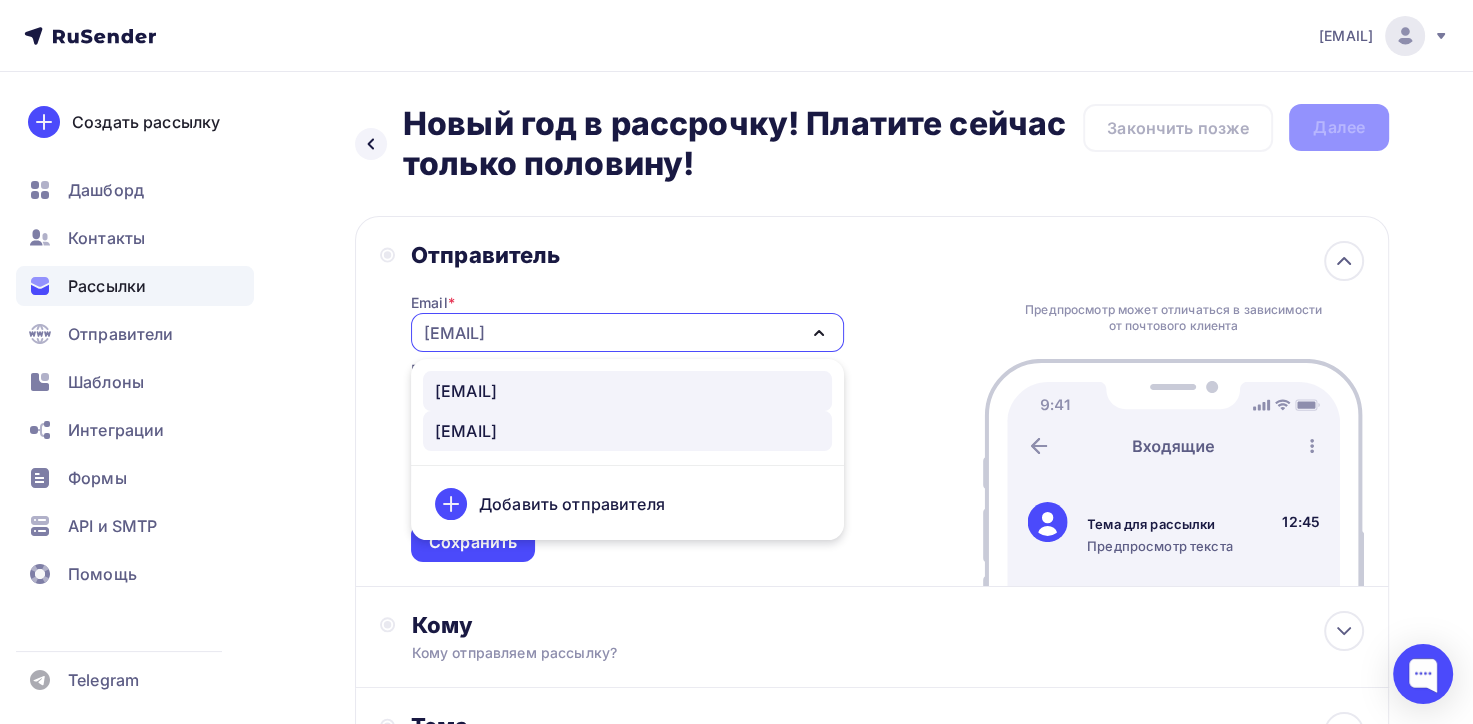 click on "[EMAIL]" at bounding box center (466, 391) 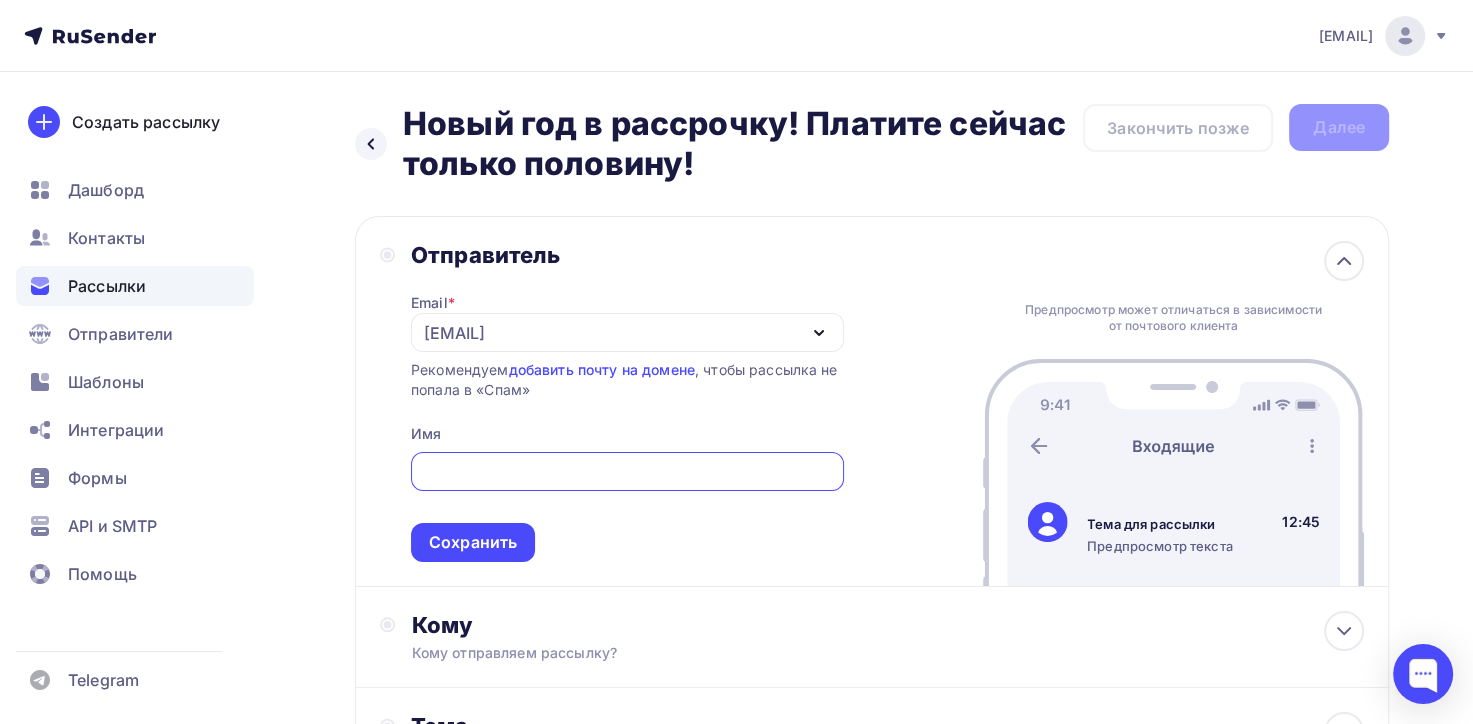 click at bounding box center [627, 472] 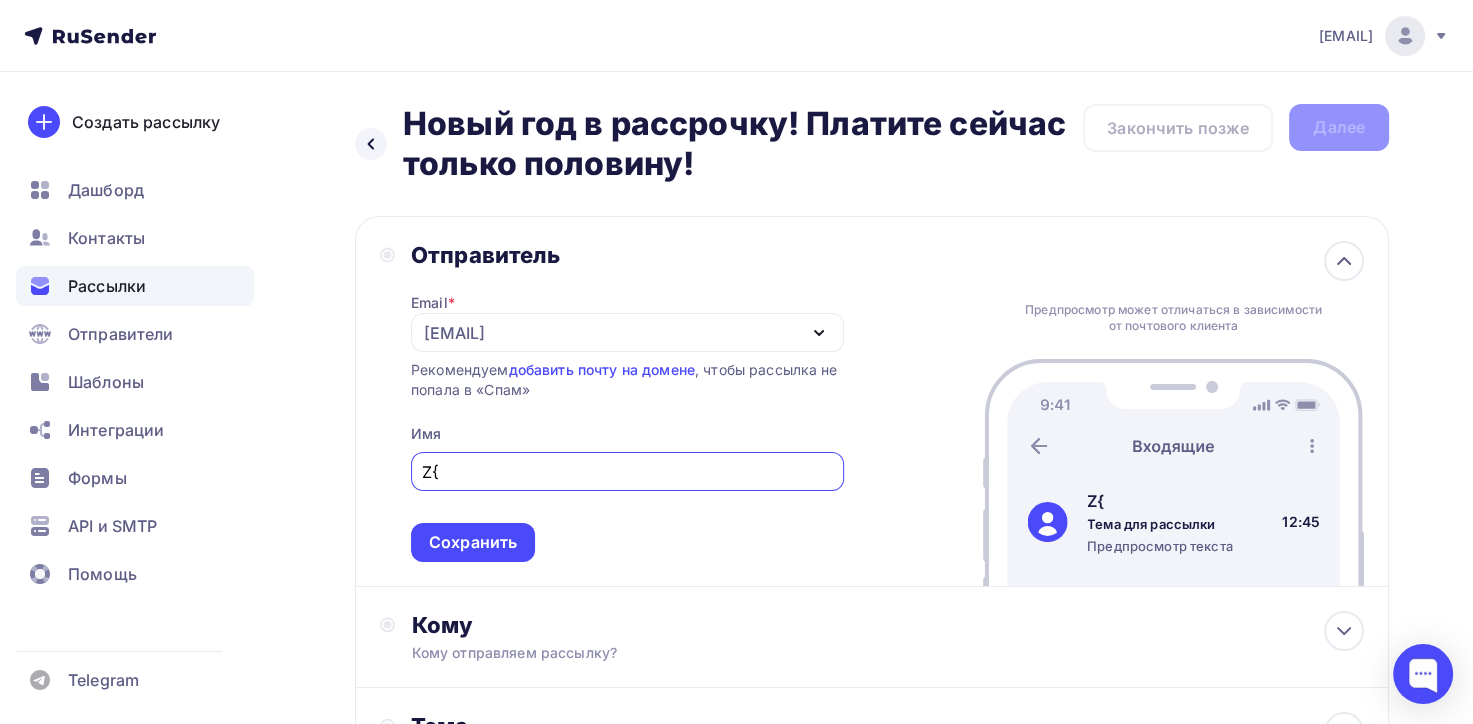 type on "Z" 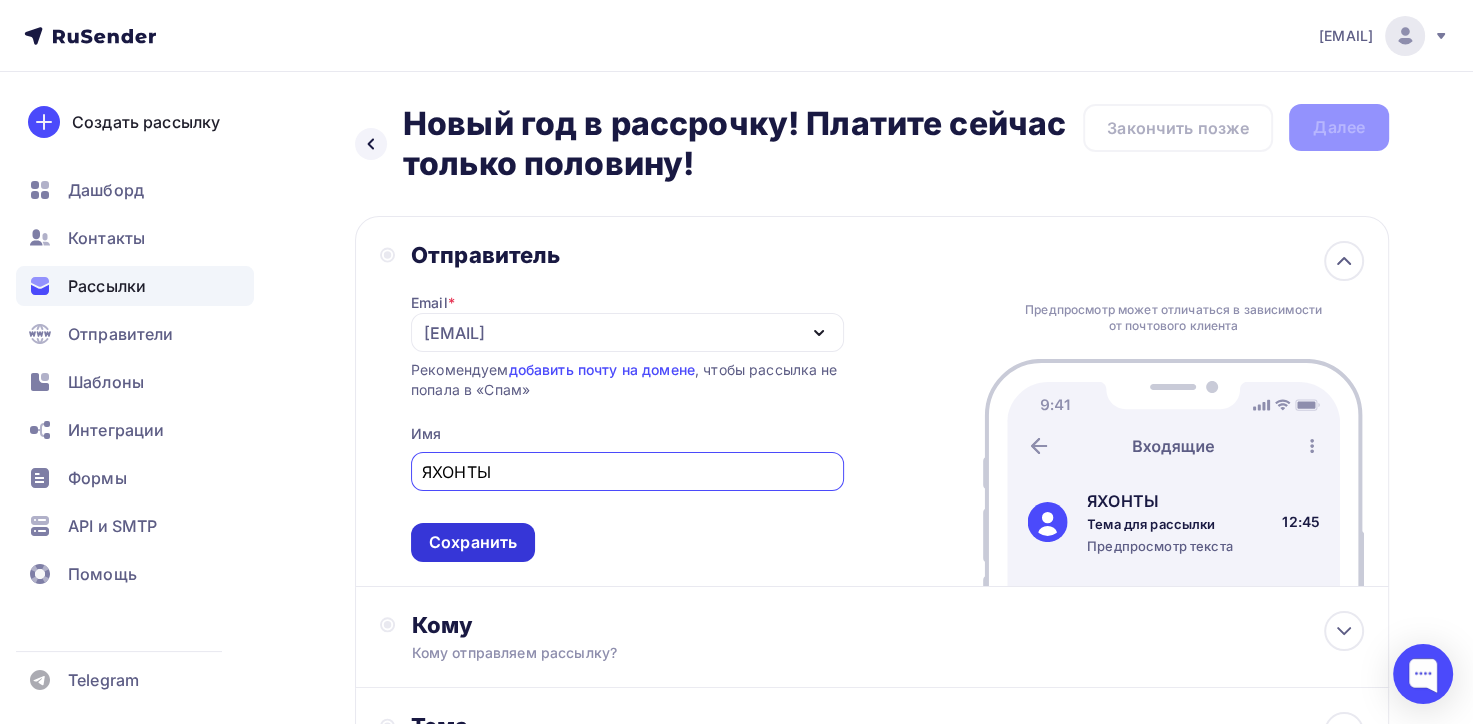 type on "ЯХОНТЫ" 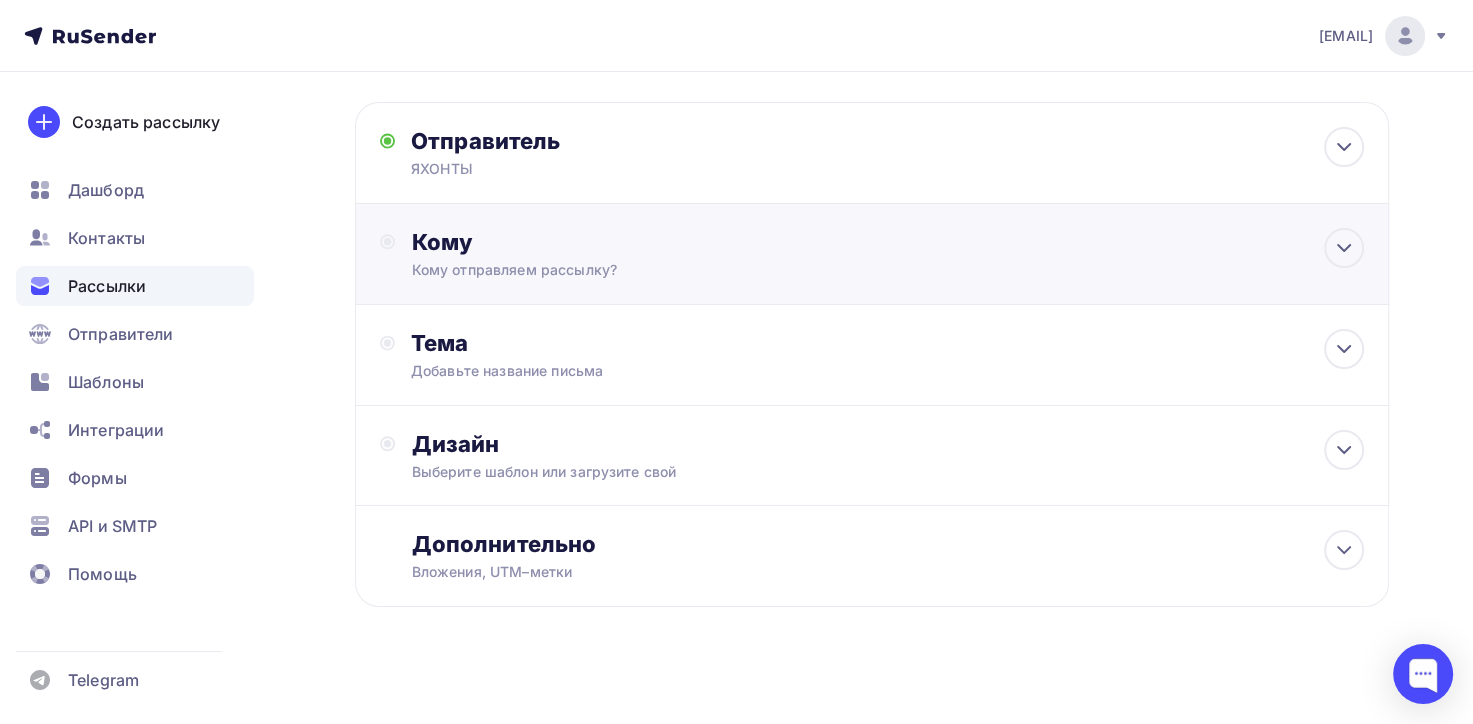 scroll, scrollTop: 124, scrollLeft: 0, axis: vertical 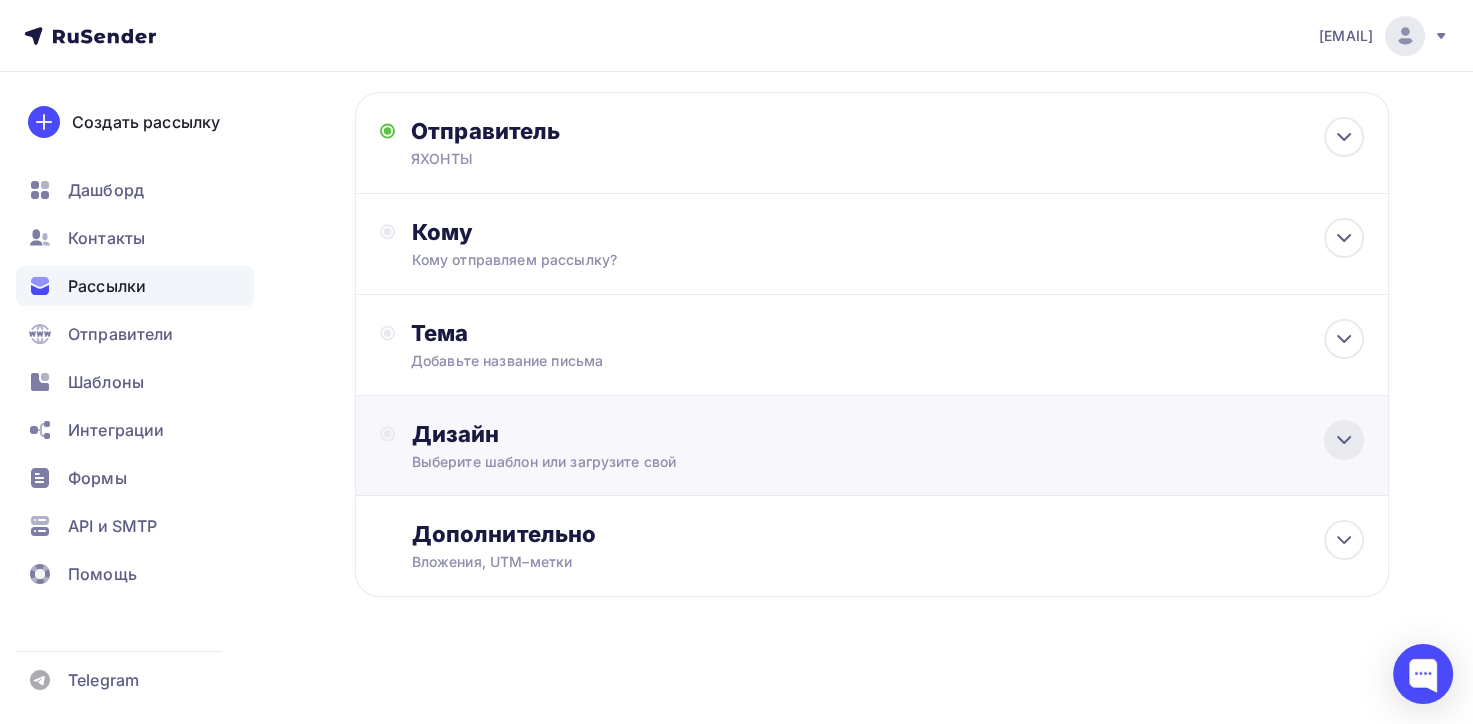 click 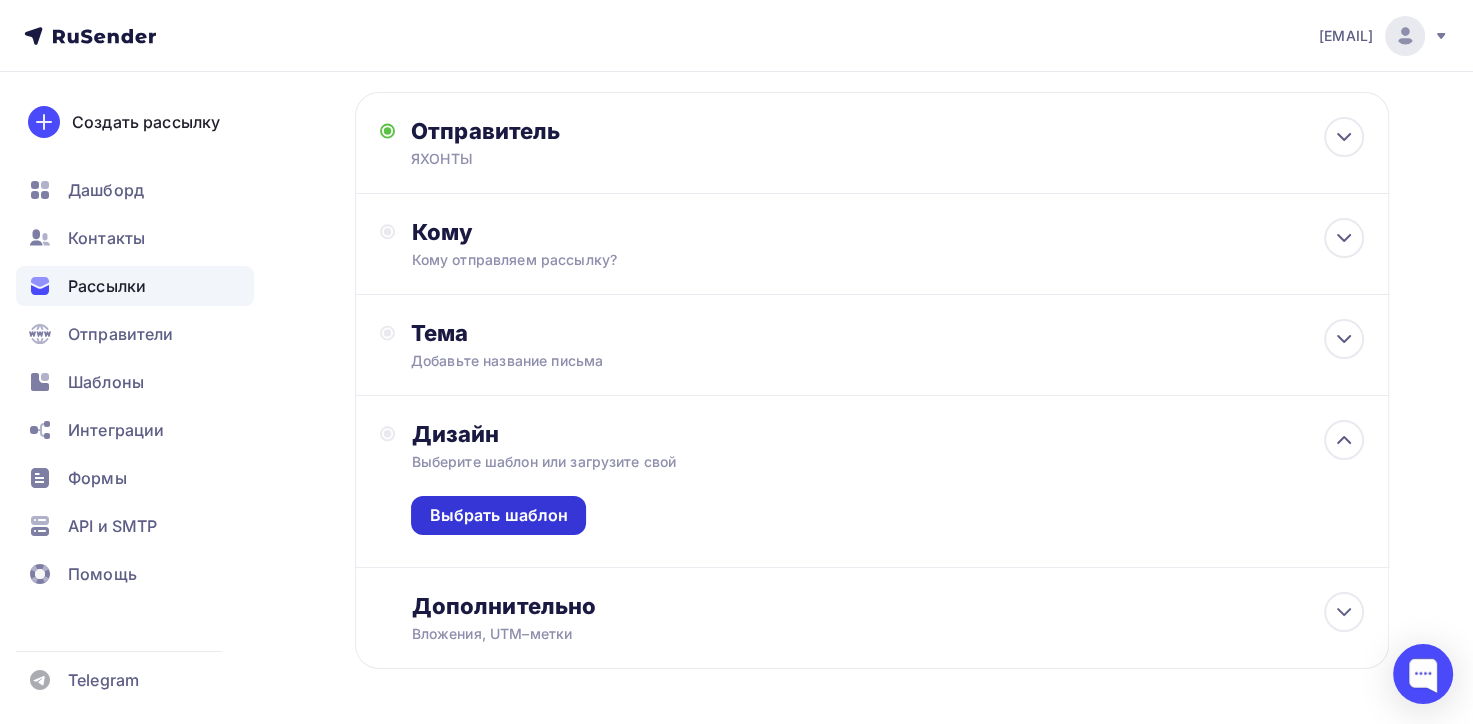 drag, startPoint x: 562, startPoint y: 525, endPoint x: 577, endPoint y: 524, distance: 15.033297 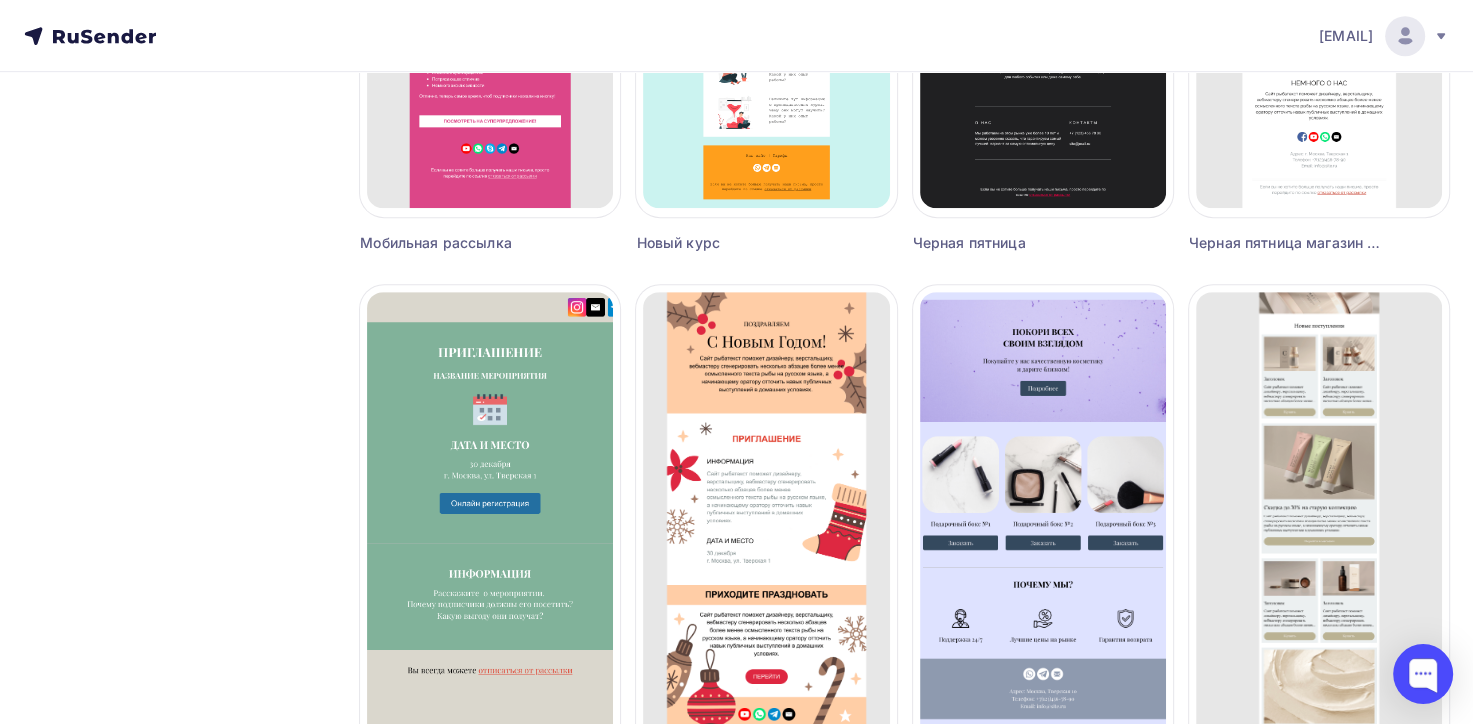 scroll, scrollTop: 1200, scrollLeft: 0, axis: vertical 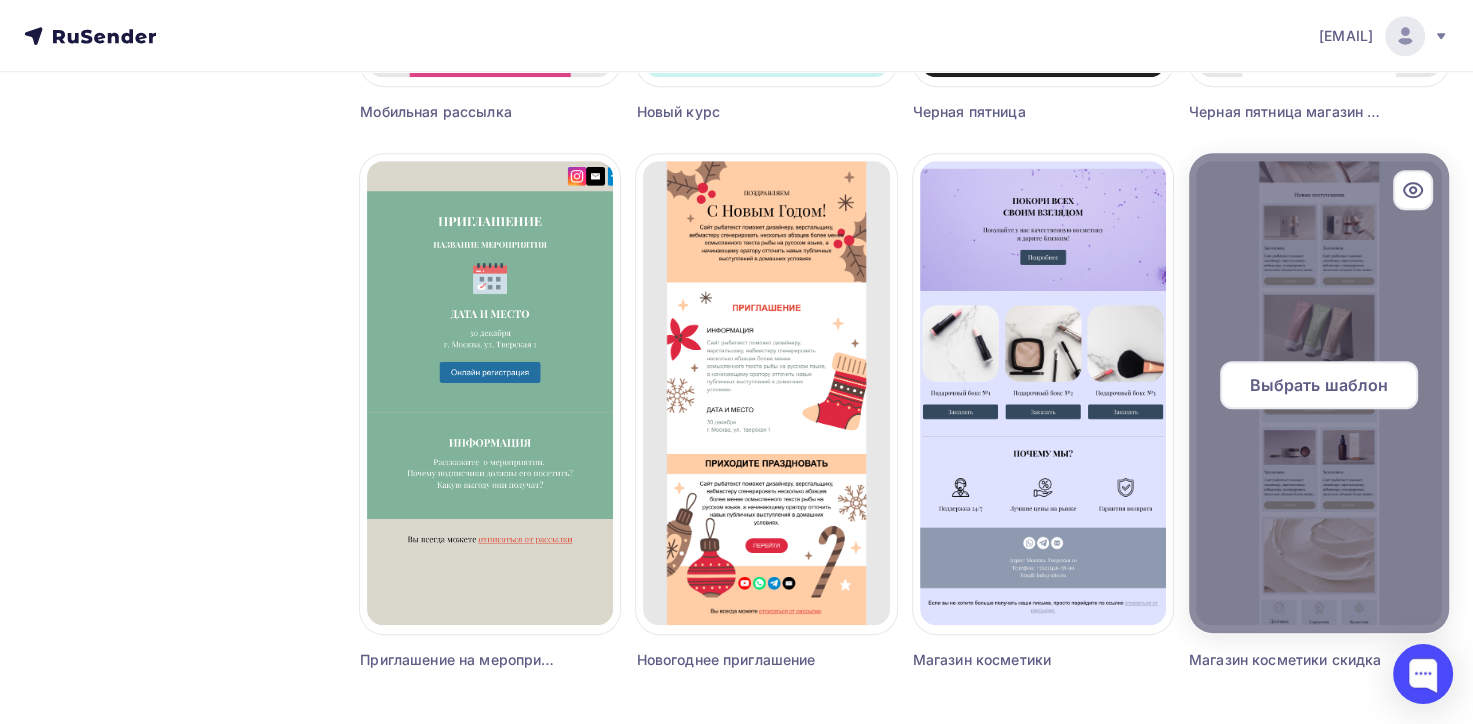click on "Выбрать шаблон" at bounding box center (1318, 385) 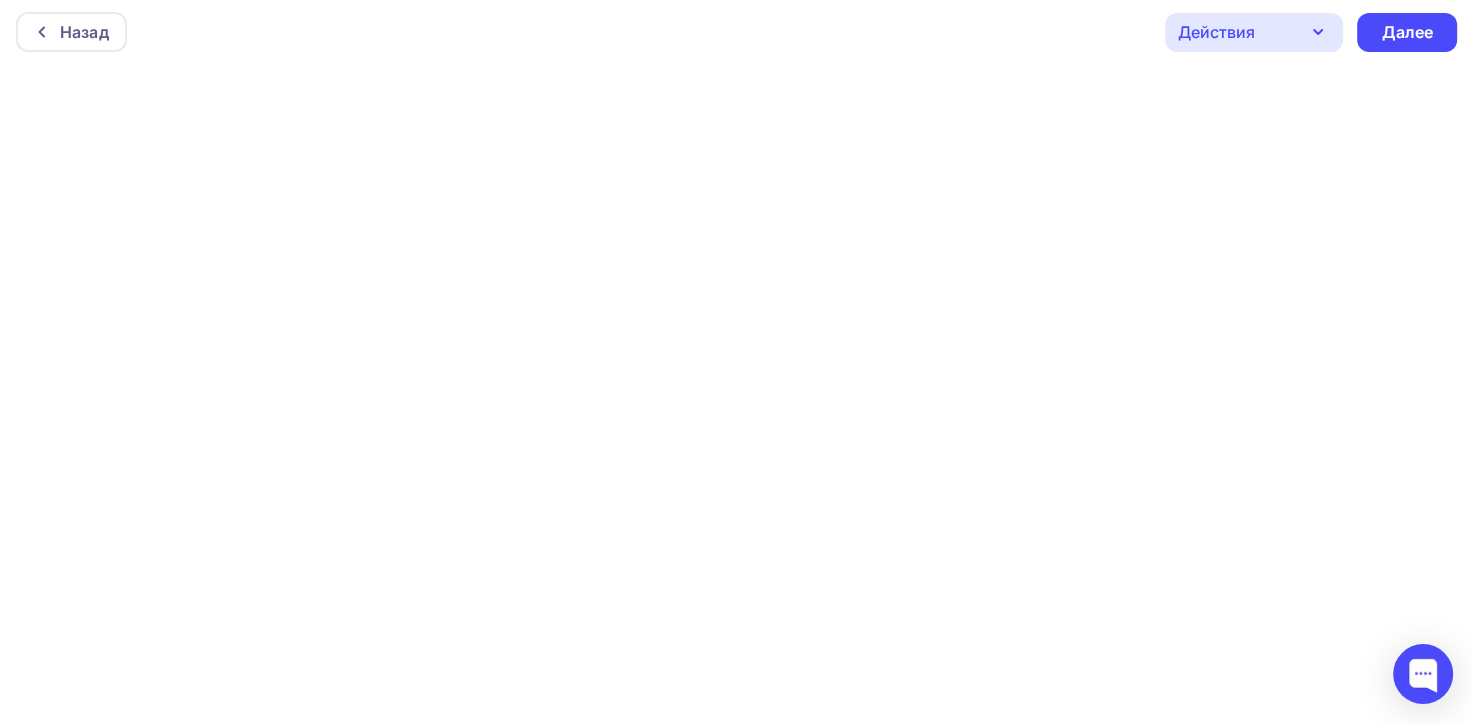 scroll, scrollTop: 0, scrollLeft: 0, axis: both 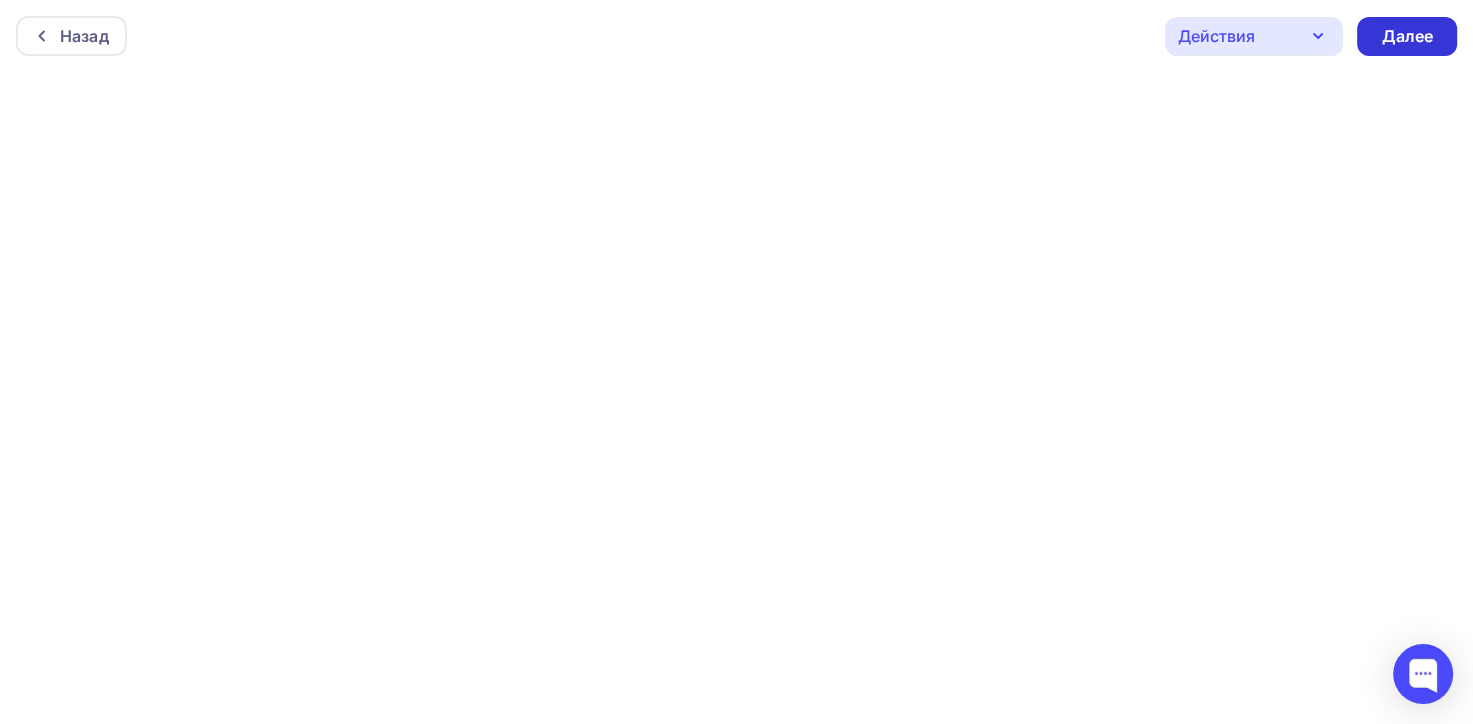 click on "Далее" at bounding box center (1407, 36) 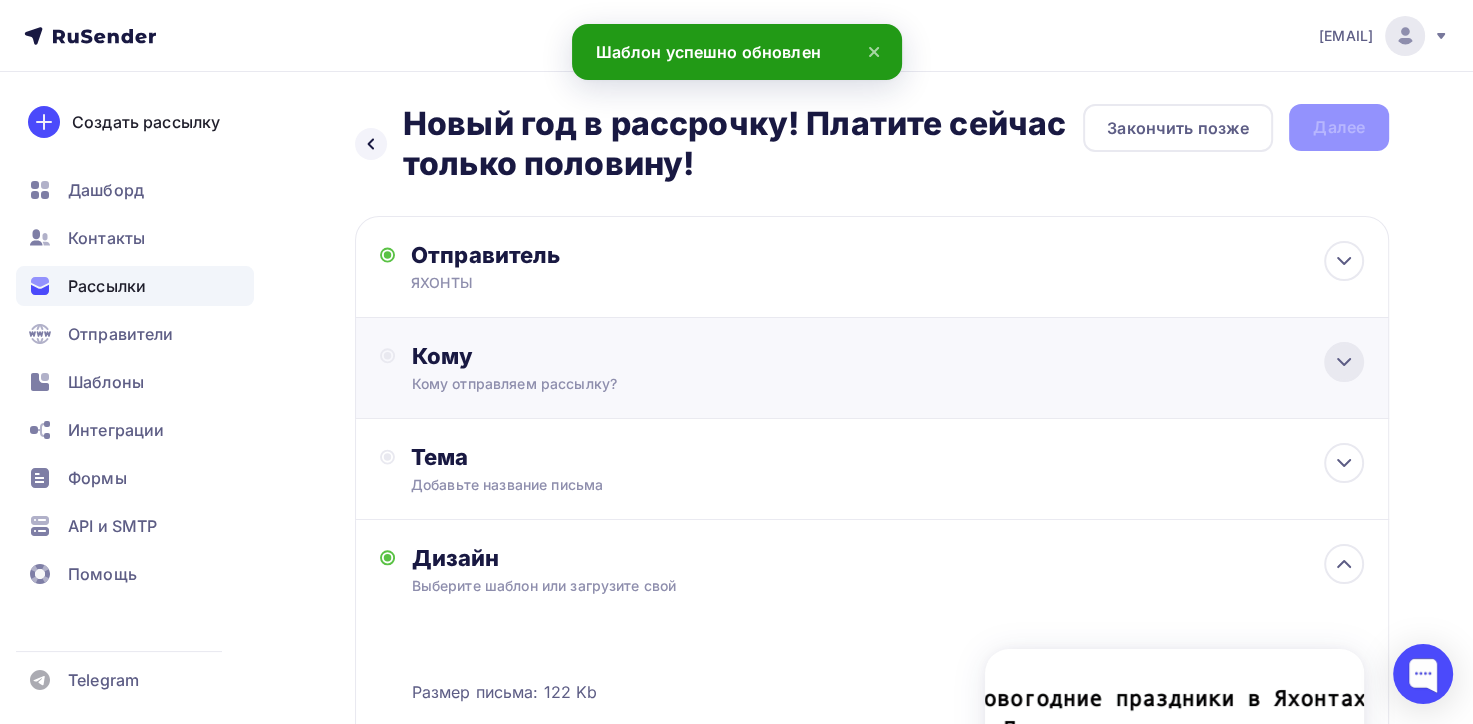 click 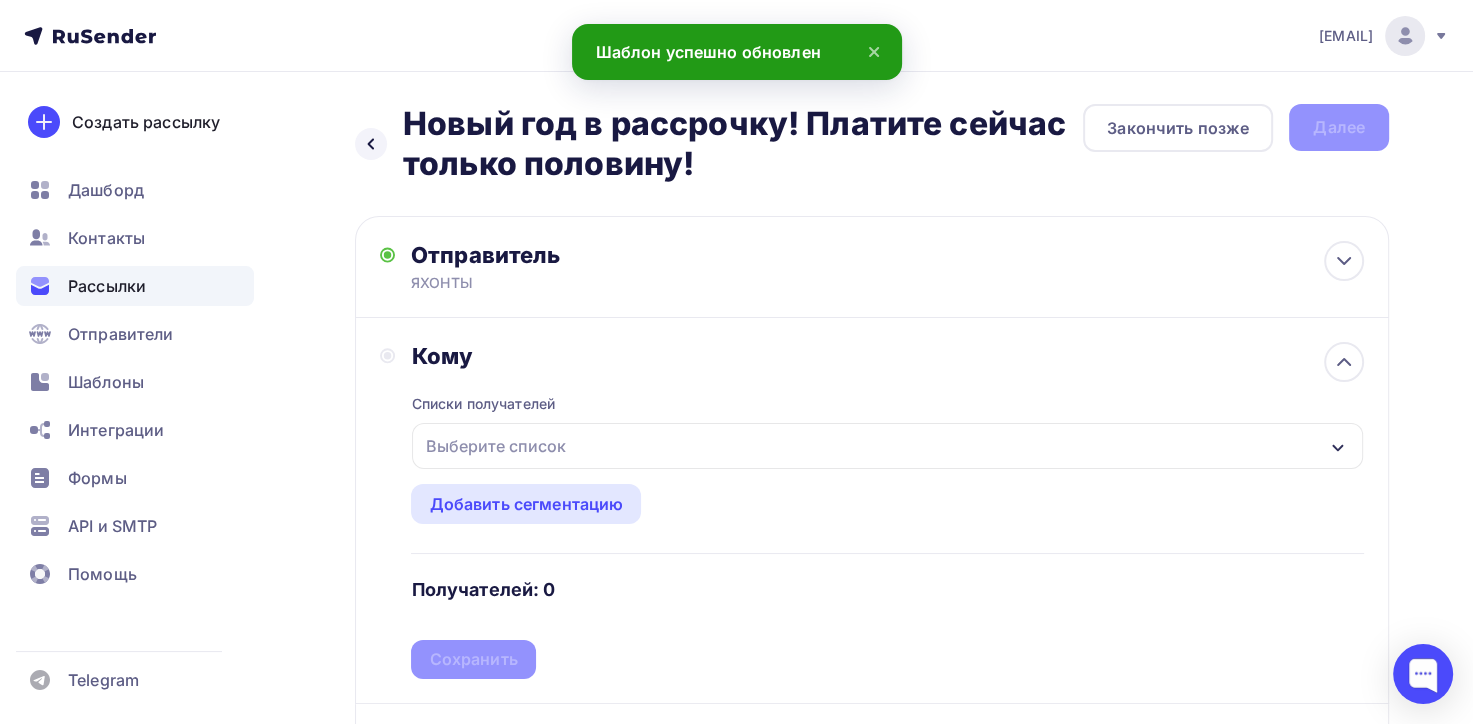 click on "Выберите список" at bounding box center [887, 446] 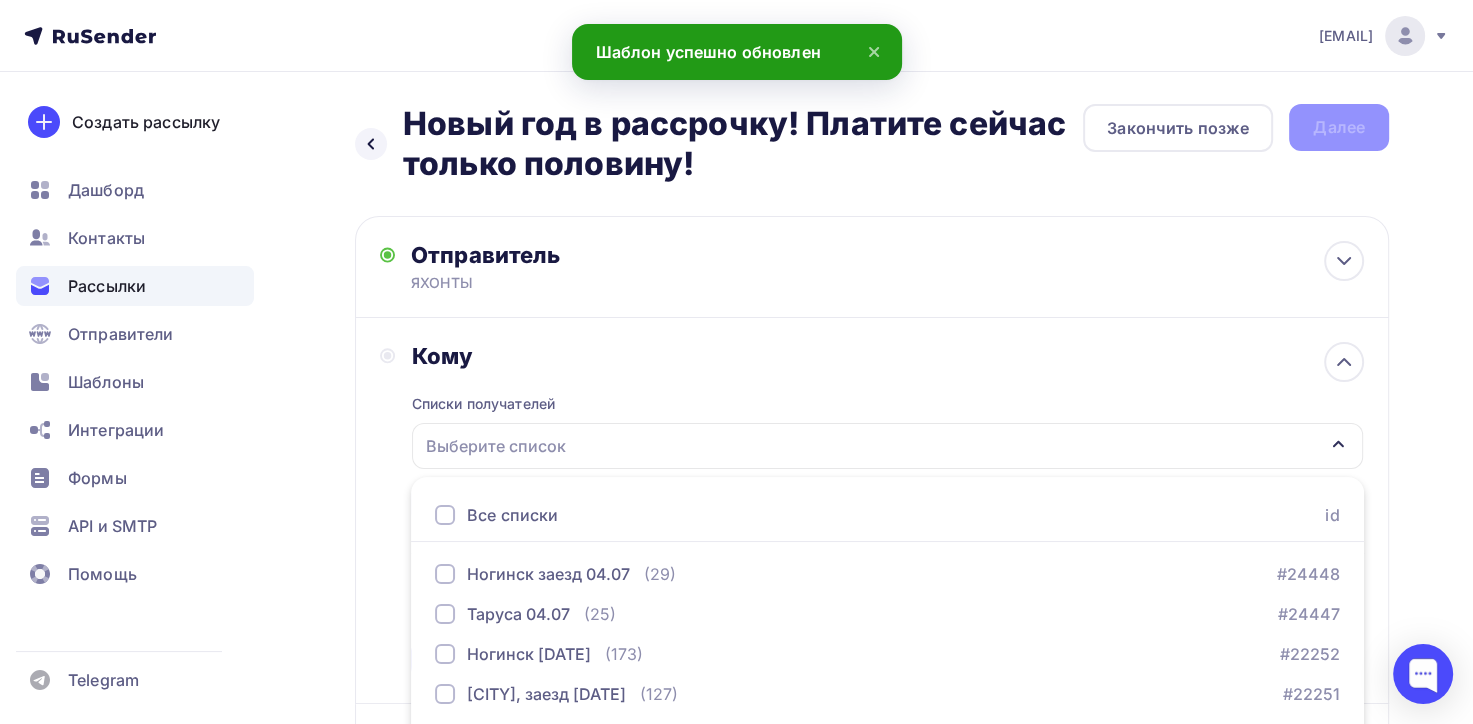 scroll, scrollTop: 270, scrollLeft: 0, axis: vertical 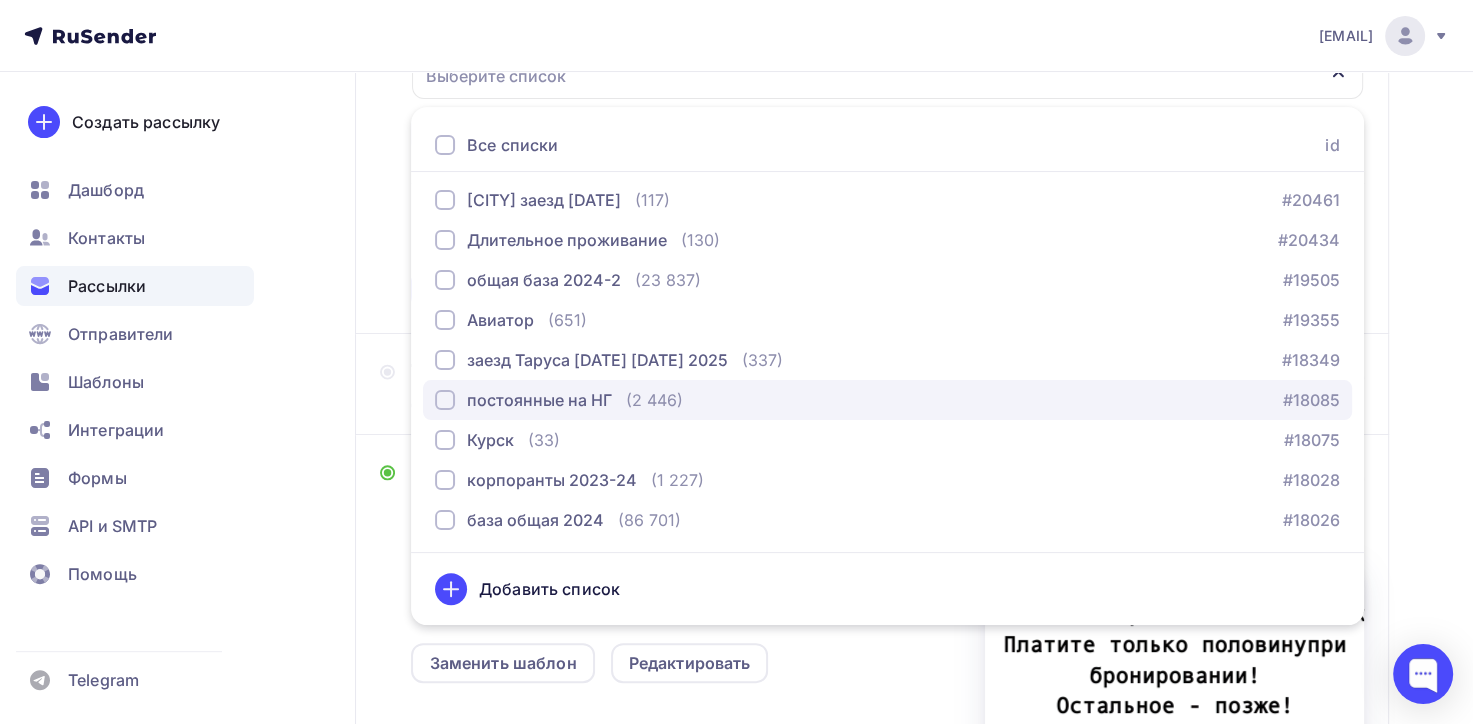 click at bounding box center (445, 400) 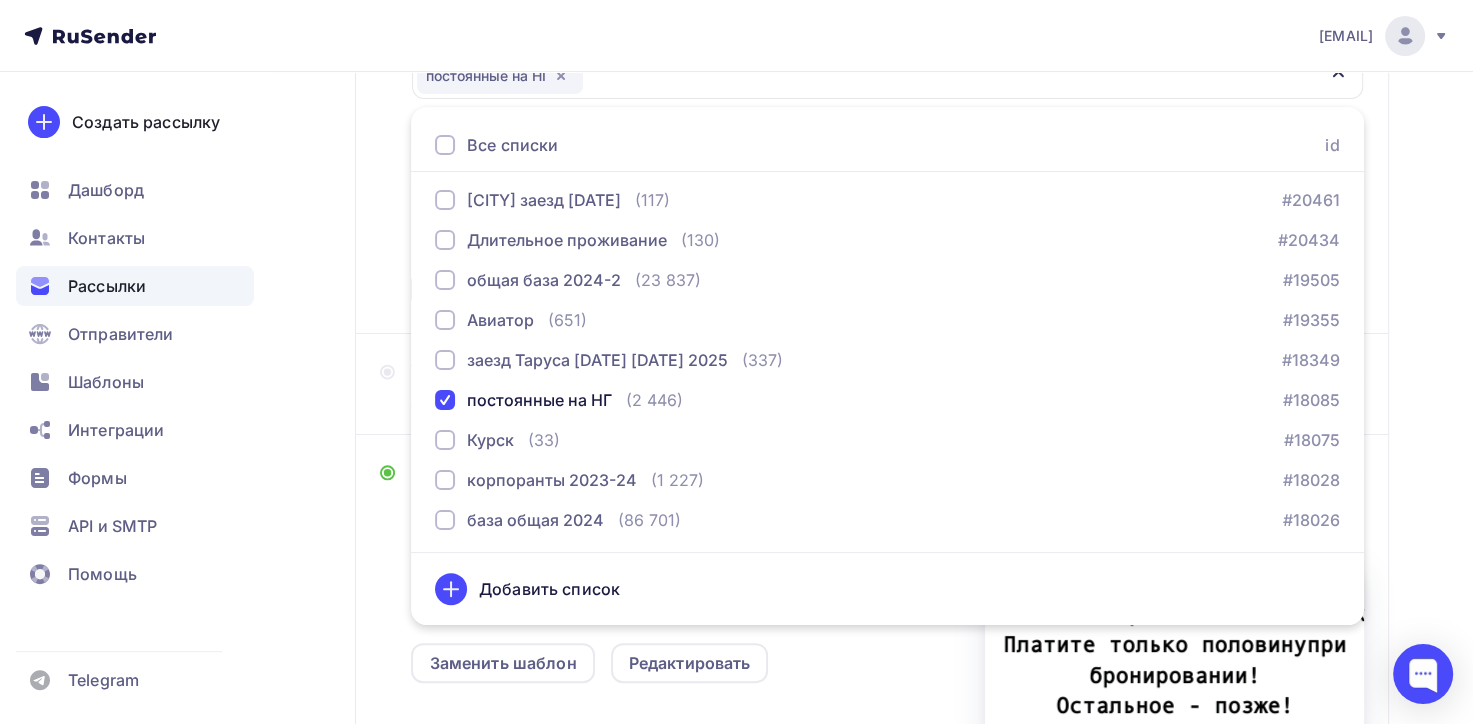 click 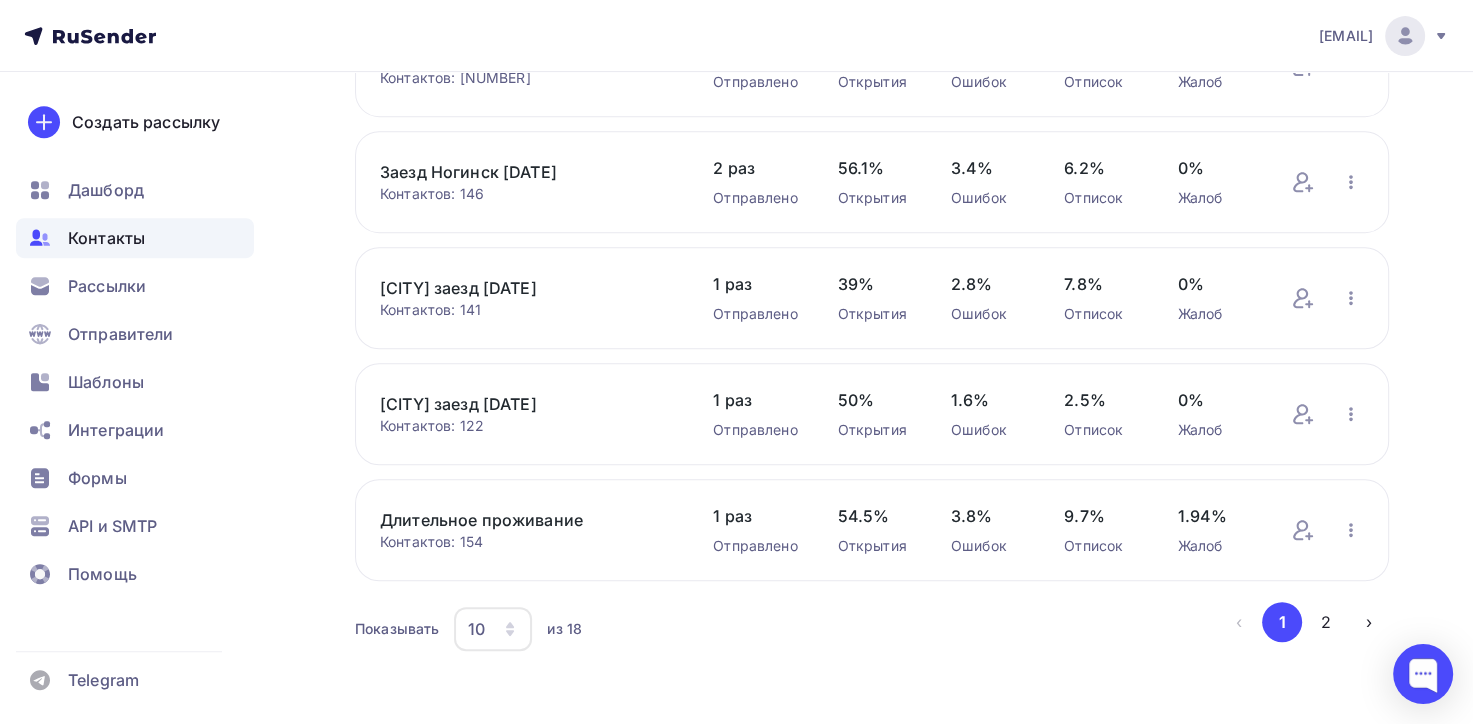 scroll, scrollTop: 823, scrollLeft: 0, axis: vertical 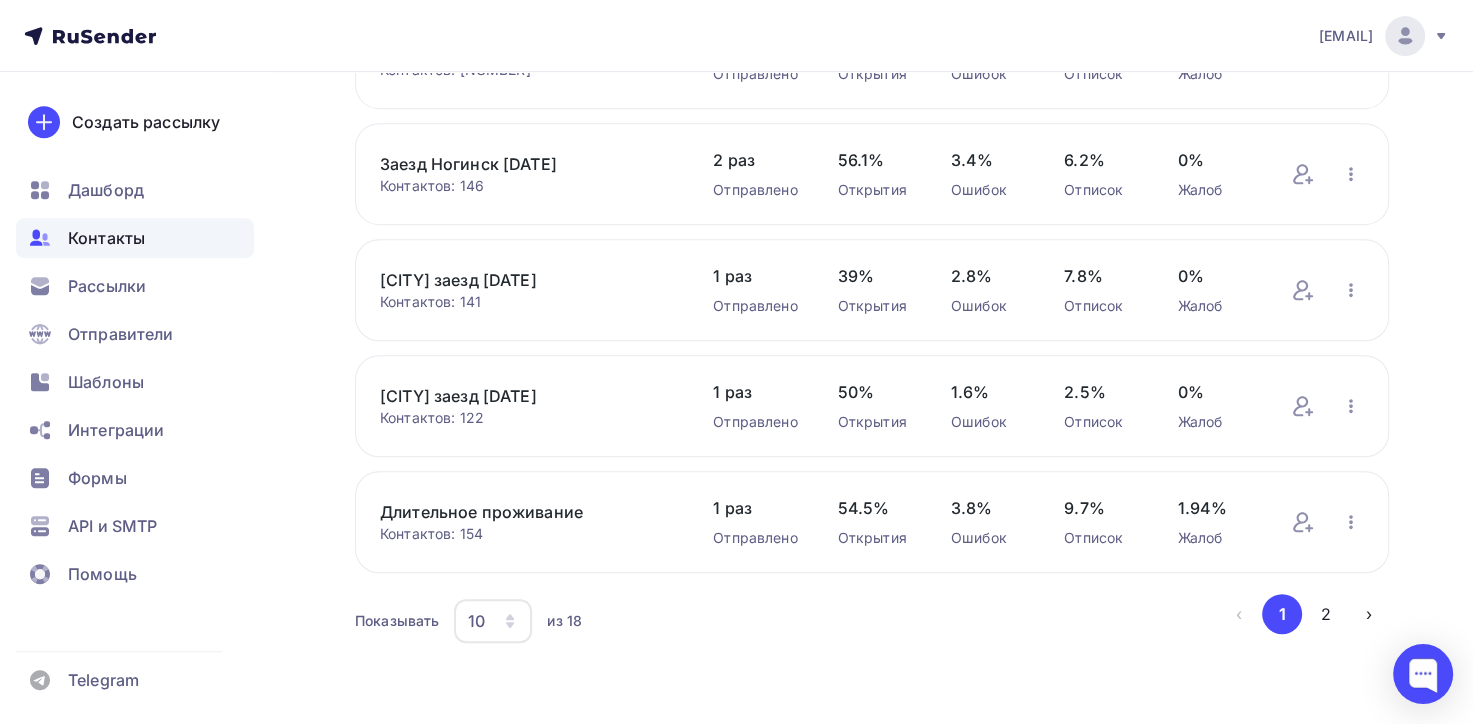 click on "Длительное проживание" at bounding box center (526, 512) 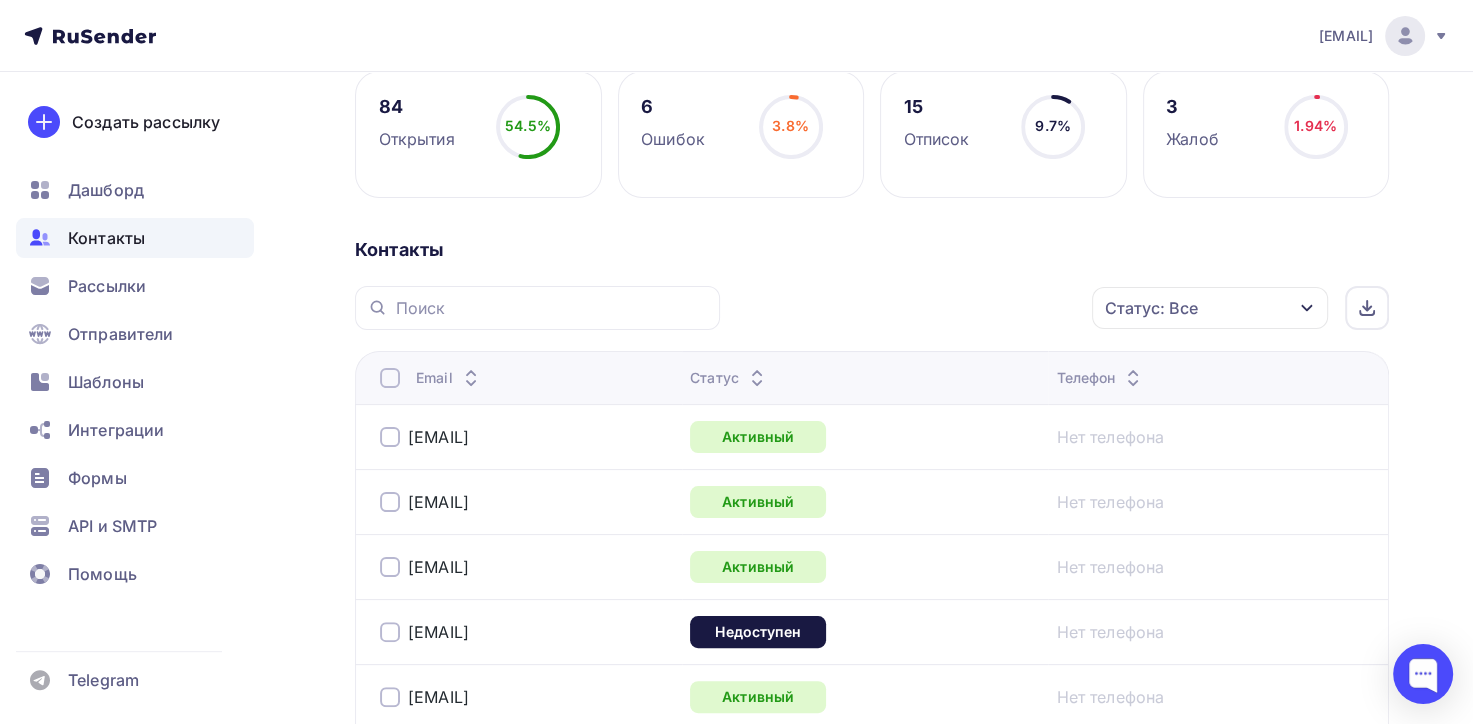 scroll, scrollTop: 0, scrollLeft: 0, axis: both 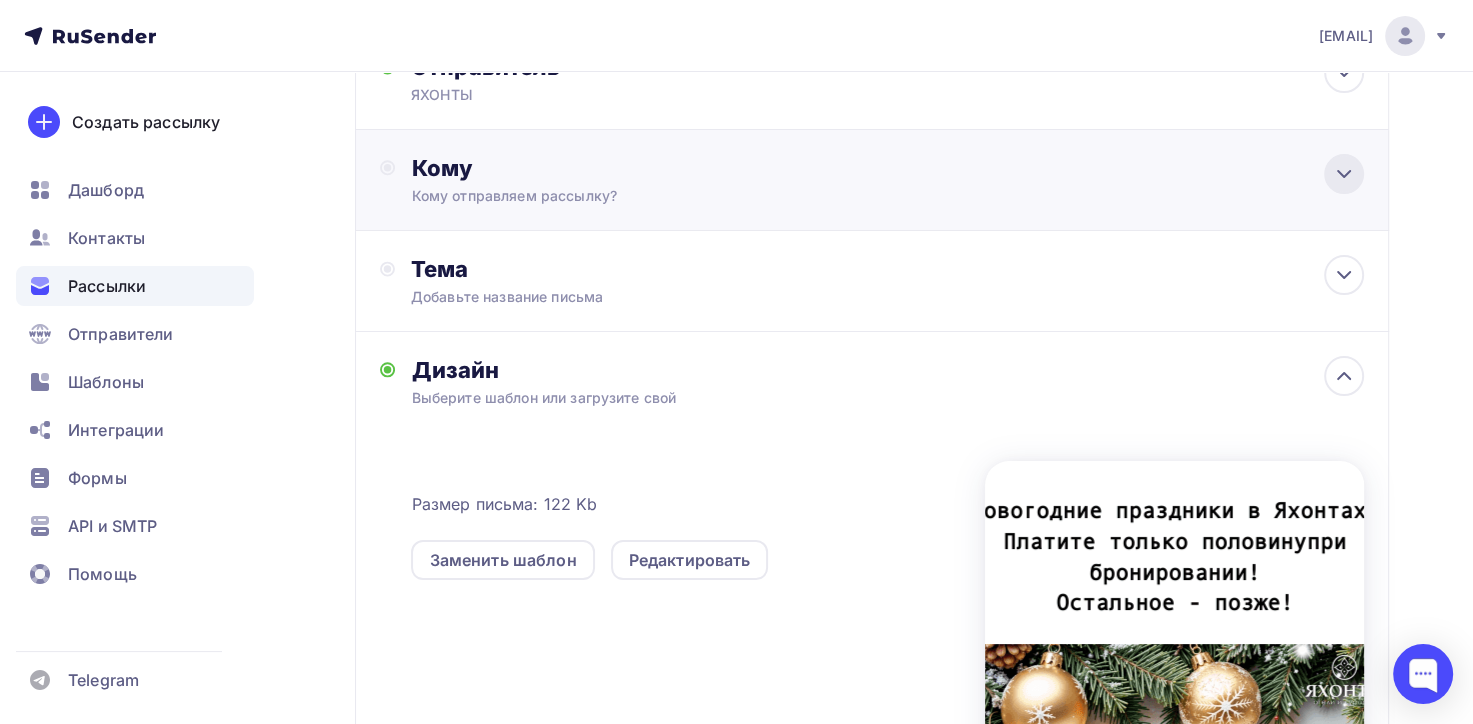 click 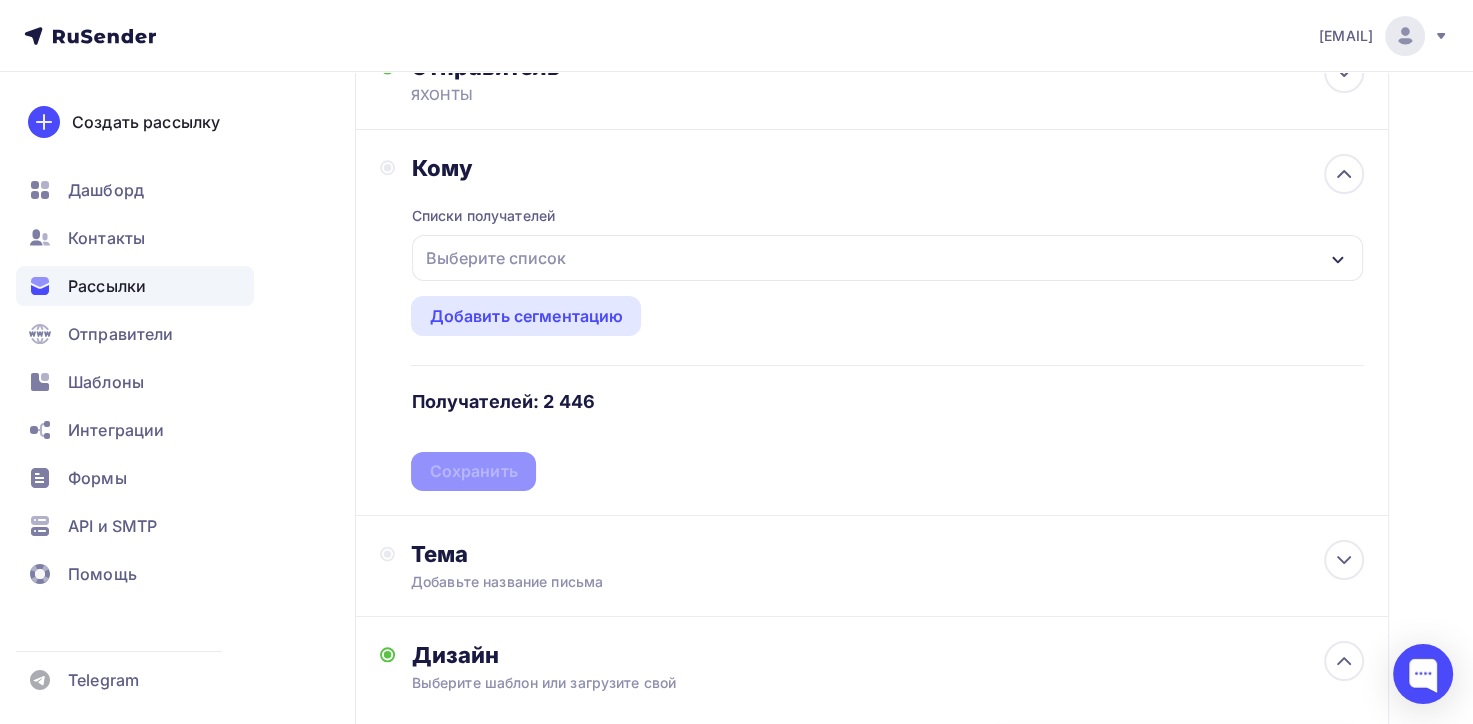 click on "Выберите список" at bounding box center [887, 258] 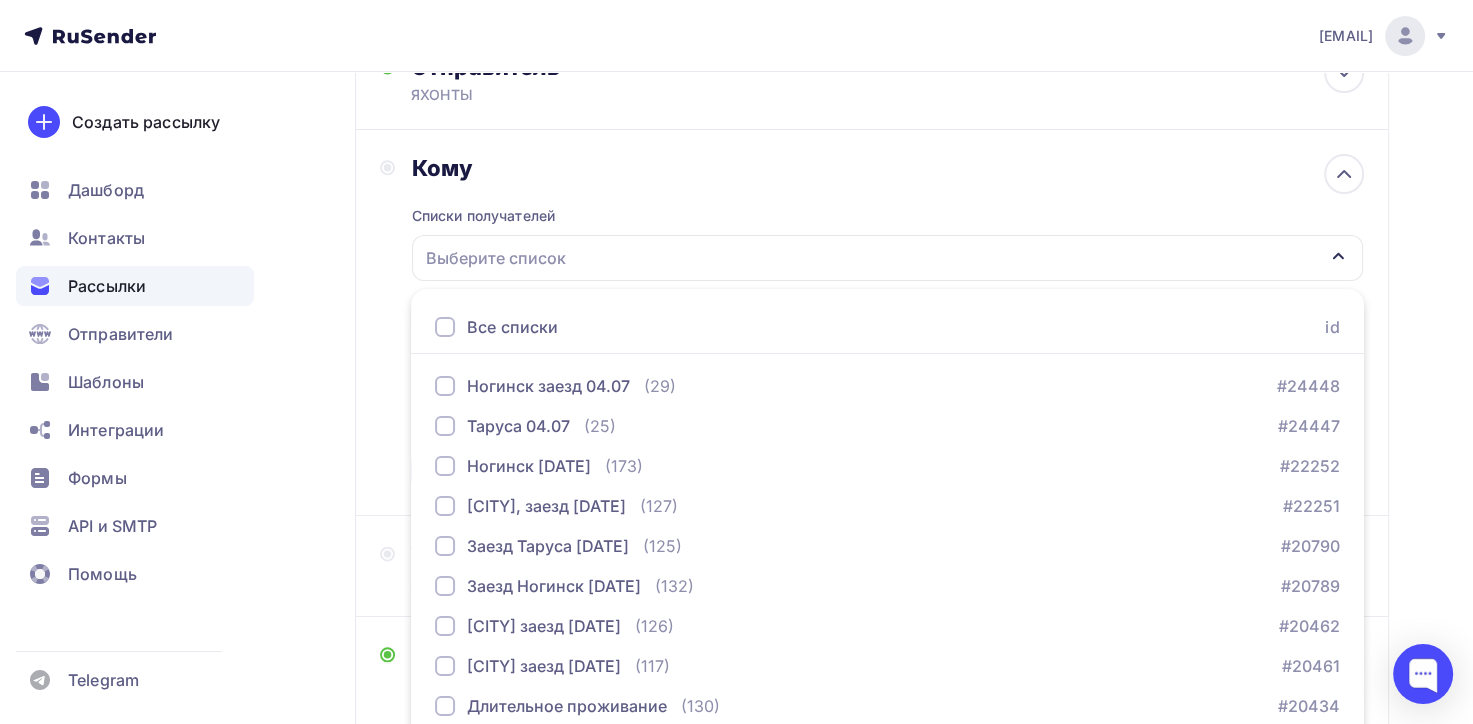 scroll, scrollTop: 270, scrollLeft: 0, axis: vertical 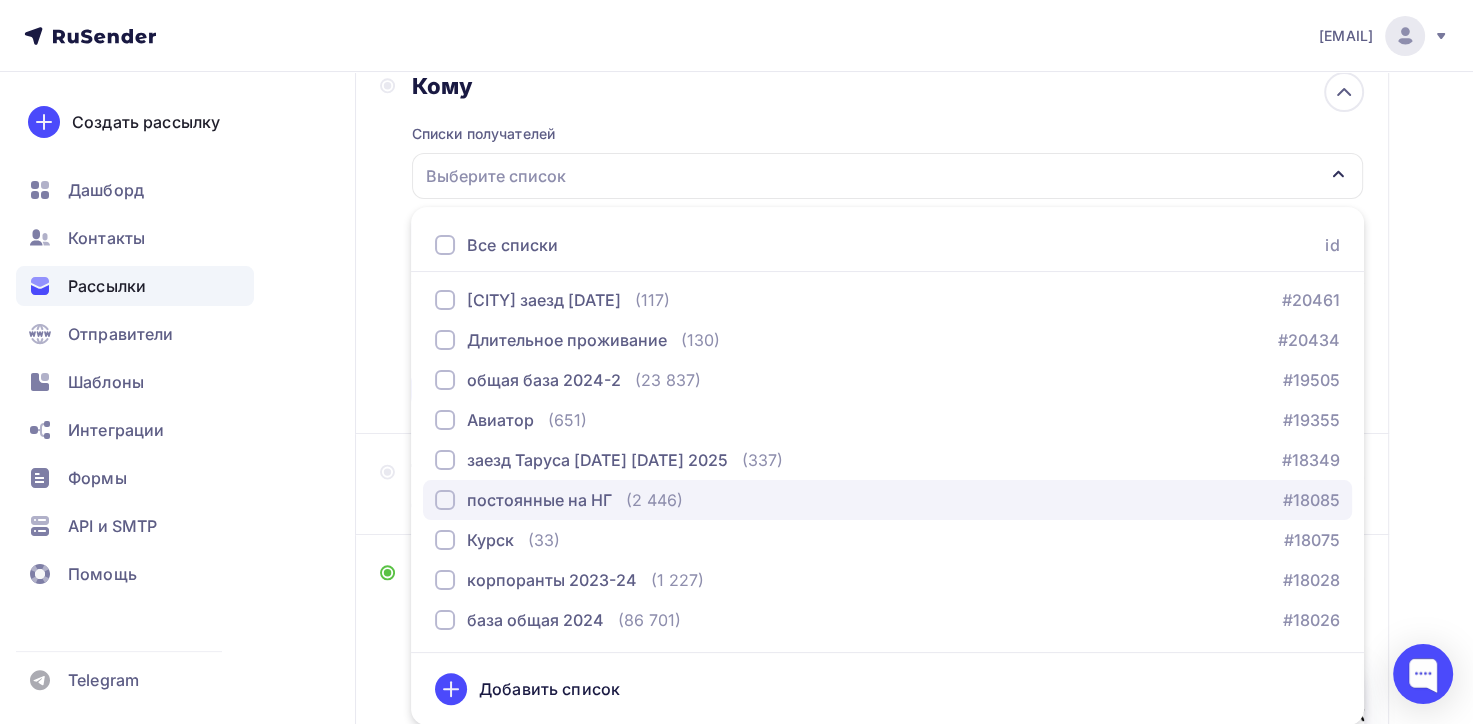 click at bounding box center (445, 500) 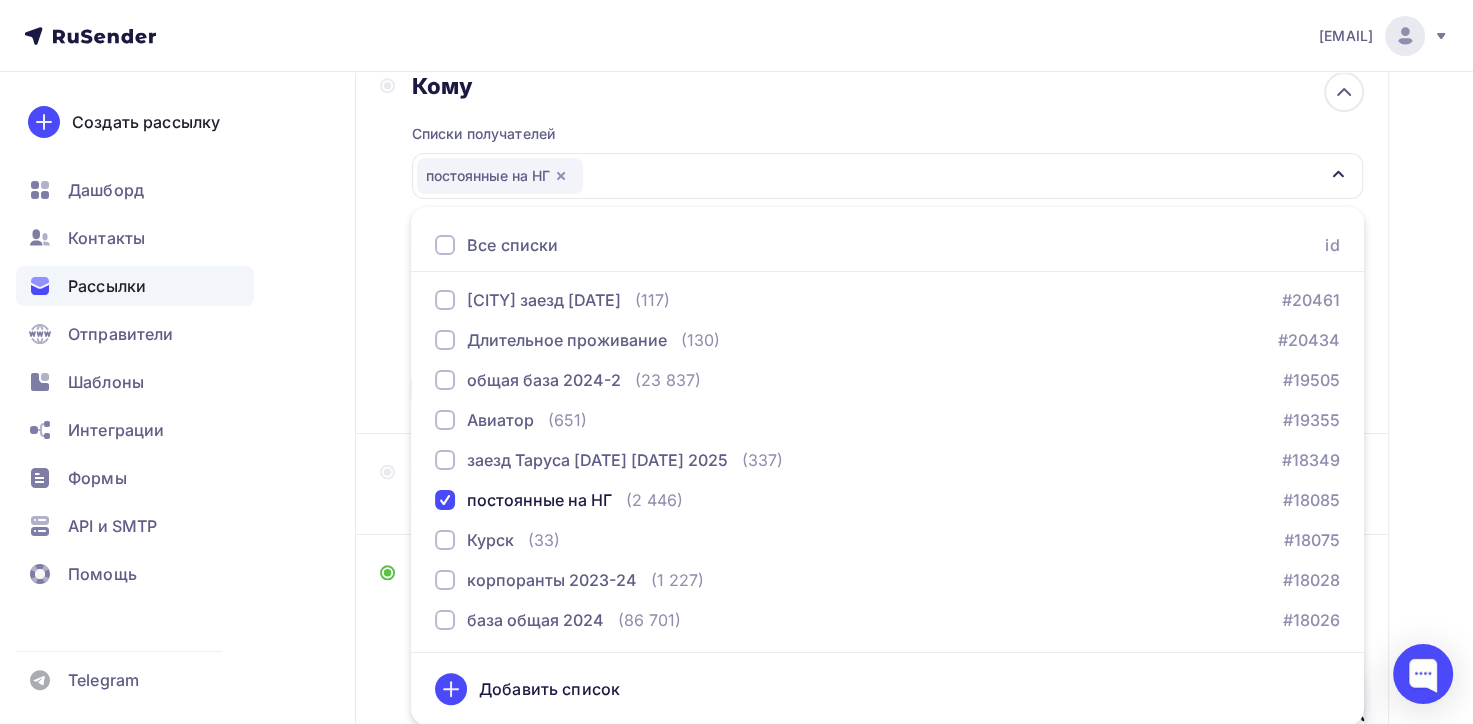 click on "Назад
Новый год в рассрочку! Платите сейчас только половину!
Новый год в рассрочку! Платите сейчас только половину!
Закончить позже
Далее
Отправитель
ЯХОНТЫ
Email  *
[EMAIL]
[EMAIL]           [EMAIL]               Добавить отправителя
Рекомендуем  добавить почту на домене , чтобы рассылка не попала в «Спам»
Имя                 Сохранить
Предпросмотр может отличаться  в зависимости от почтового клиента
12:45         Кому" at bounding box center [736, 504] 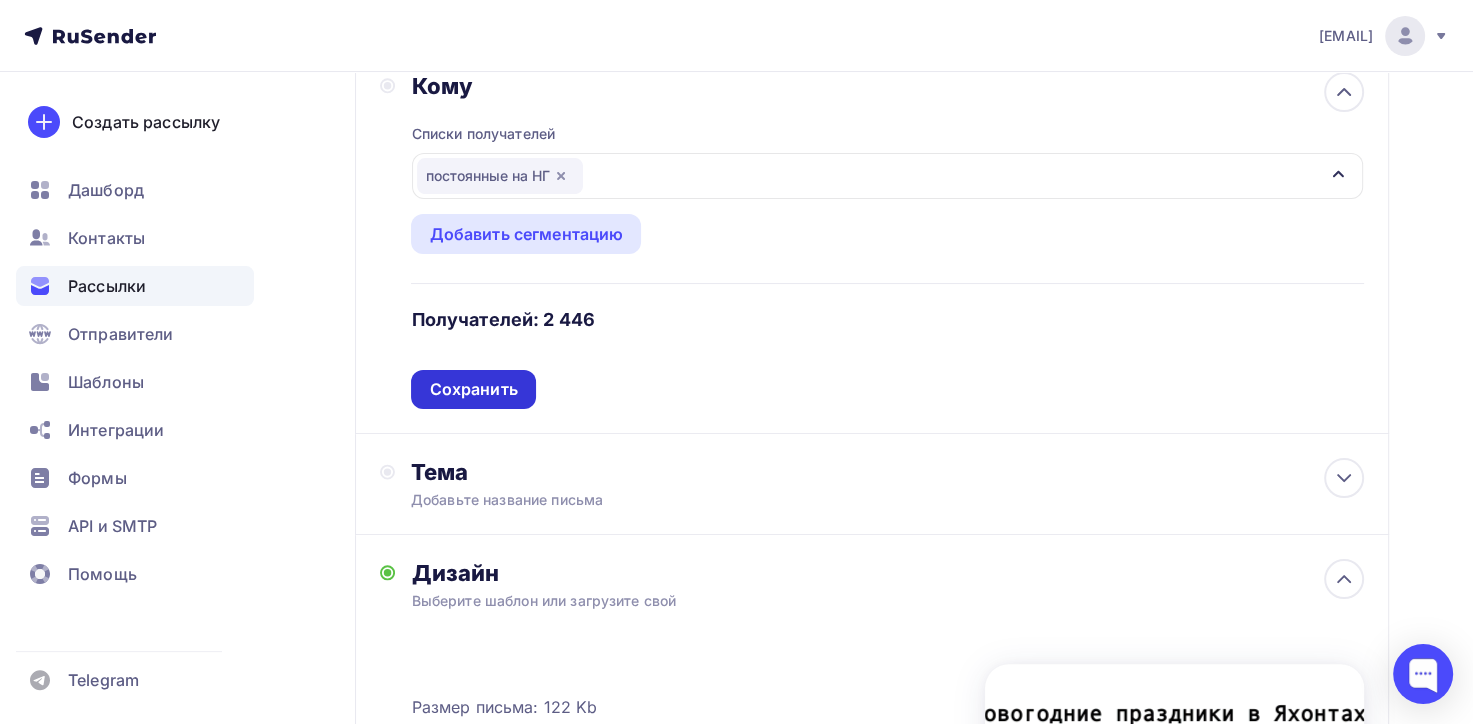 click on "Сохранить" at bounding box center [473, 389] 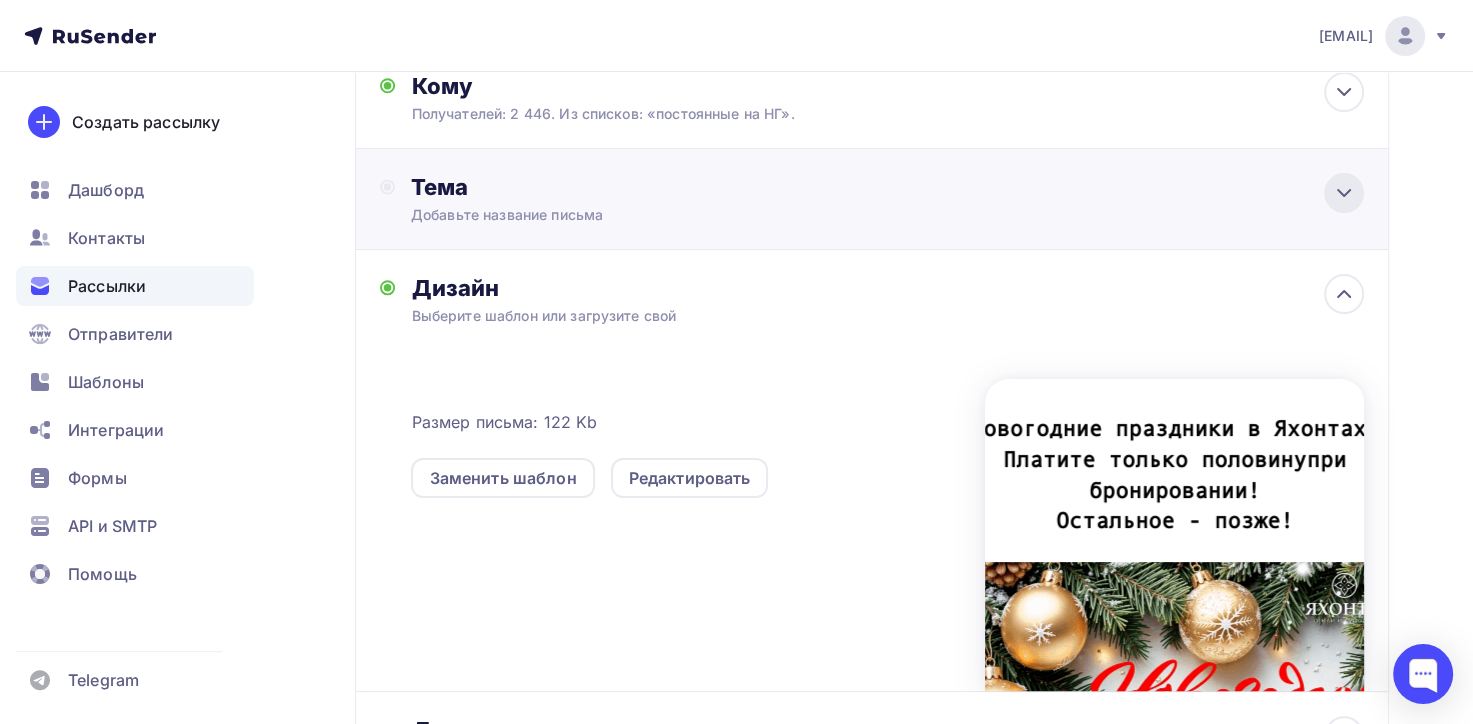 click 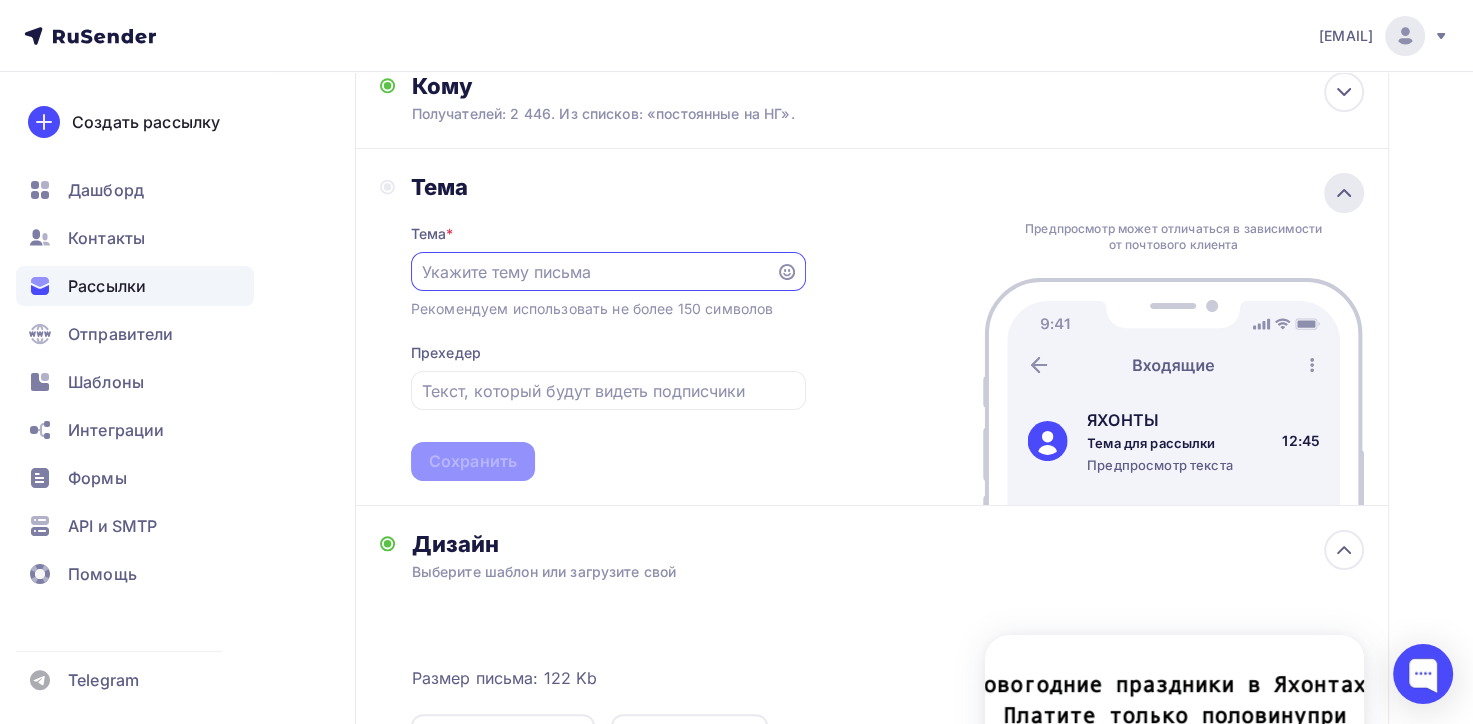 scroll, scrollTop: 0, scrollLeft: 0, axis: both 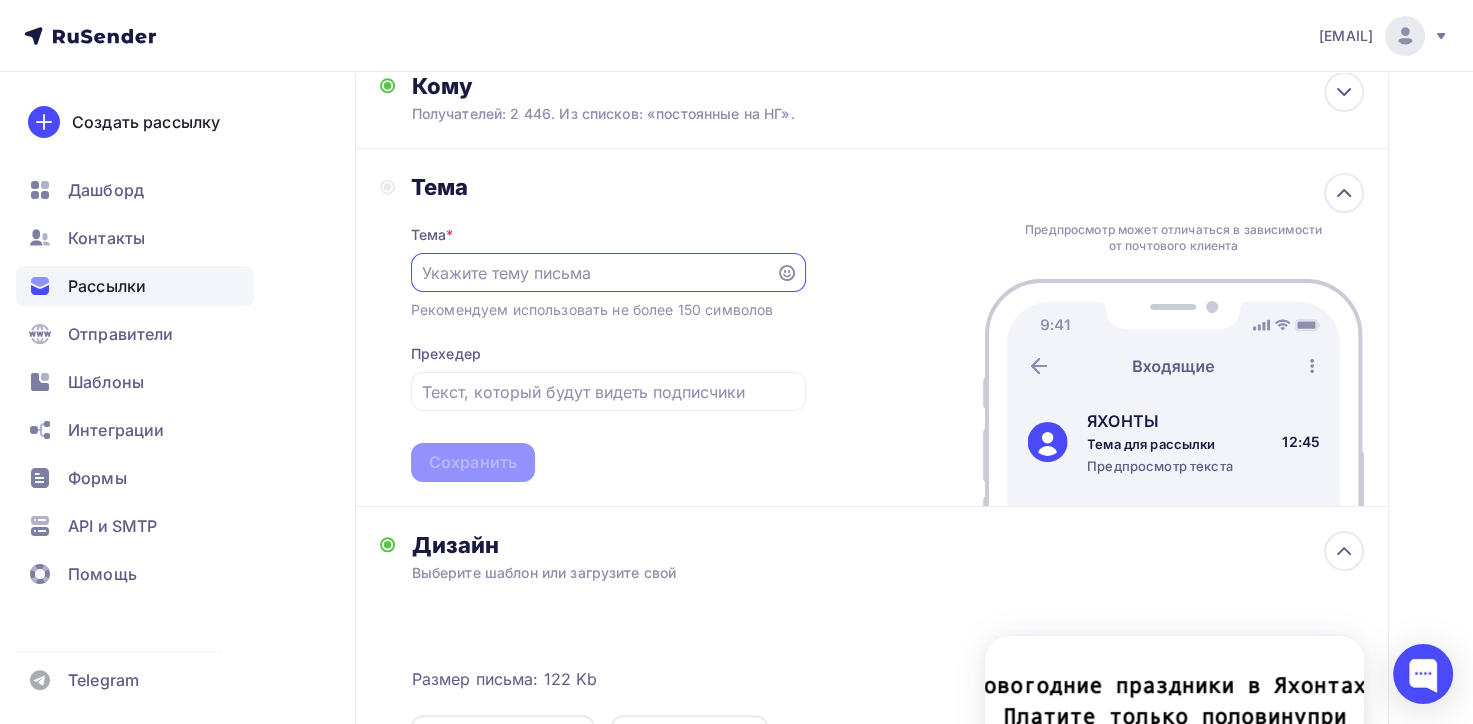 click at bounding box center (593, 273) 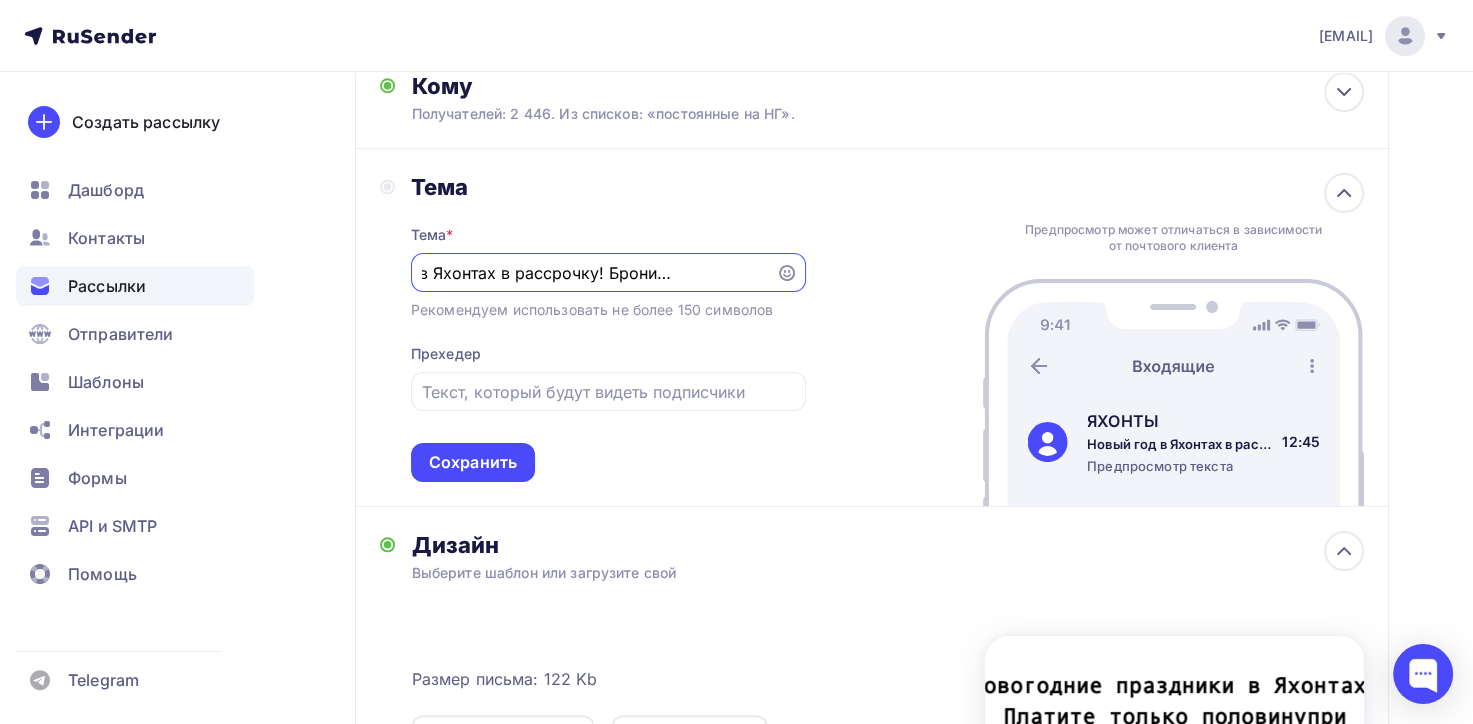 scroll, scrollTop: 0, scrollLeft: 96, axis: horizontal 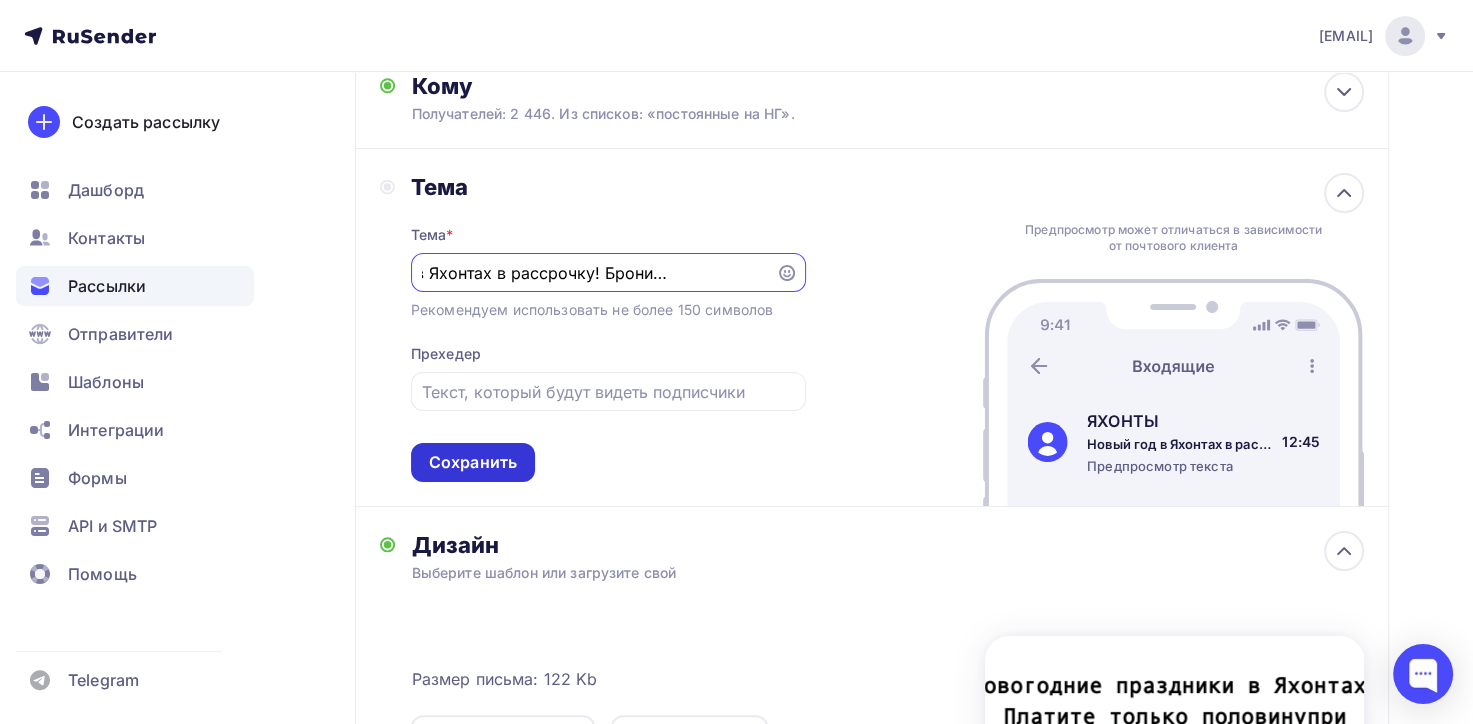 type on "Новый год в Яхонтах в рассрочку! Бронируйте заранее!" 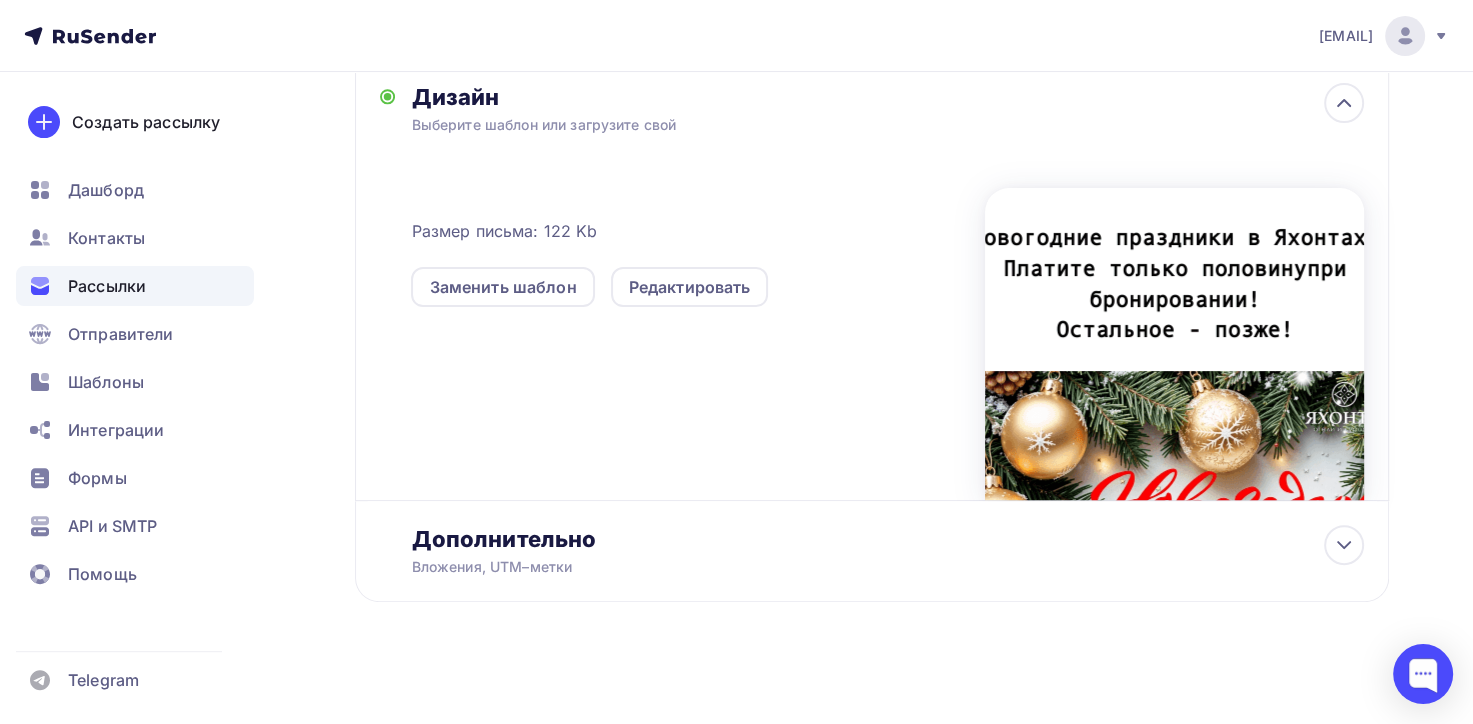 scroll, scrollTop: 487, scrollLeft: 0, axis: vertical 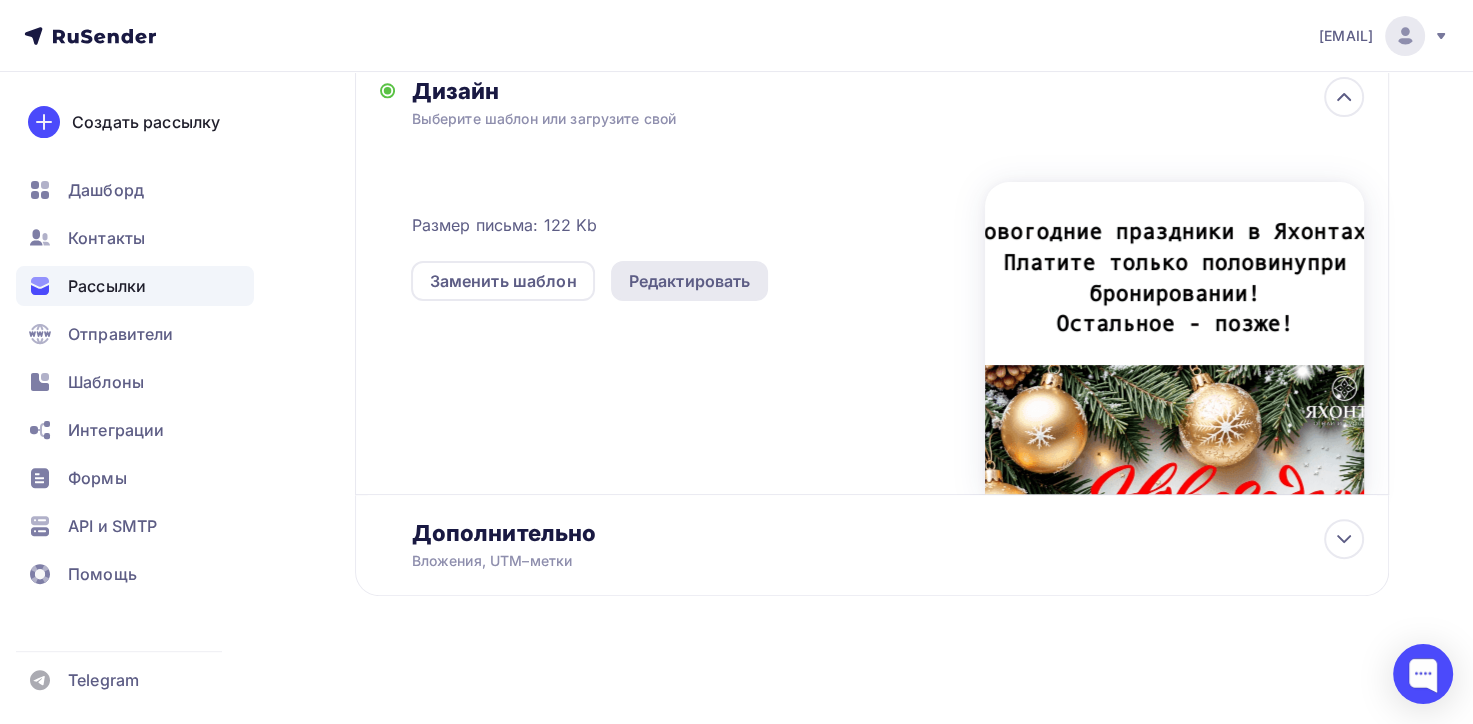 click on "Редактировать" at bounding box center (690, 281) 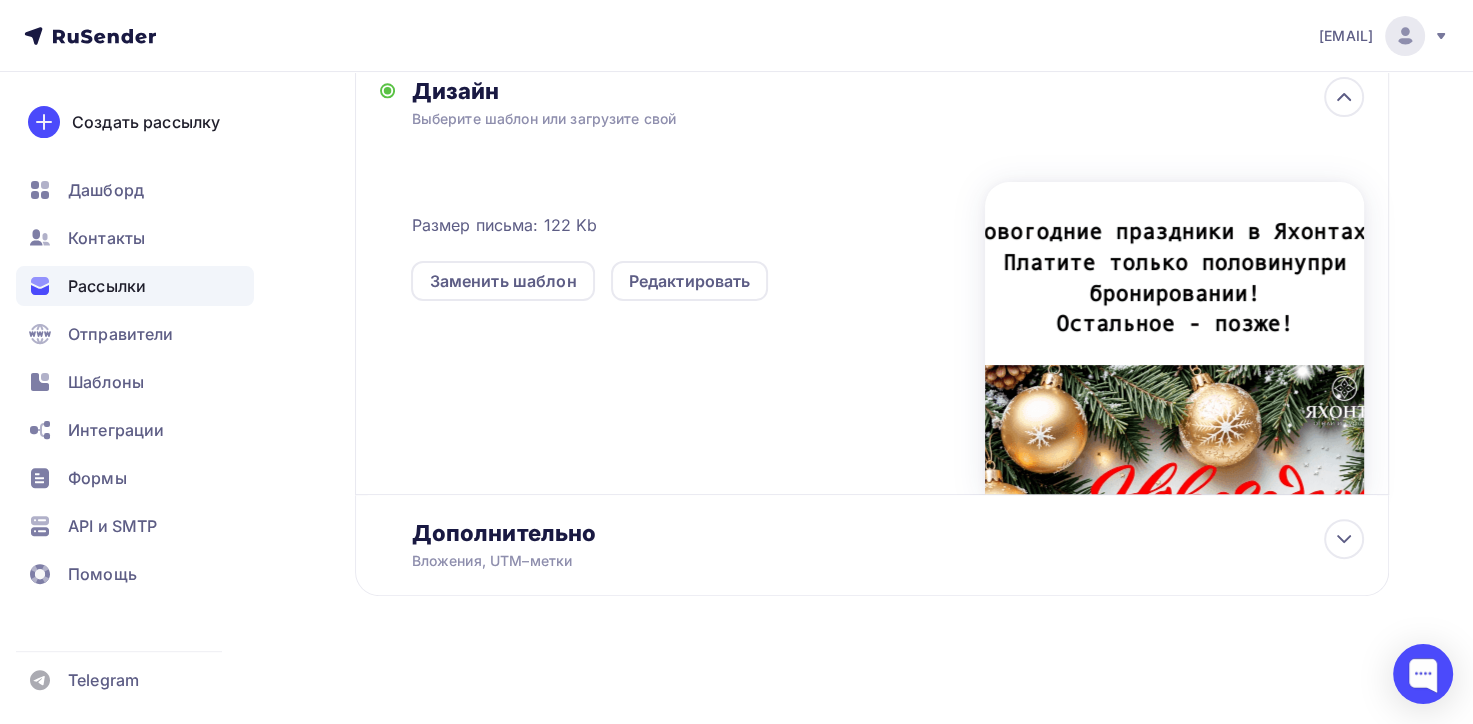 scroll, scrollTop: 0, scrollLeft: 0, axis: both 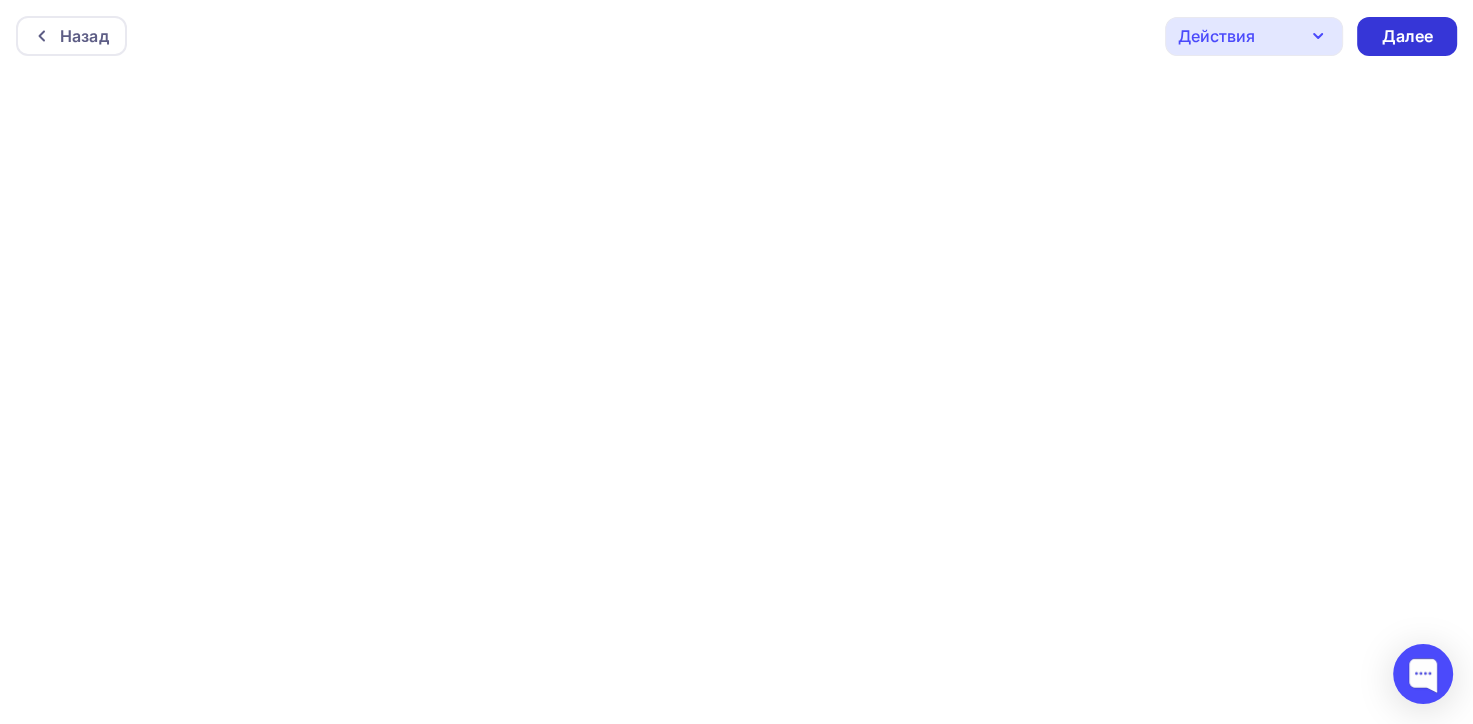 click on "Далее" at bounding box center [1407, 36] 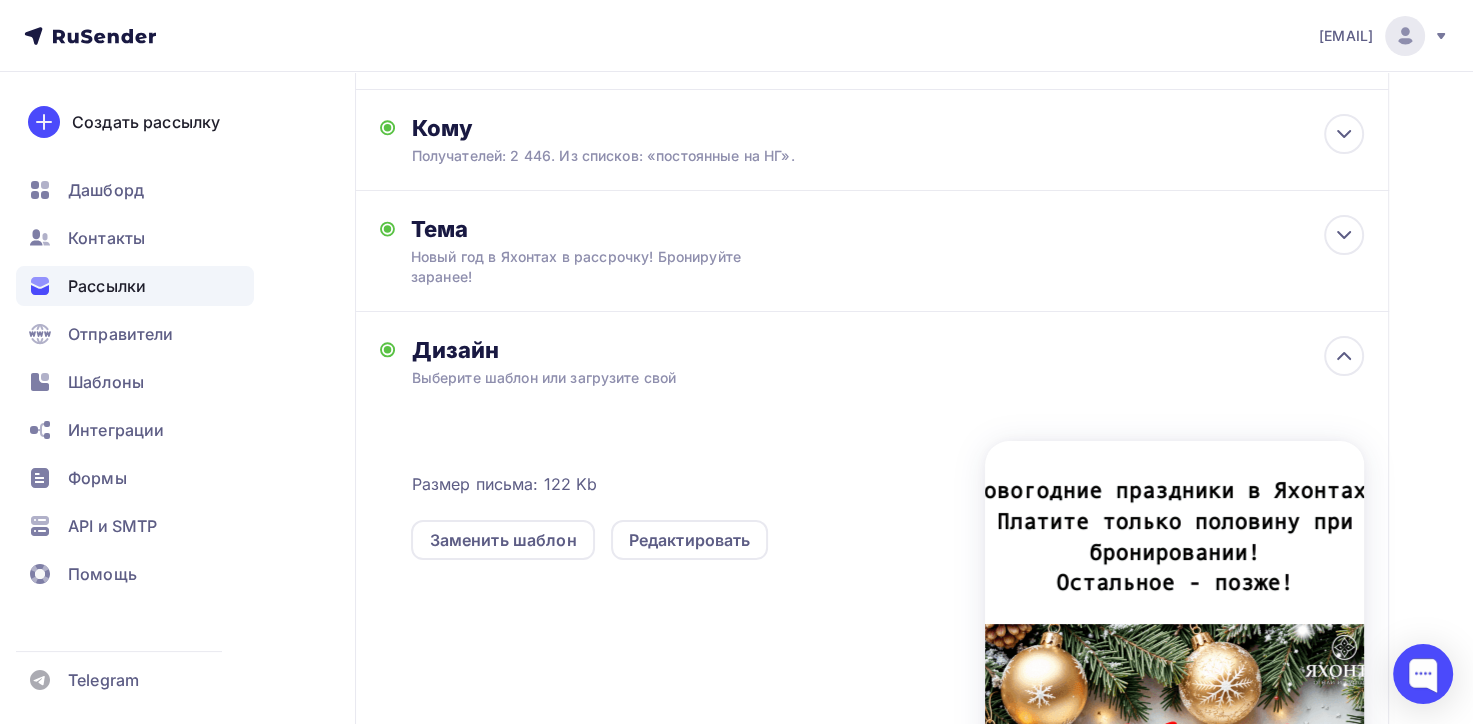 scroll, scrollTop: 0, scrollLeft: 0, axis: both 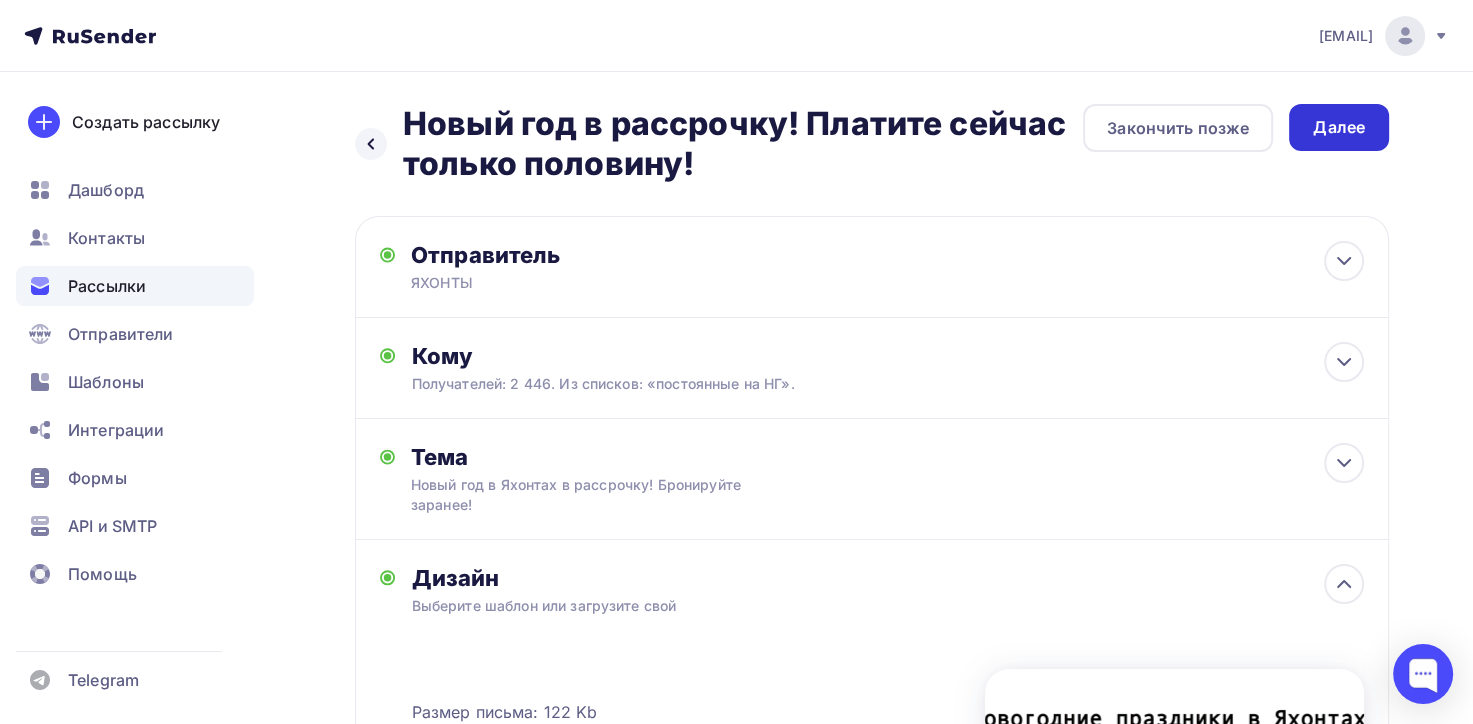 click on "Далее" at bounding box center [1339, 127] 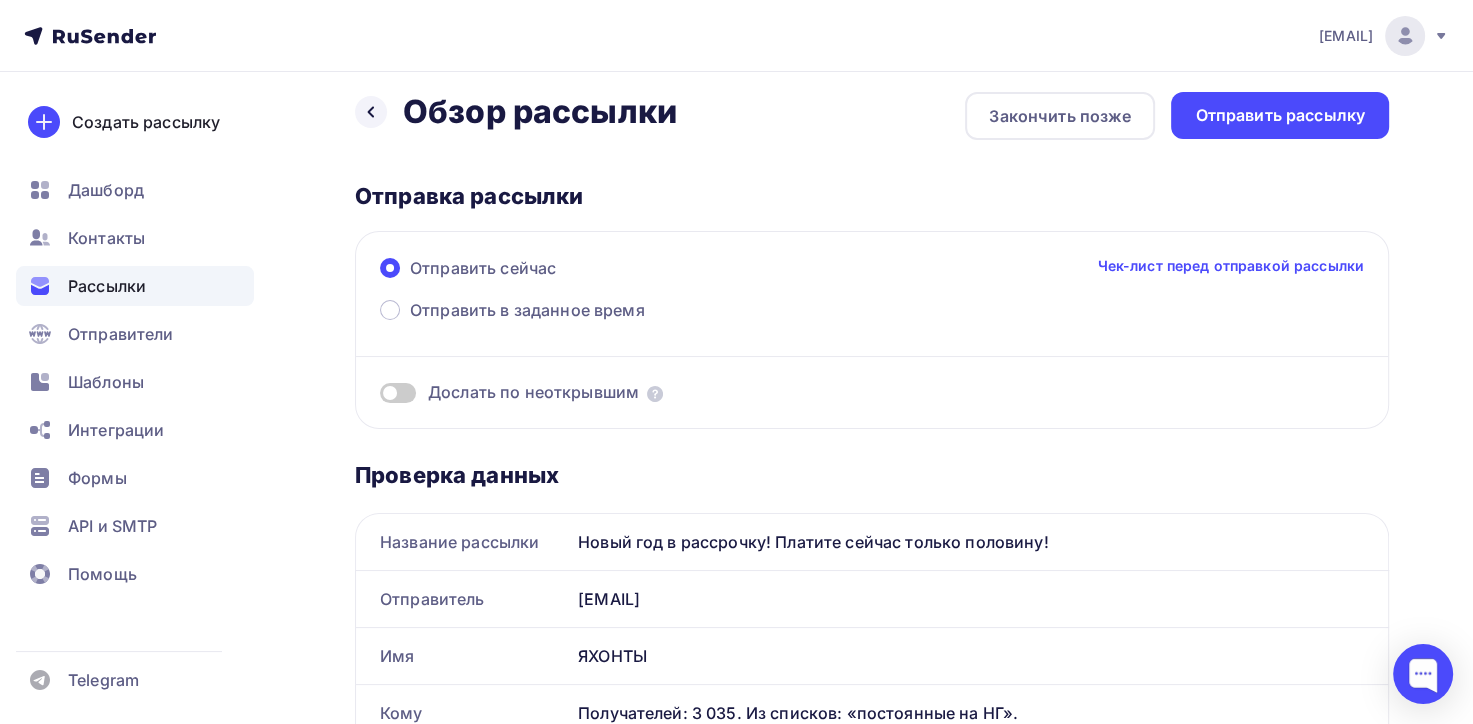 scroll, scrollTop: 0, scrollLeft: 0, axis: both 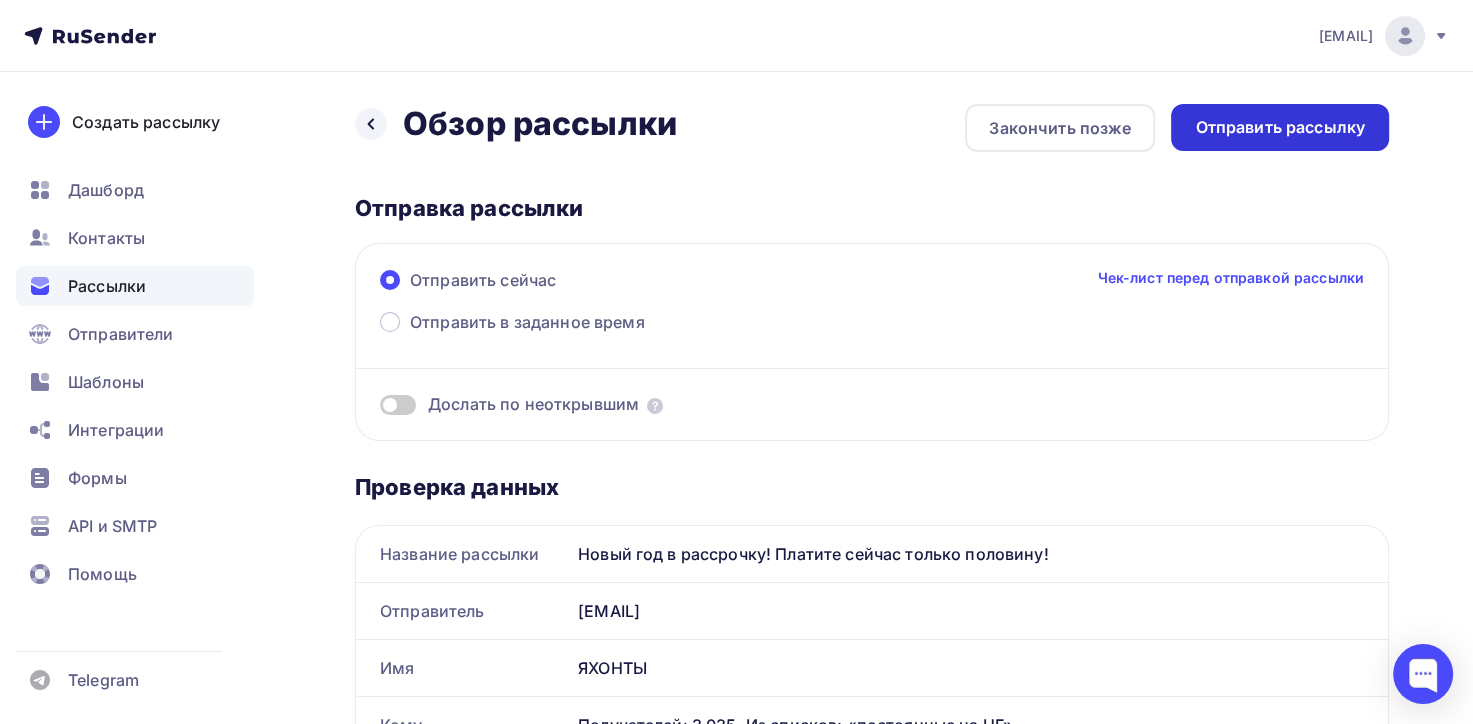 click on "Отправить рассылку" at bounding box center (1280, 127) 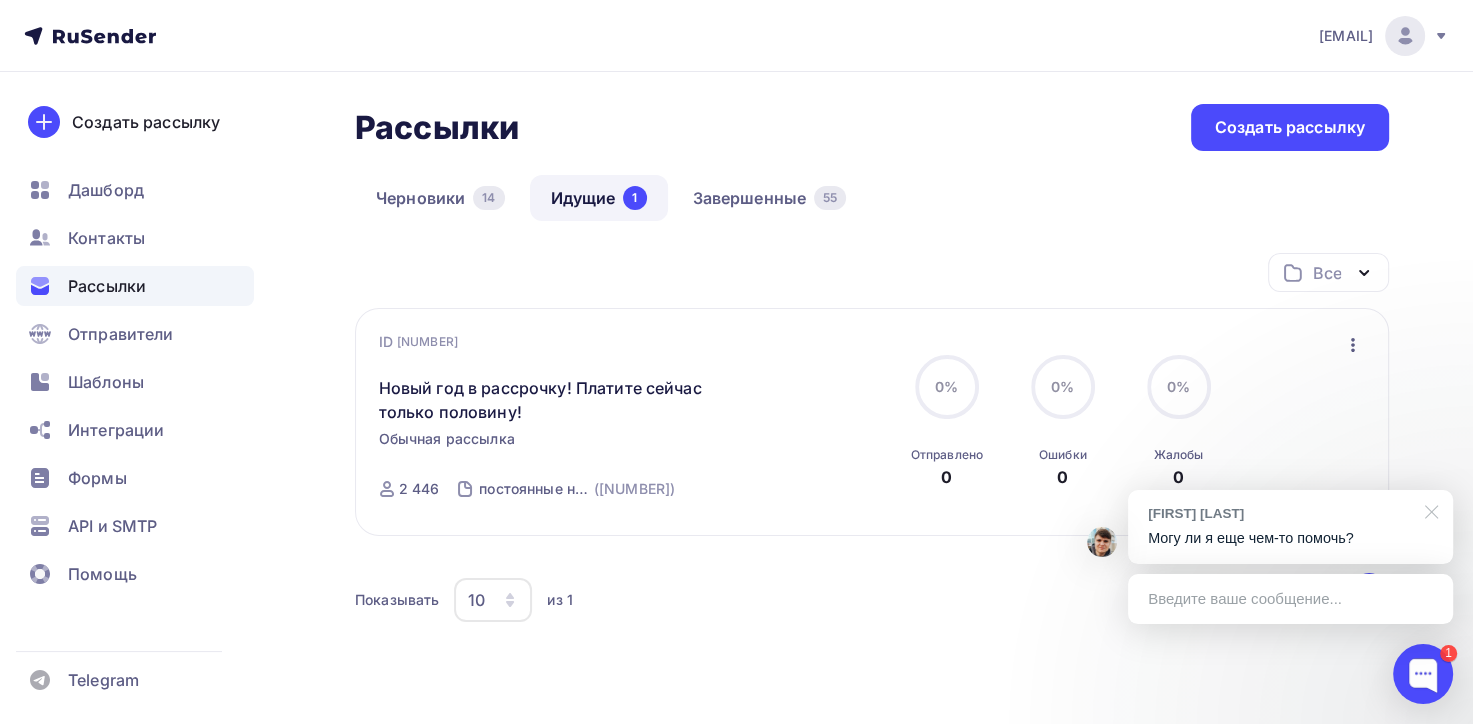 click at bounding box center [1428, 510] 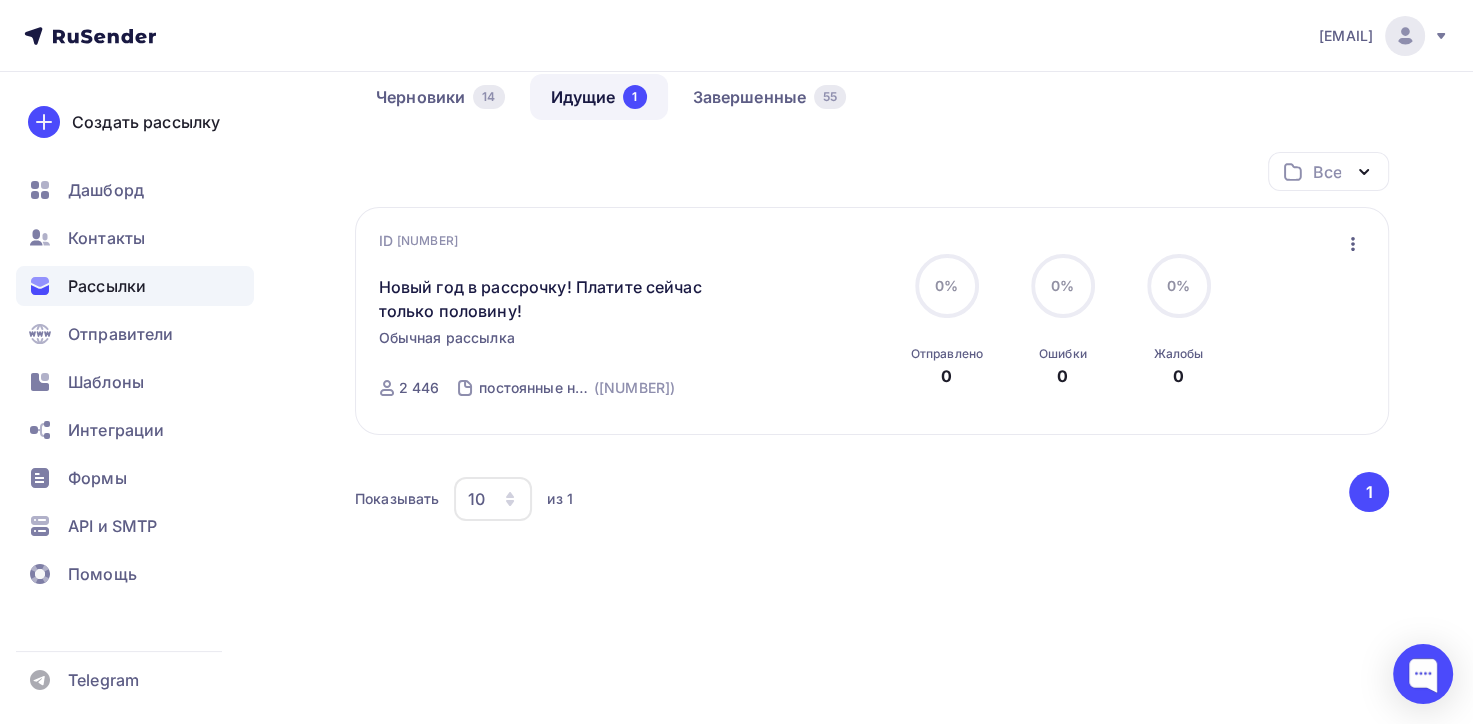 scroll, scrollTop: 0, scrollLeft: 0, axis: both 